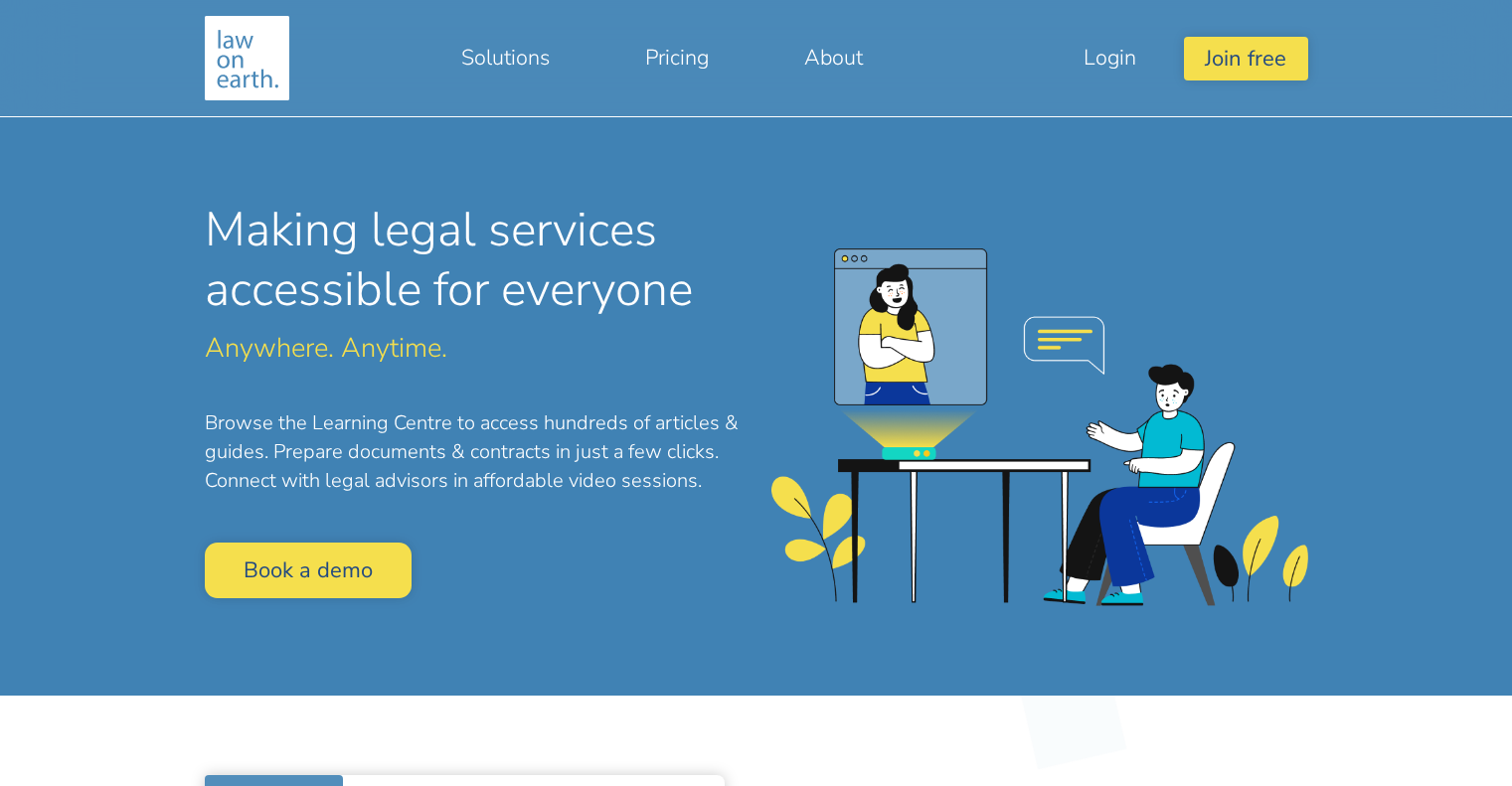 scroll, scrollTop: 0, scrollLeft: 0, axis: both 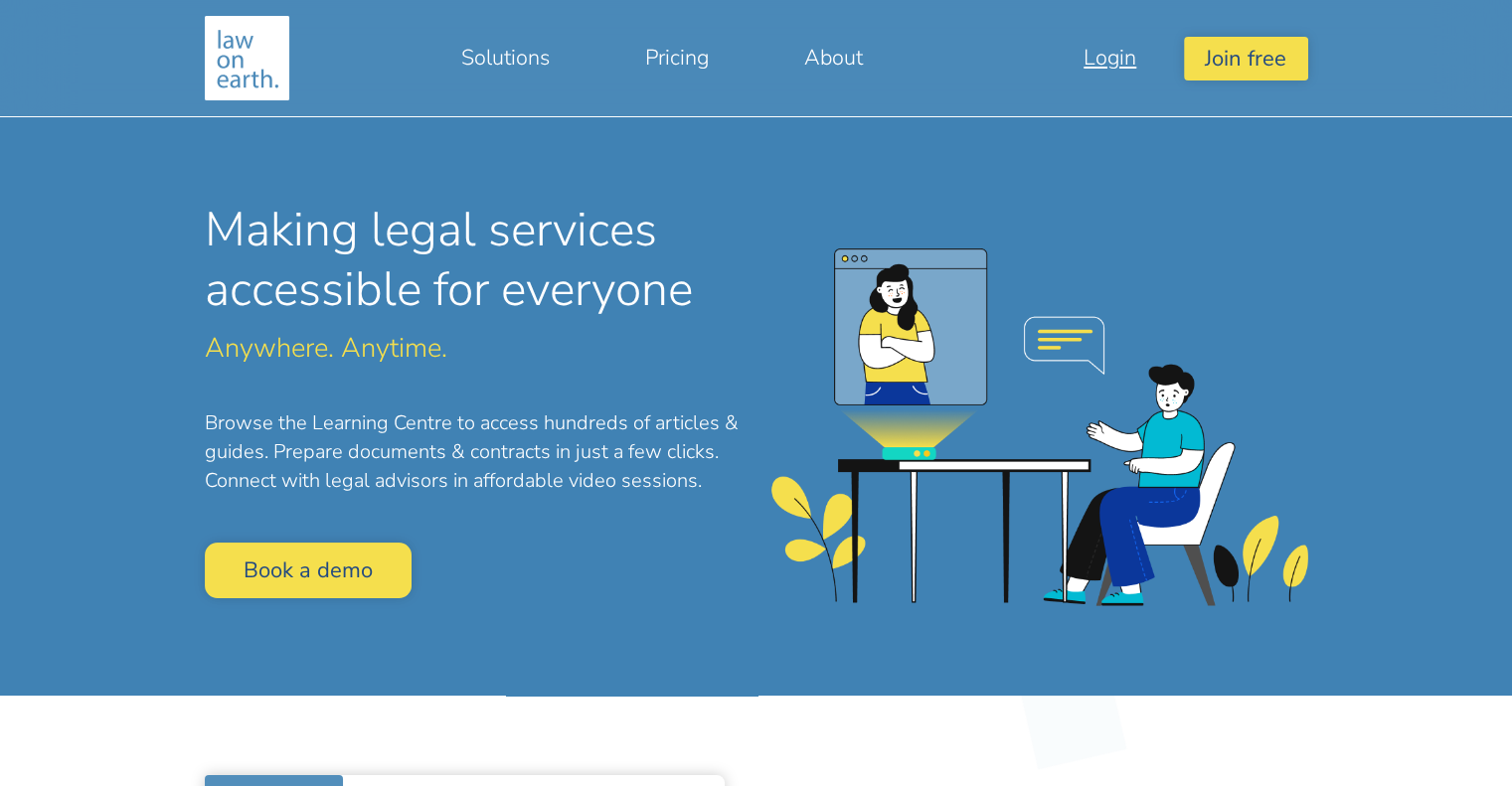 click on "Login" at bounding box center (1109, 58) 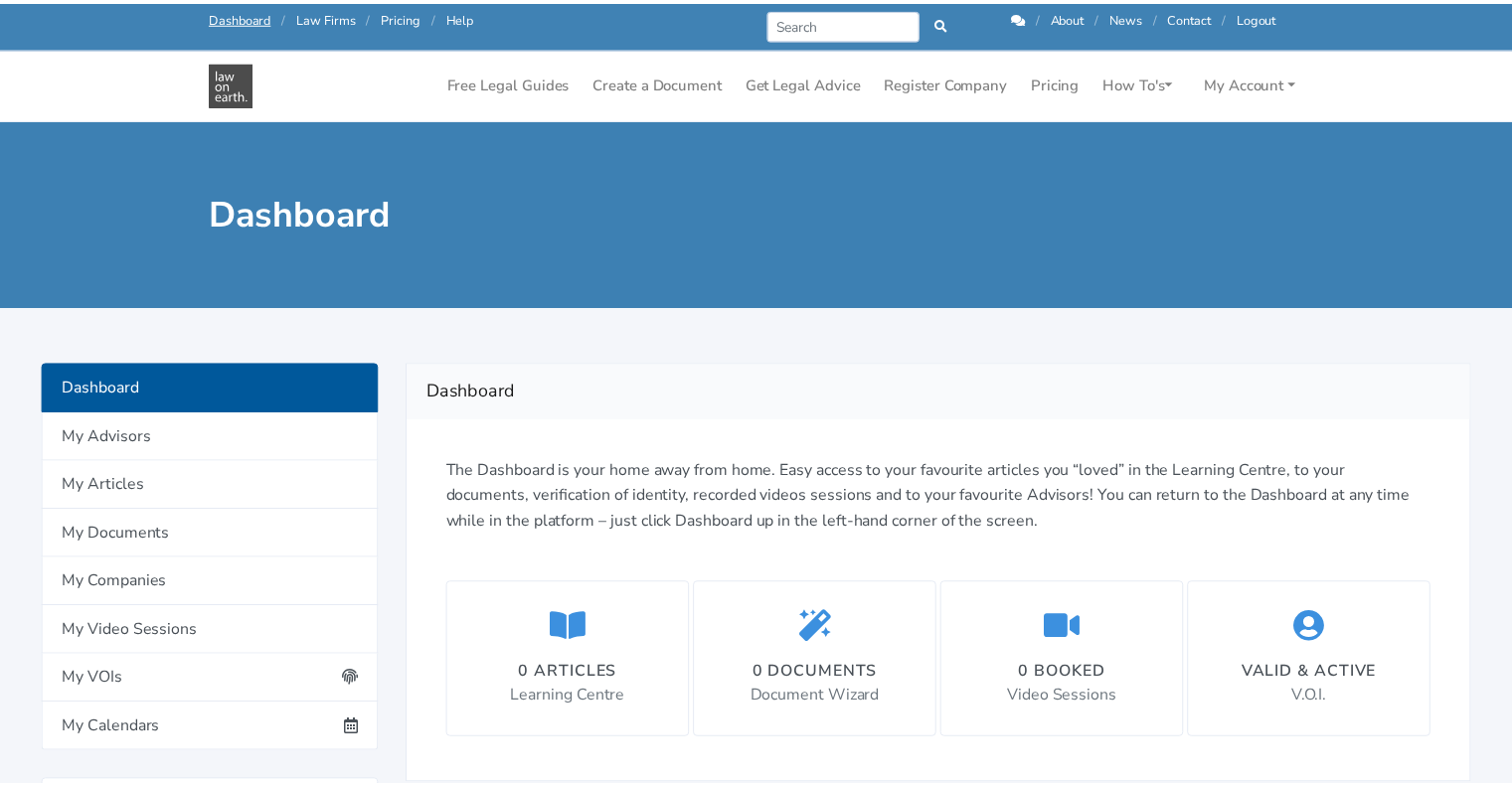 scroll, scrollTop: 0, scrollLeft: 0, axis: both 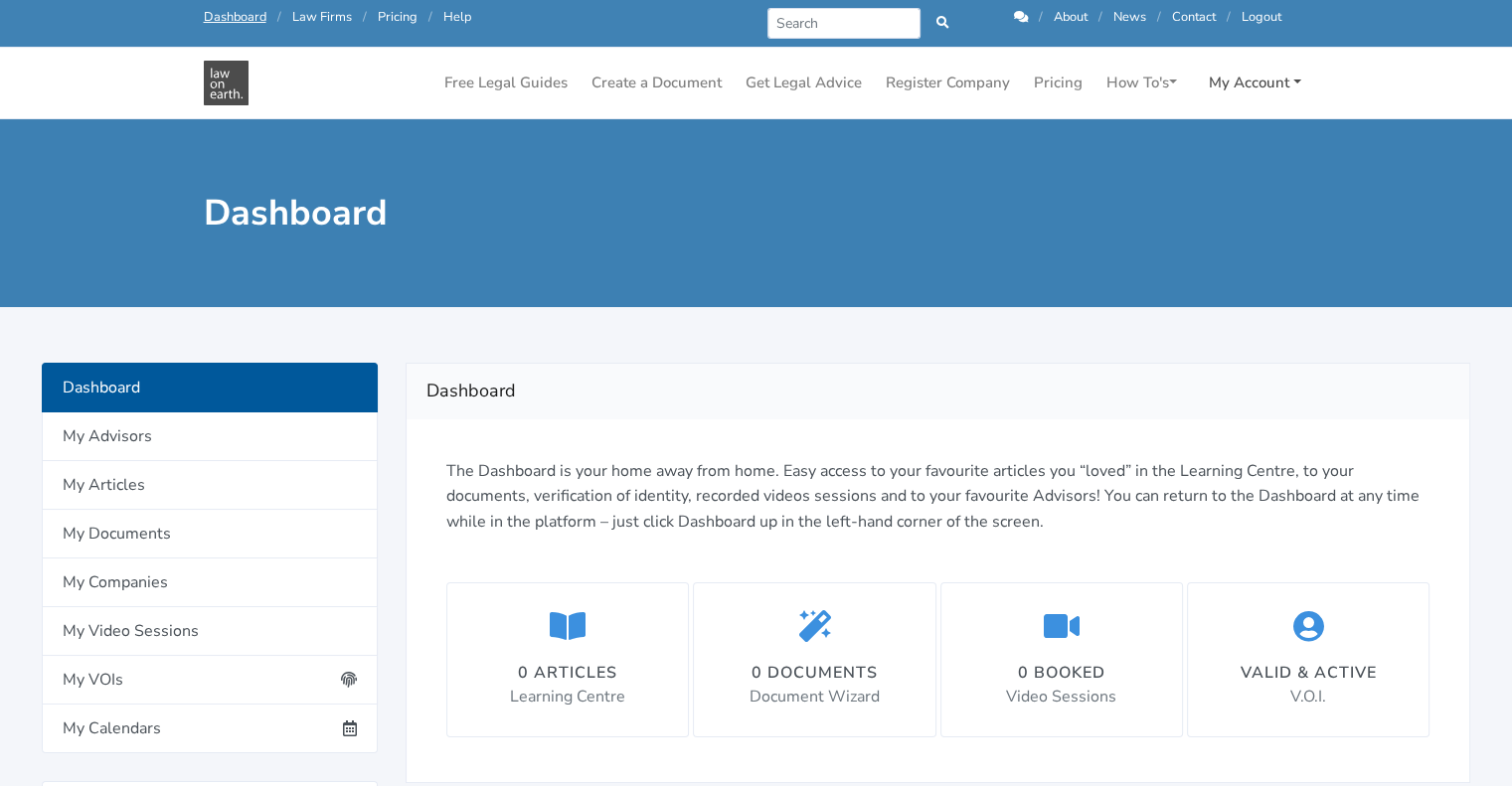 click on "My Account" at bounding box center [1255, 82] 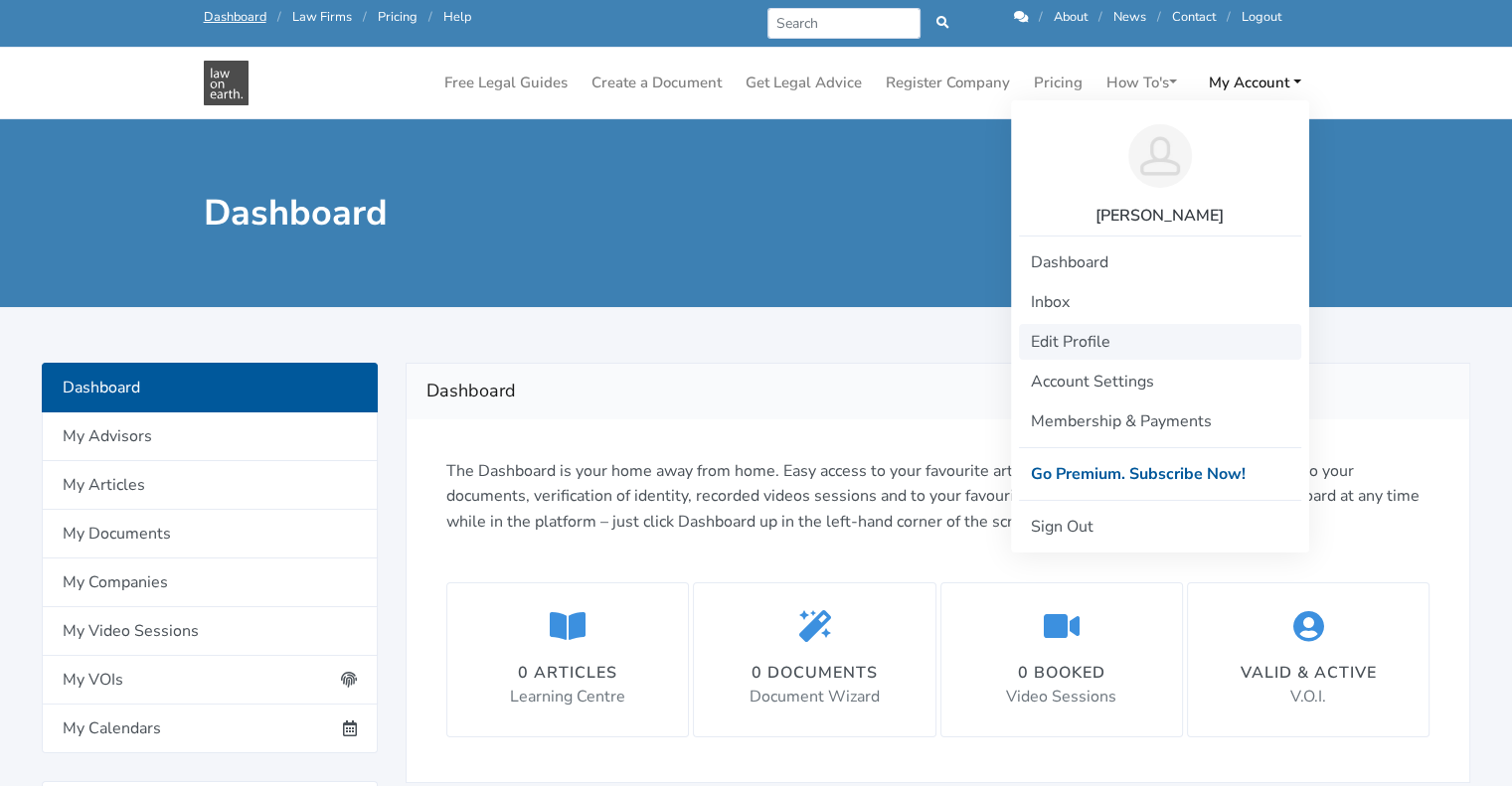 click on "Edit Profile" at bounding box center [1160, 342] 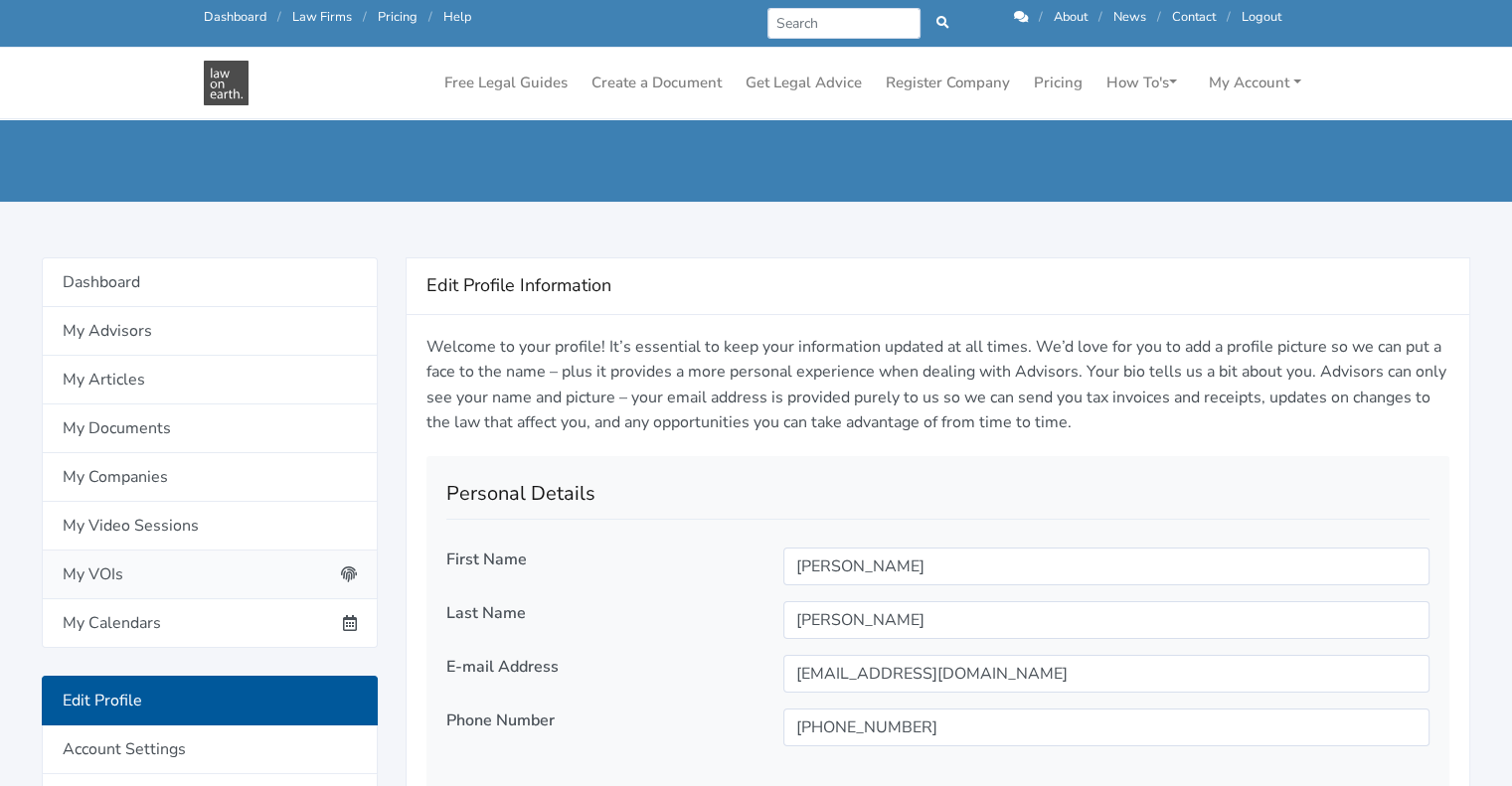 scroll, scrollTop: 55, scrollLeft: 0, axis: vertical 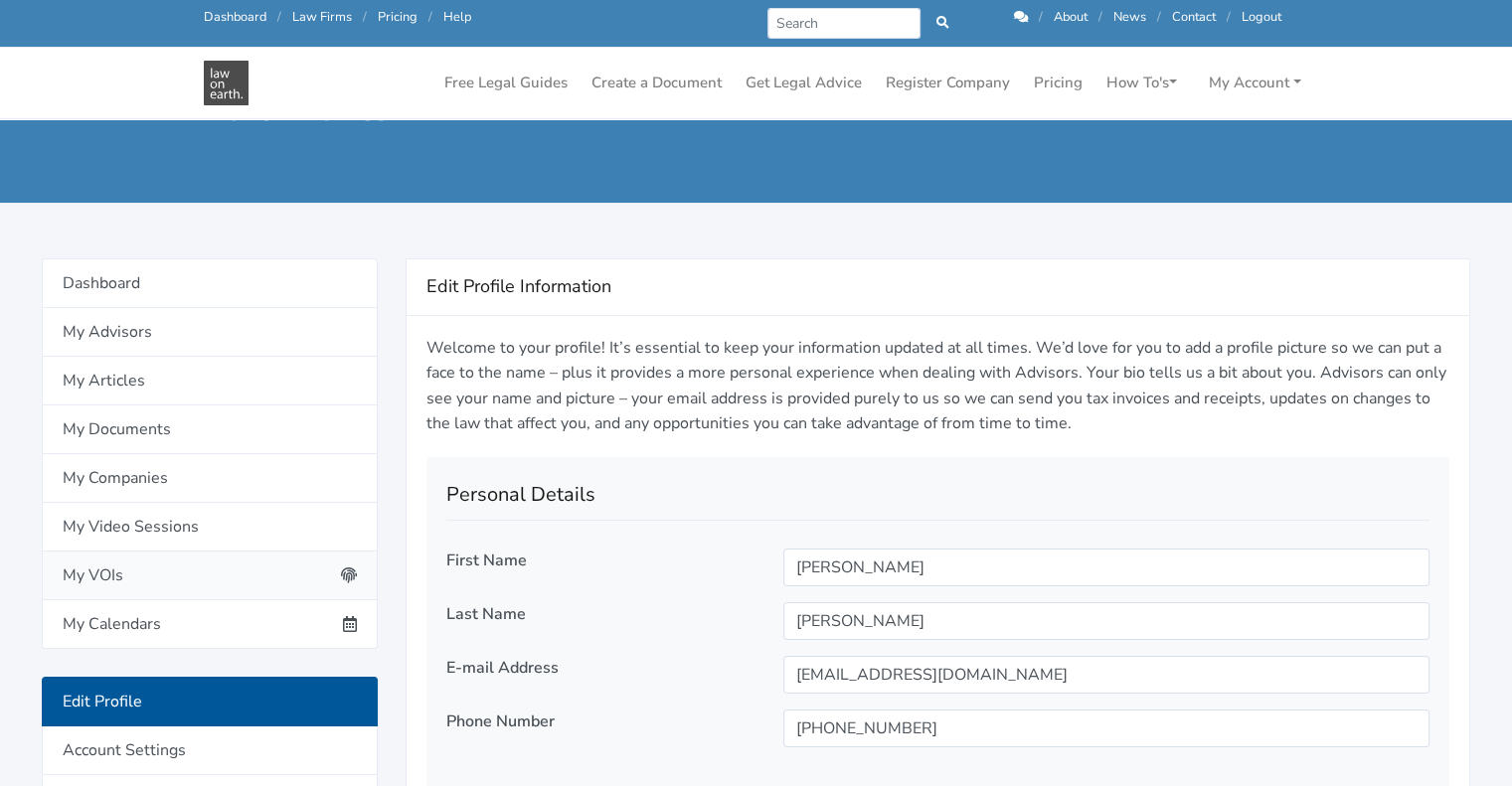 type on "1554675555" 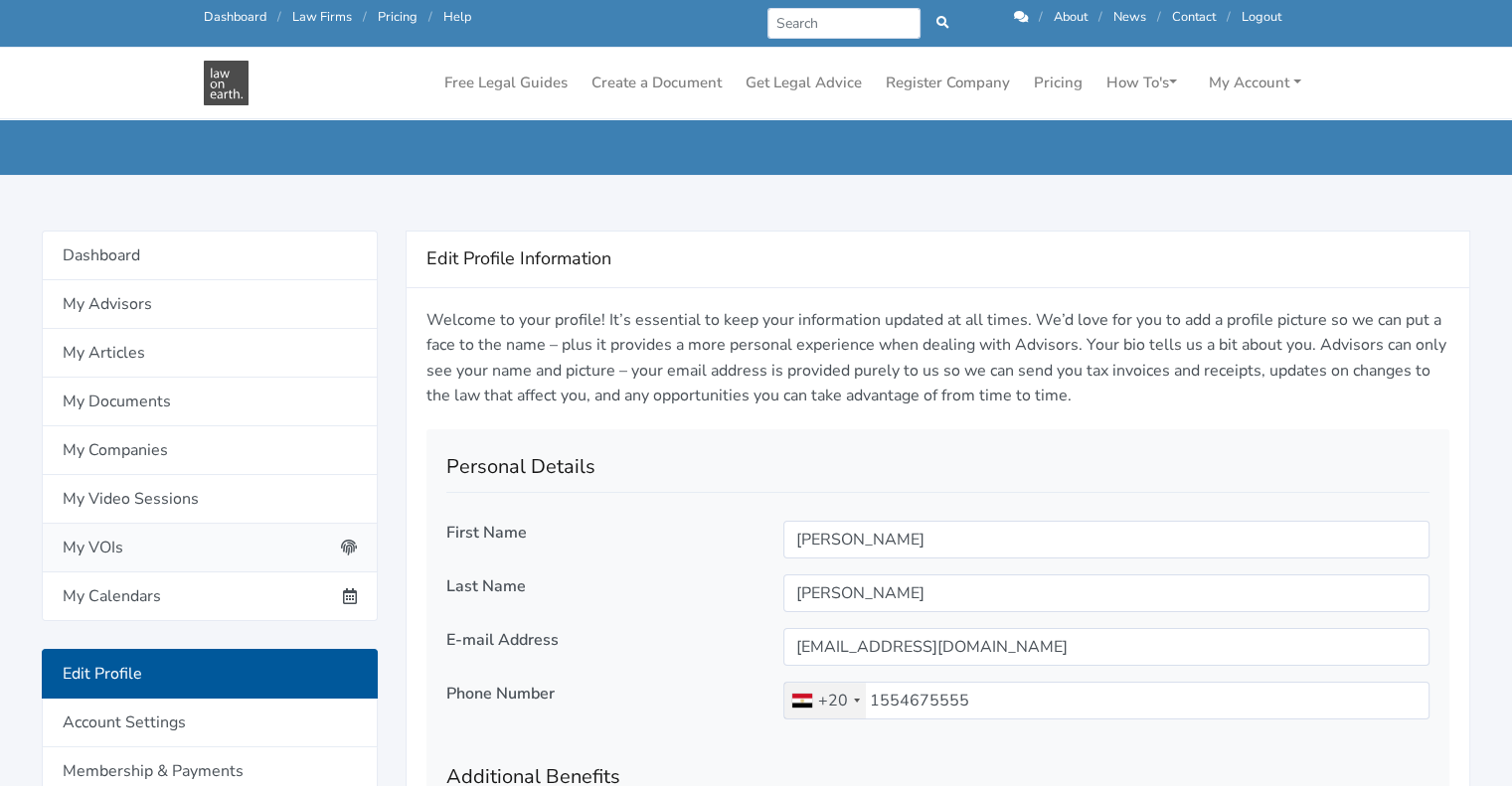 scroll, scrollTop: 24, scrollLeft: 0, axis: vertical 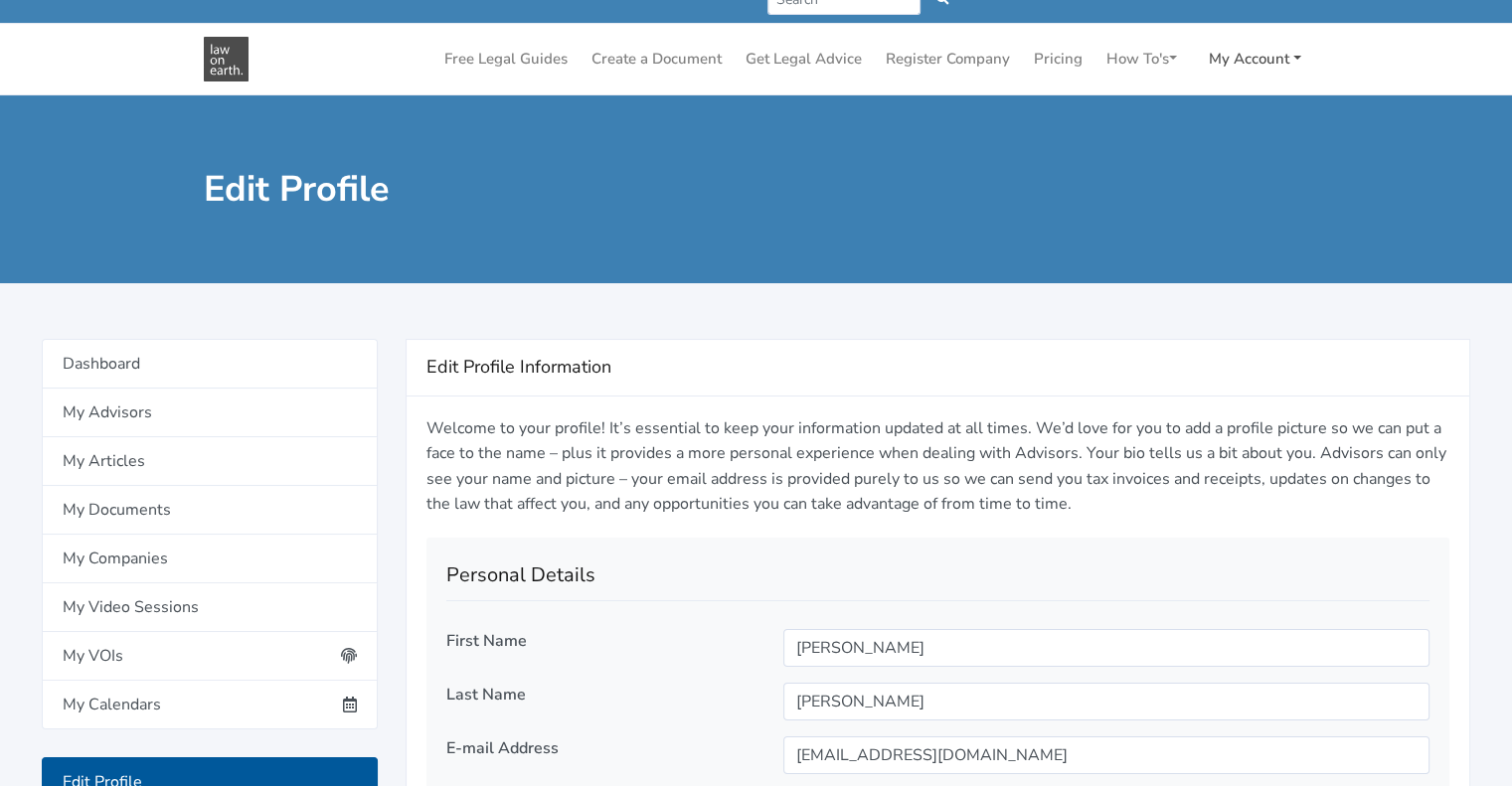 click on "My Account" at bounding box center [1255, 59] 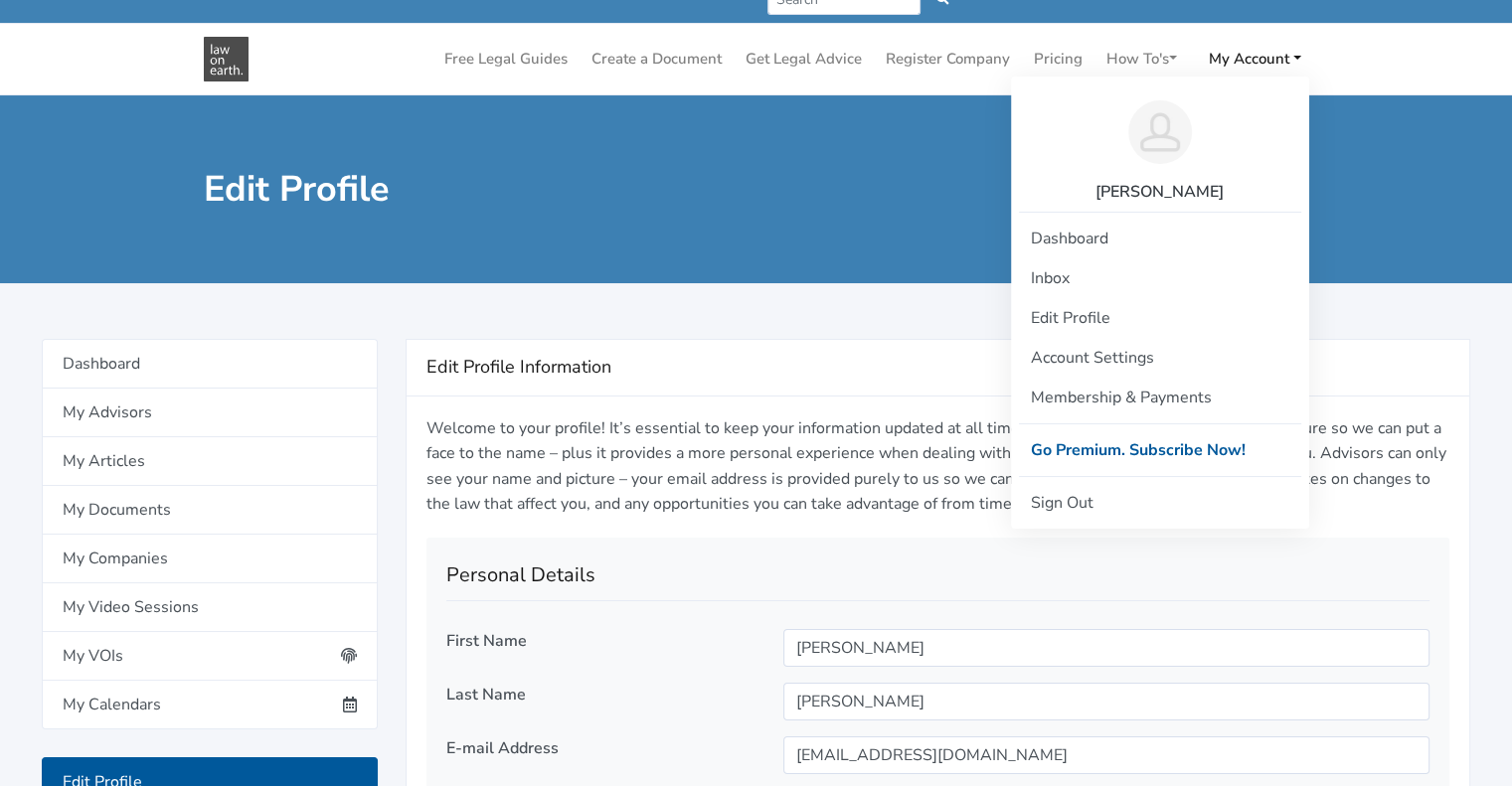 scroll, scrollTop: 0, scrollLeft: 0, axis: both 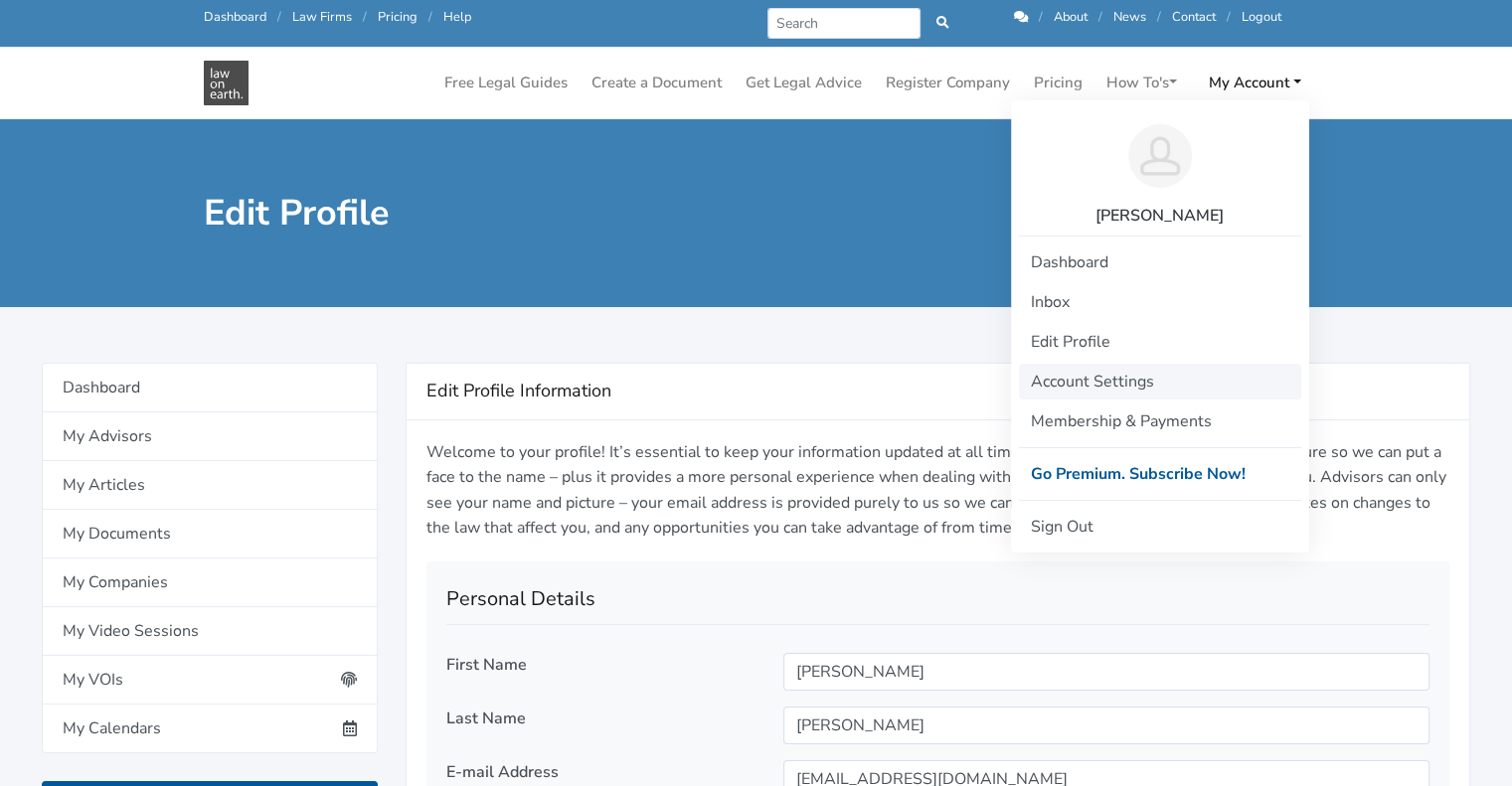 click on "Account Settings" at bounding box center [1160, 382] 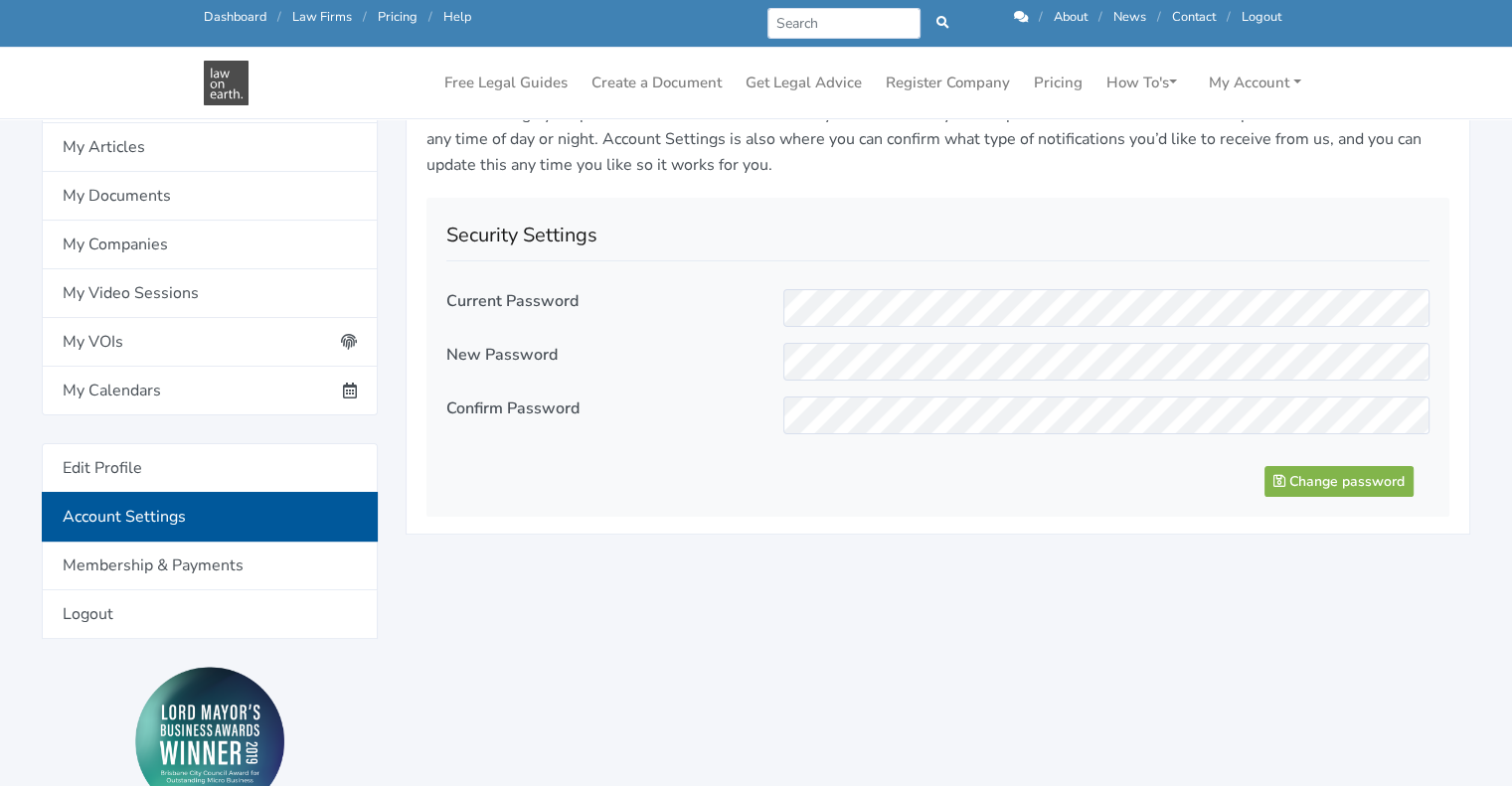 scroll, scrollTop: 290, scrollLeft: 0, axis: vertical 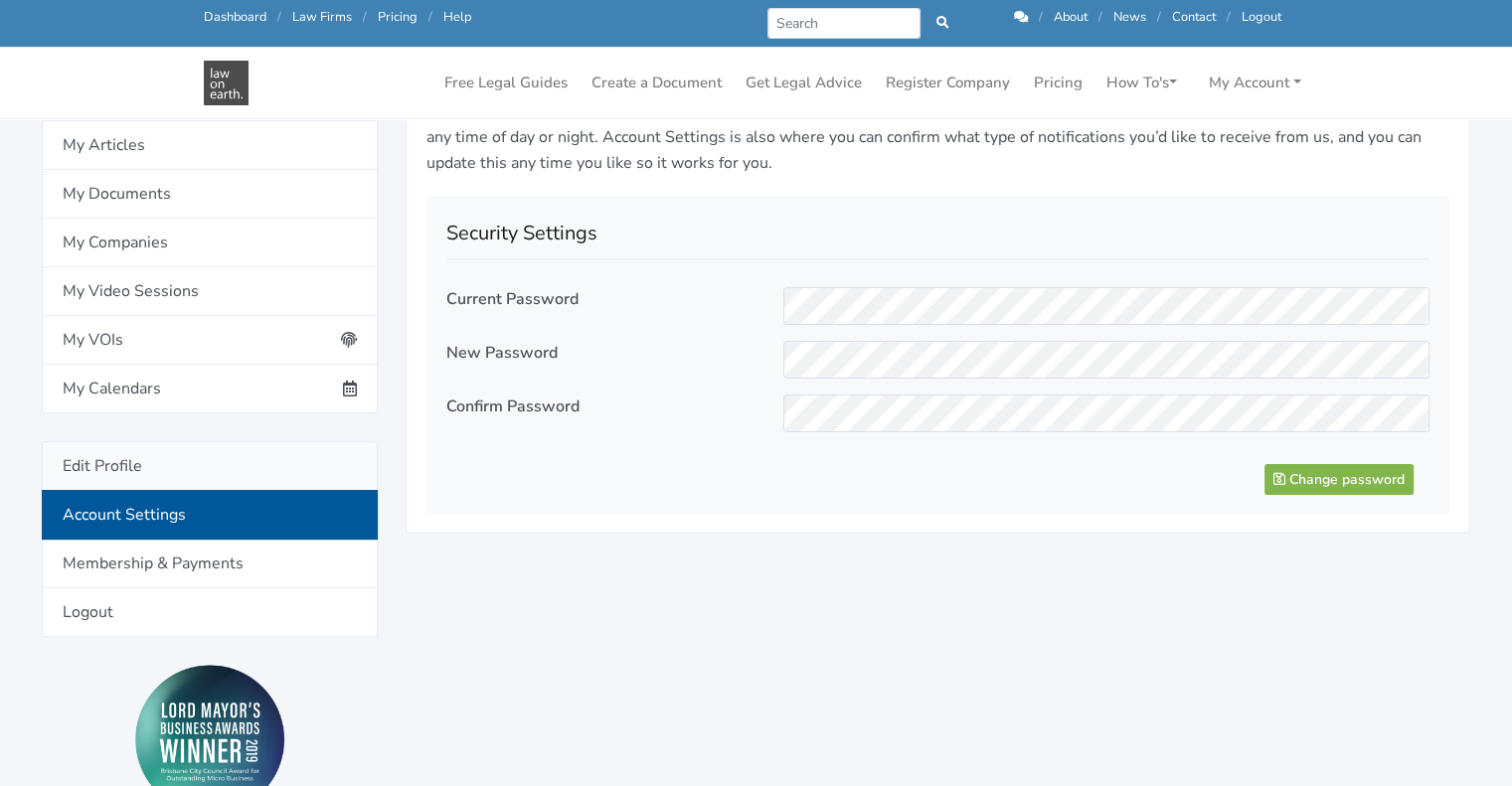 click on "Edit Profile" at bounding box center (210, 466) 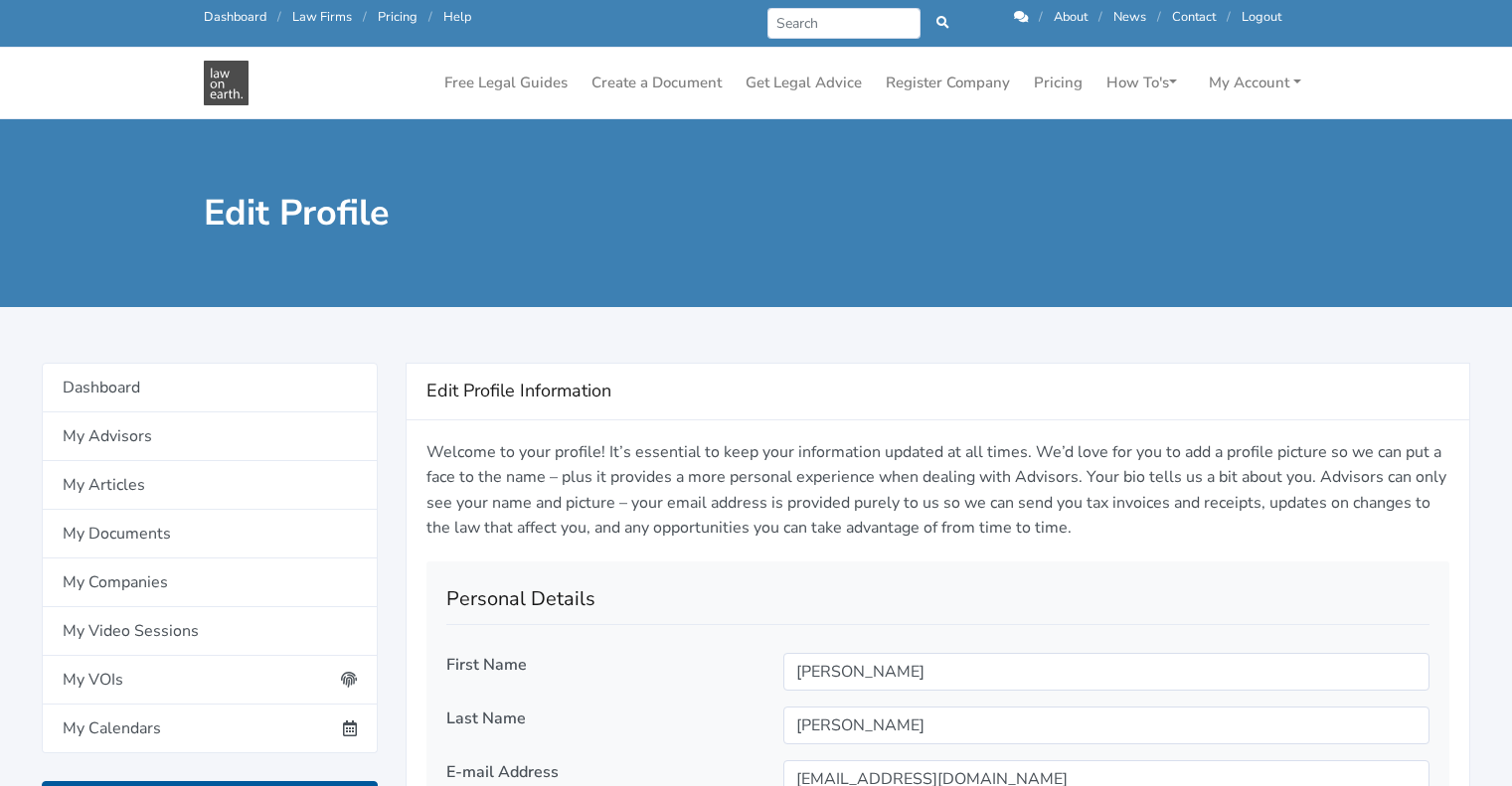type on "1554675555" 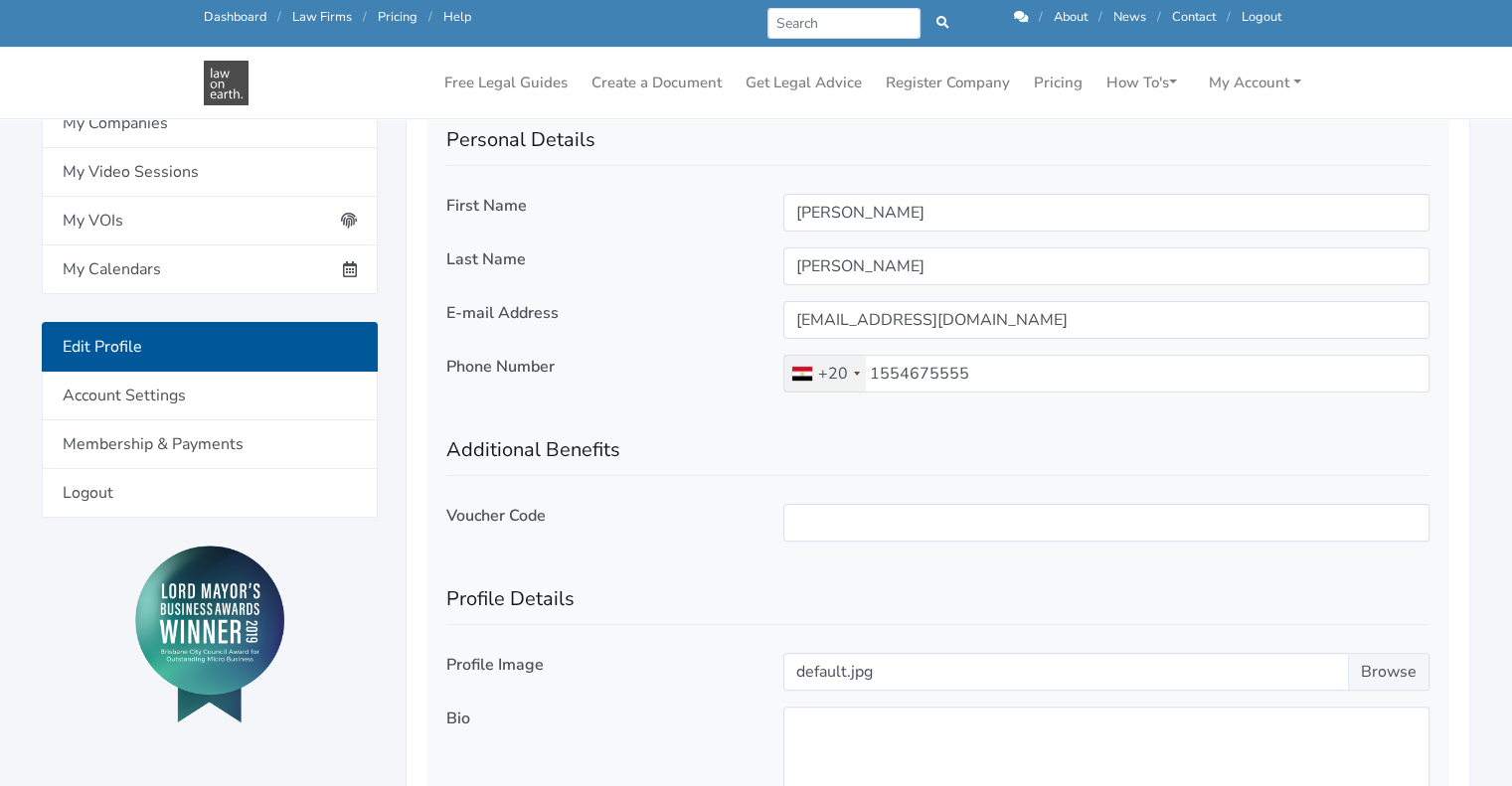 scroll, scrollTop: 411, scrollLeft: 0, axis: vertical 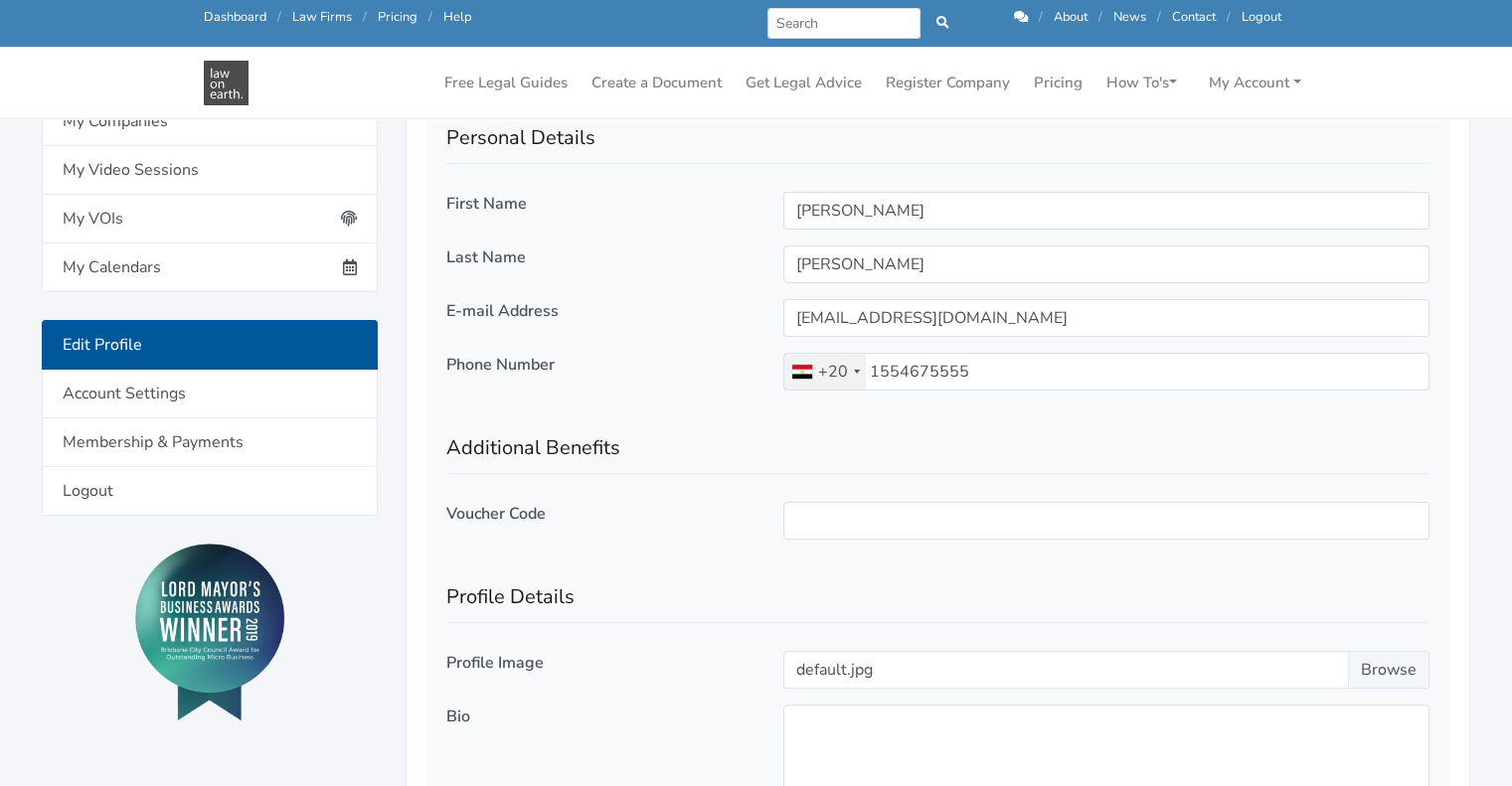 click on "Voucher Code" at bounding box center [496, 514] 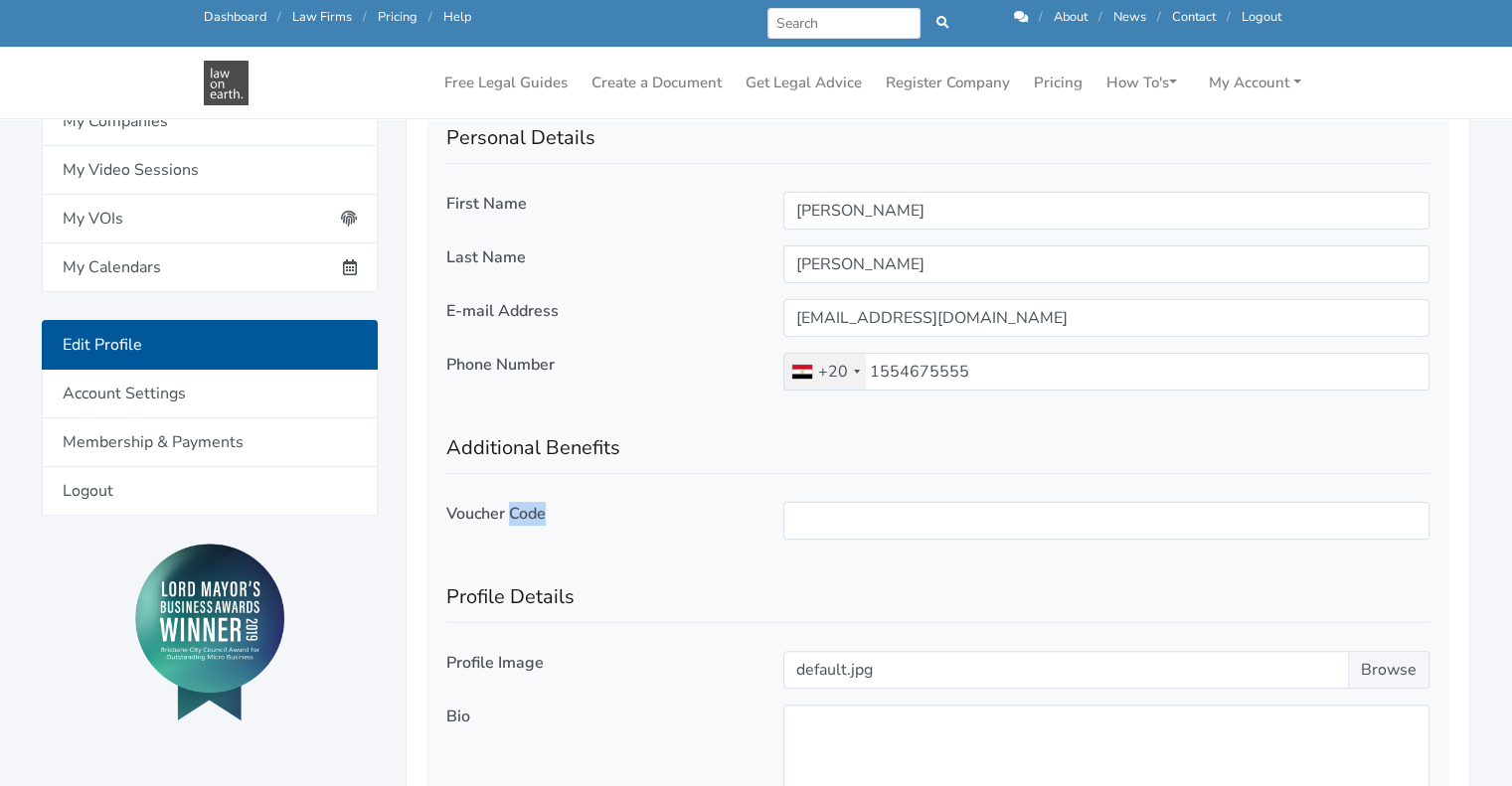 click on "Voucher Code" at bounding box center [496, 514] 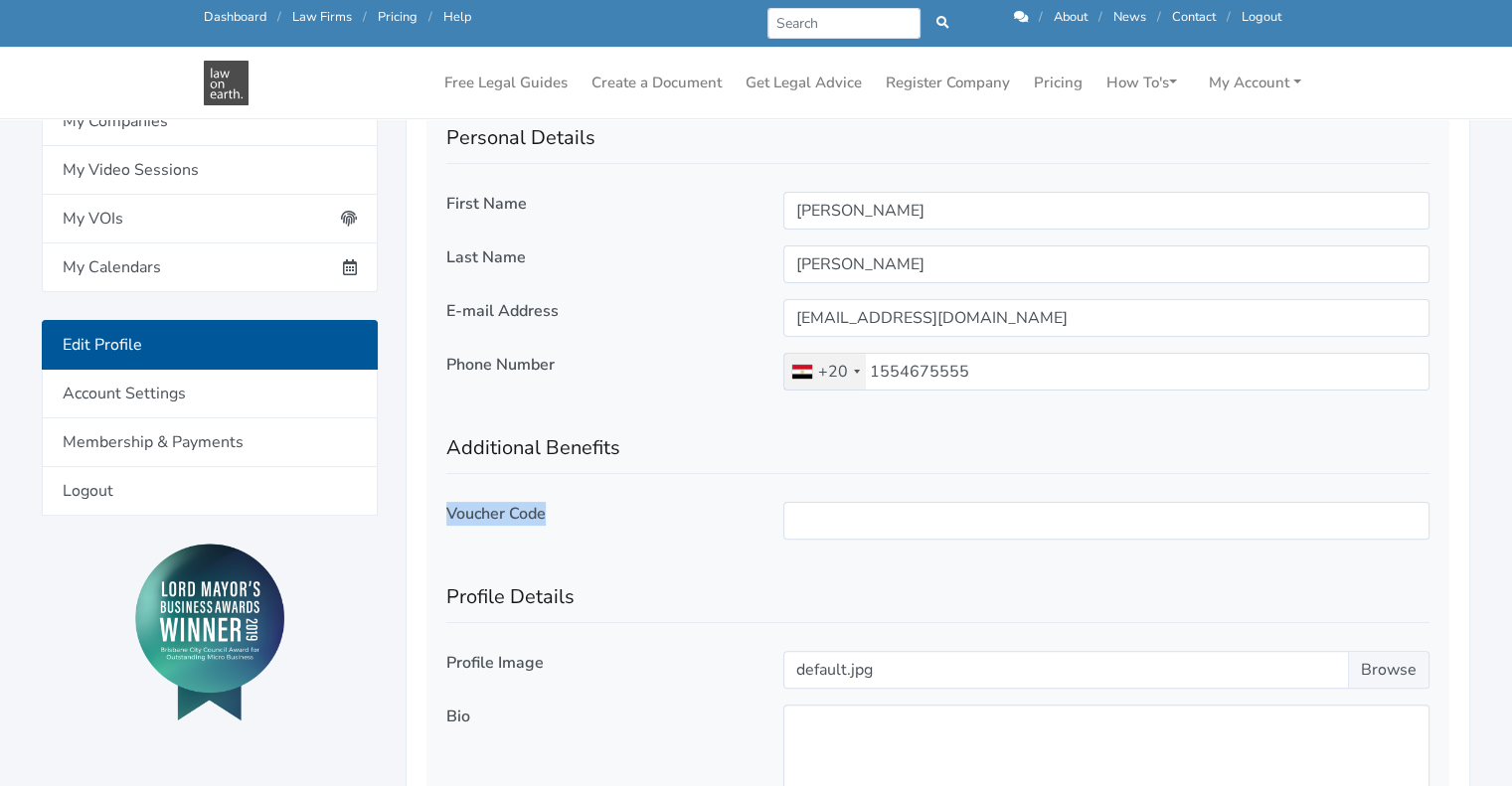 click on "Voucher Code" at bounding box center [496, 514] 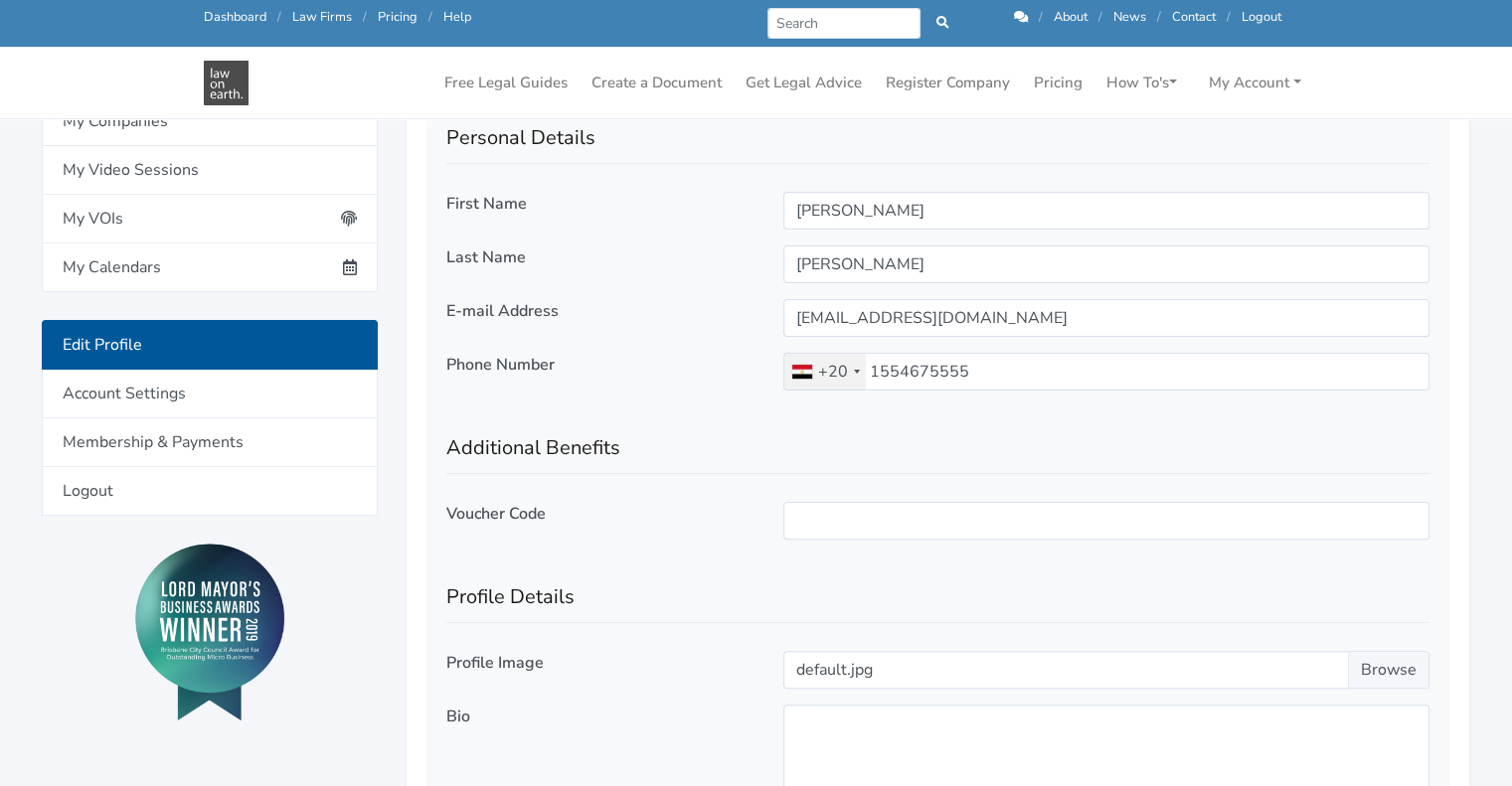 click on "Additional Benefits" at bounding box center (937, 440) 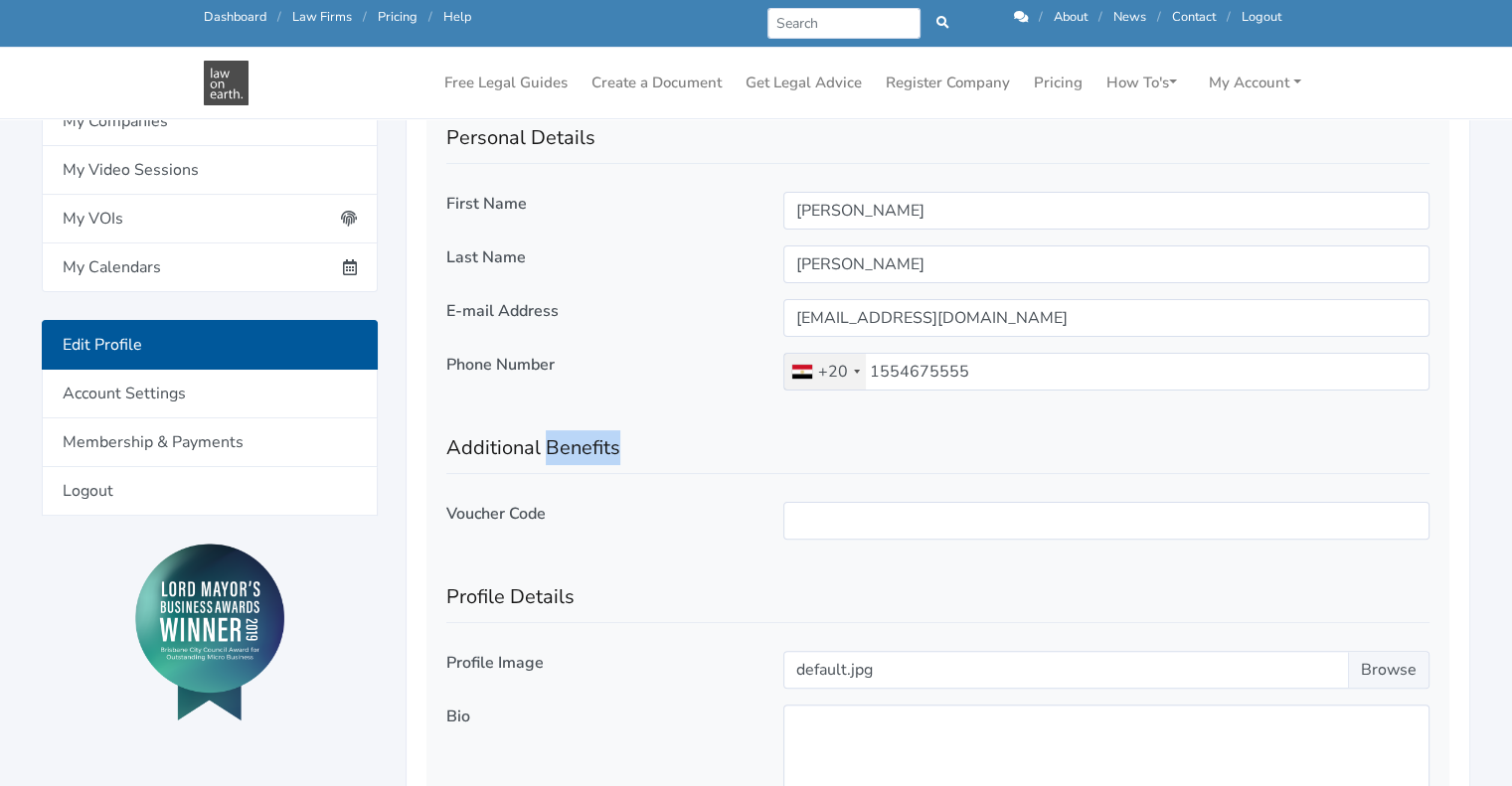 click on "Additional Benefits" at bounding box center (937, 440) 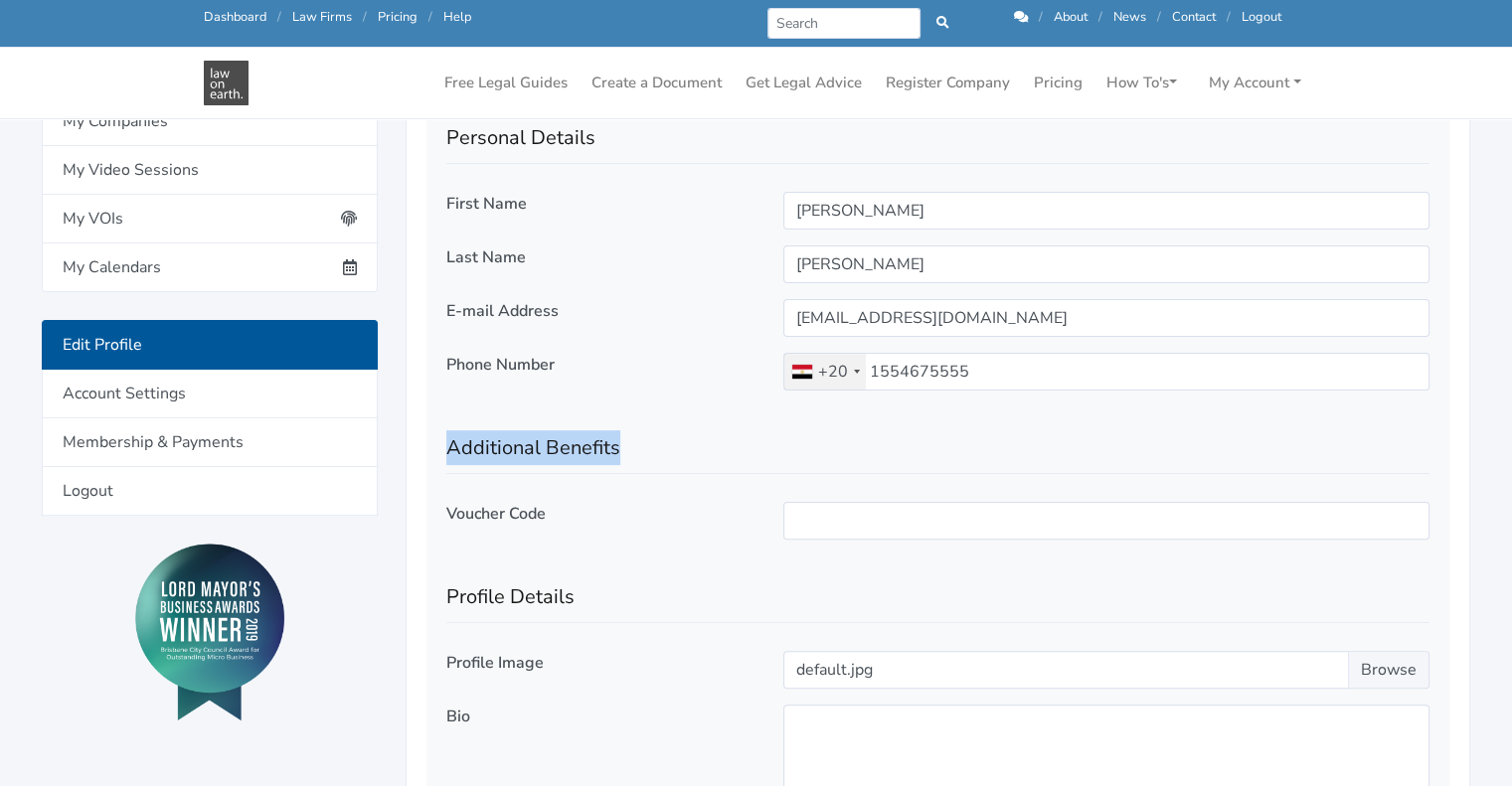 click on "Additional Benefits" at bounding box center [937, 440] 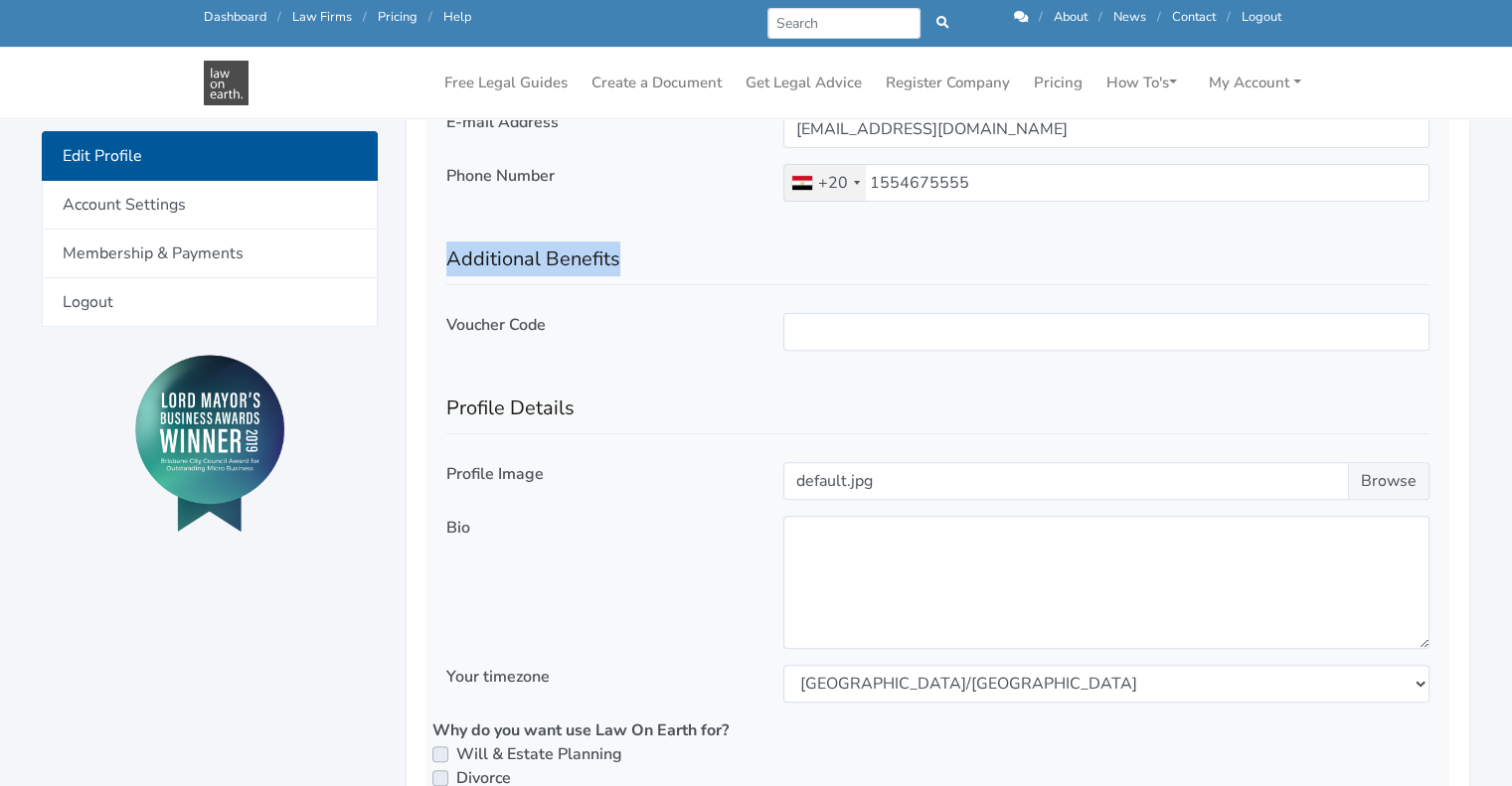 scroll, scrollTop: 602, scrollLeft: 0, axis: vertical 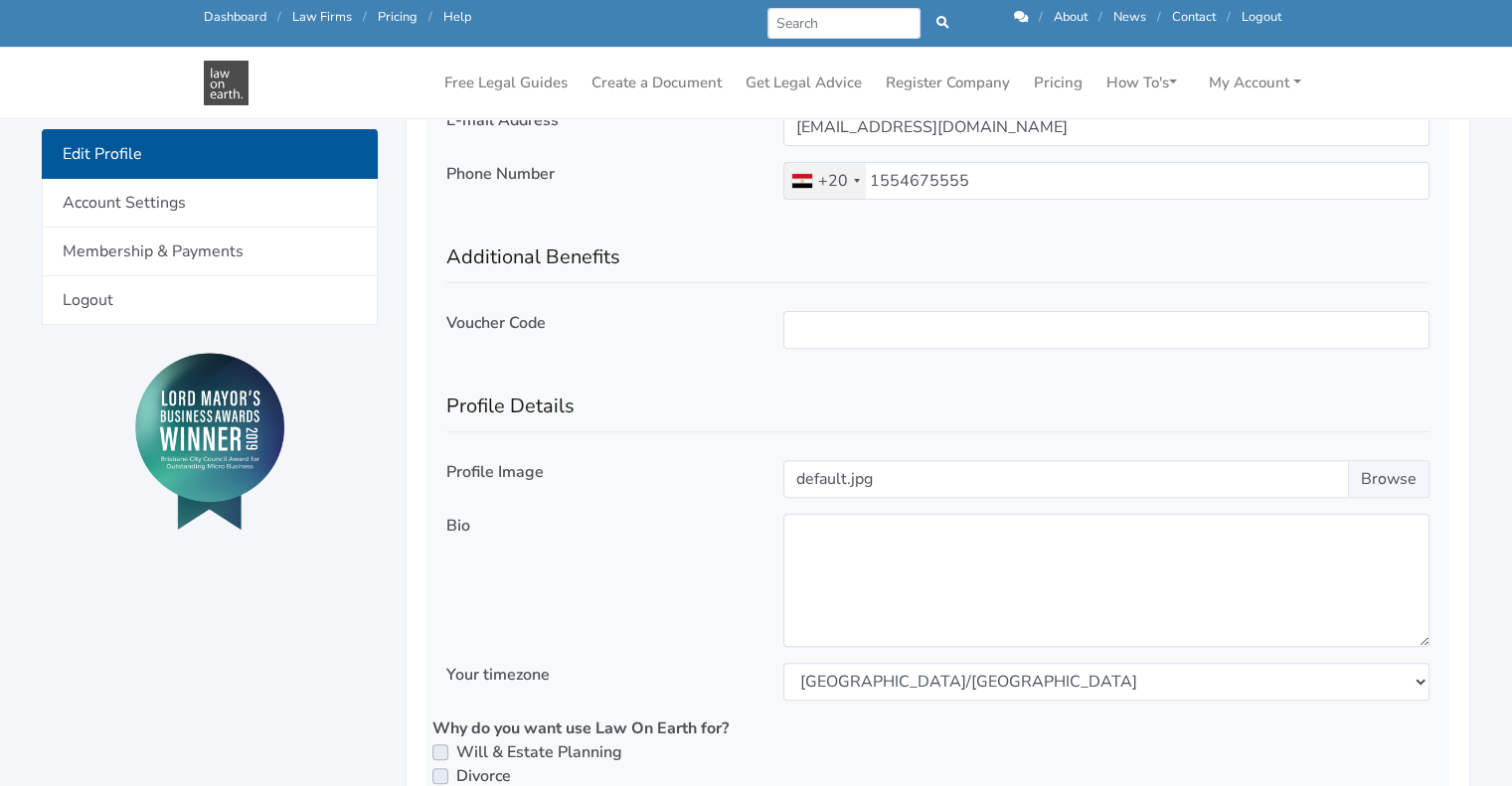 click on "Personal Details
First Name
Mohammed
Last Name
Salah
E-mail Address Phone Number +20" at bounding box center (937, 456) 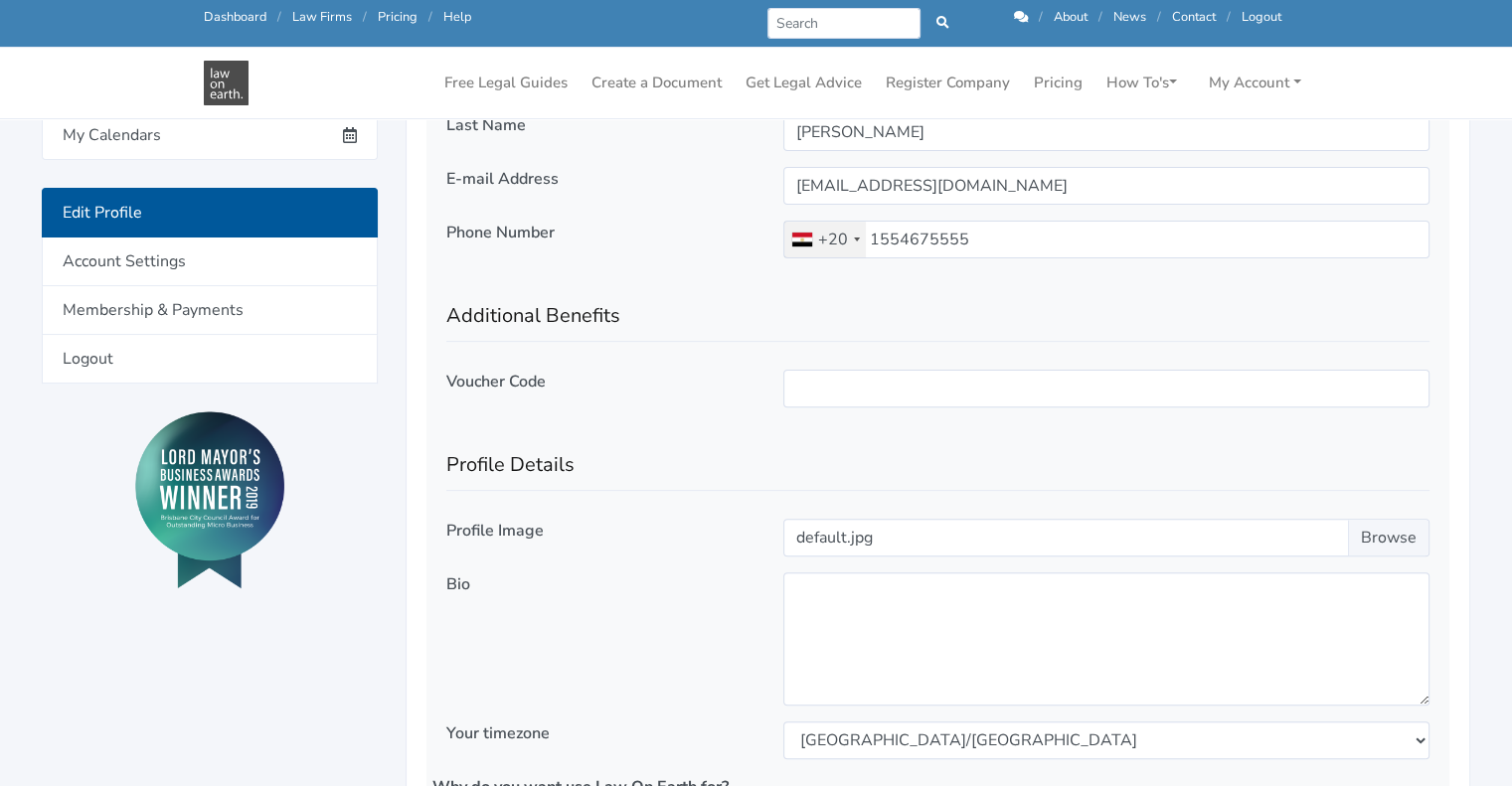 scroll, scrollTop: 545, scrollLeft: 0, axis: vertical 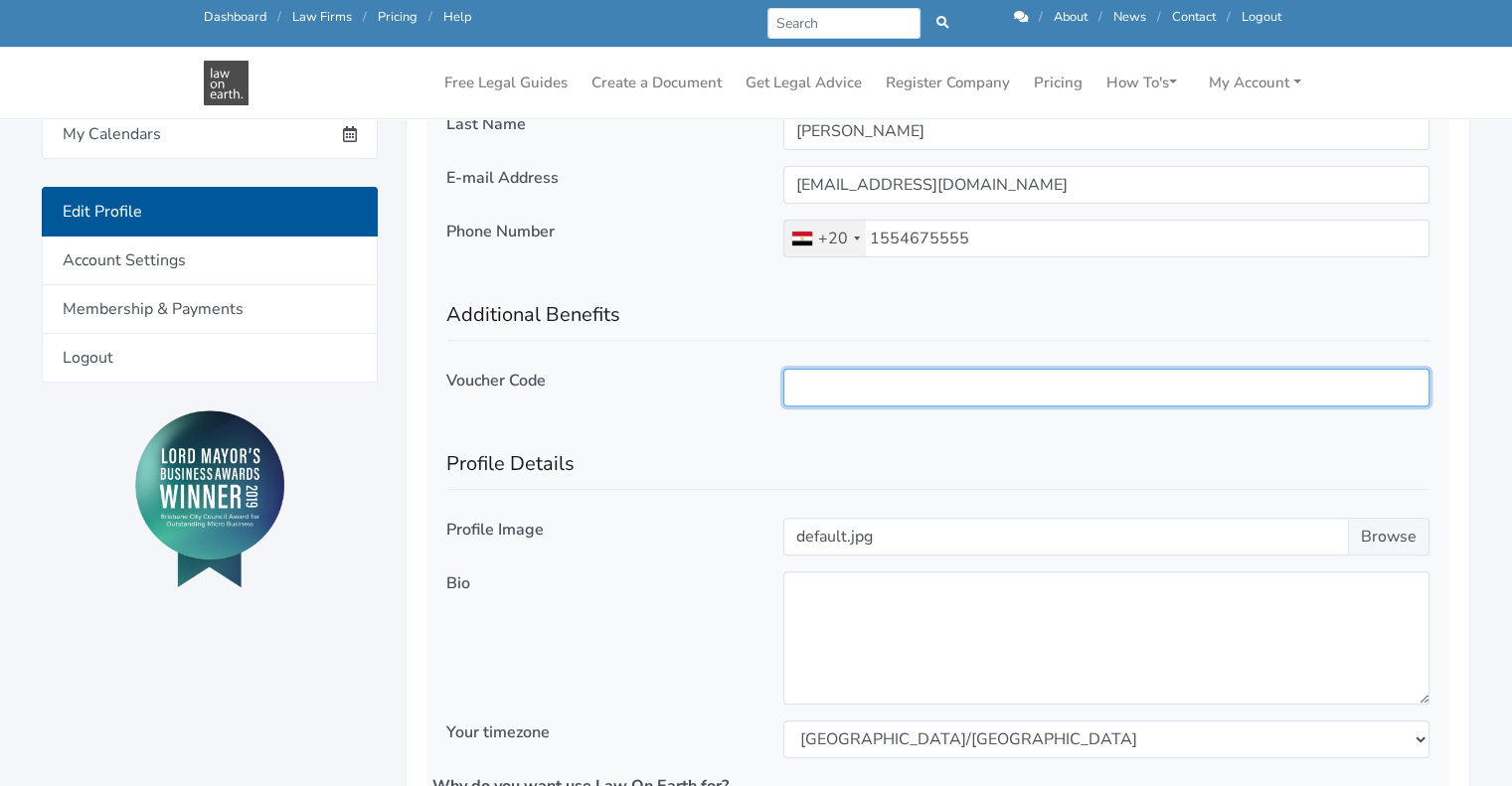 click at bounding box center (1106, 388) 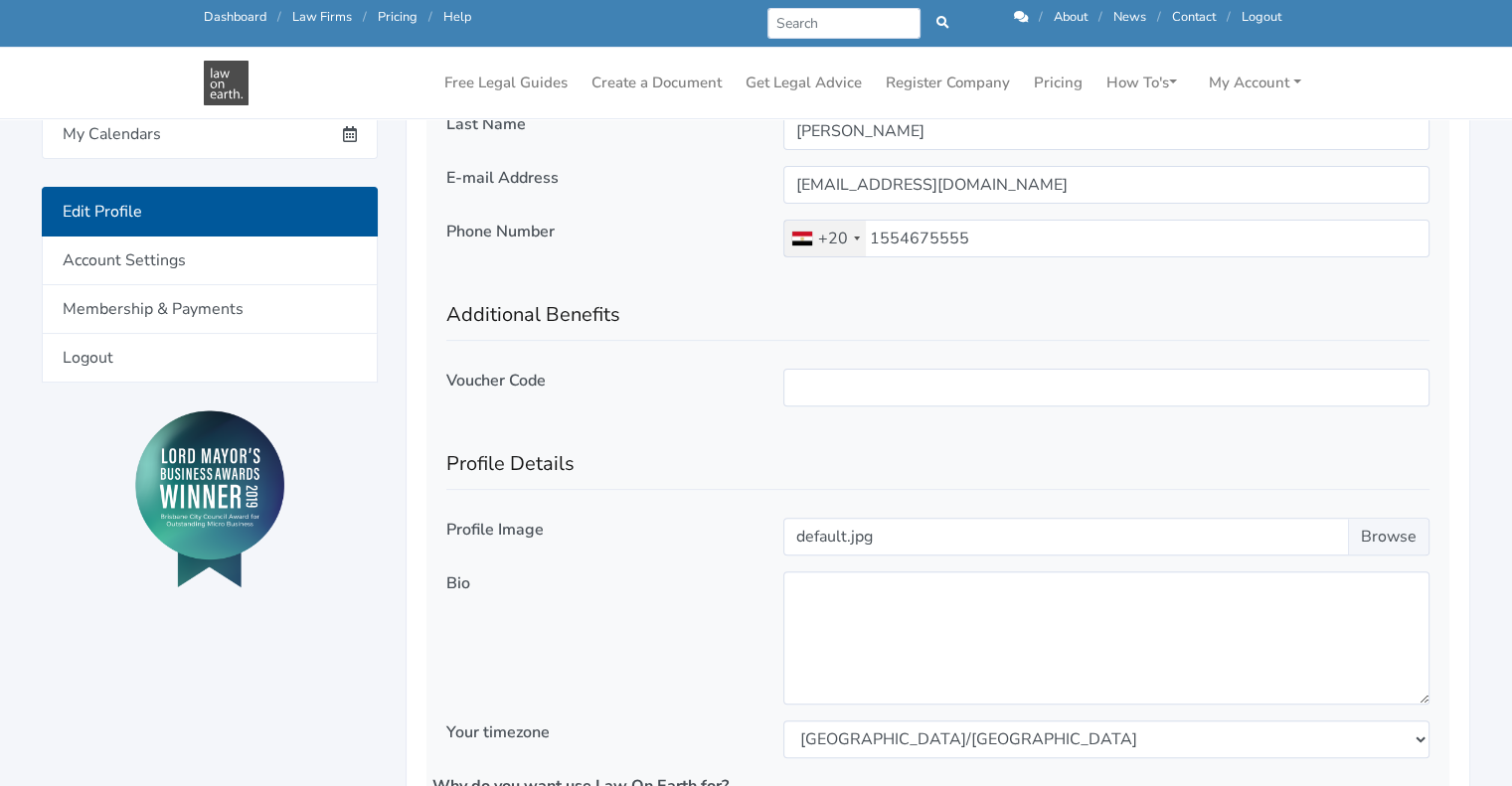 click on "Voucher Code" at bounding box center [600, 395] 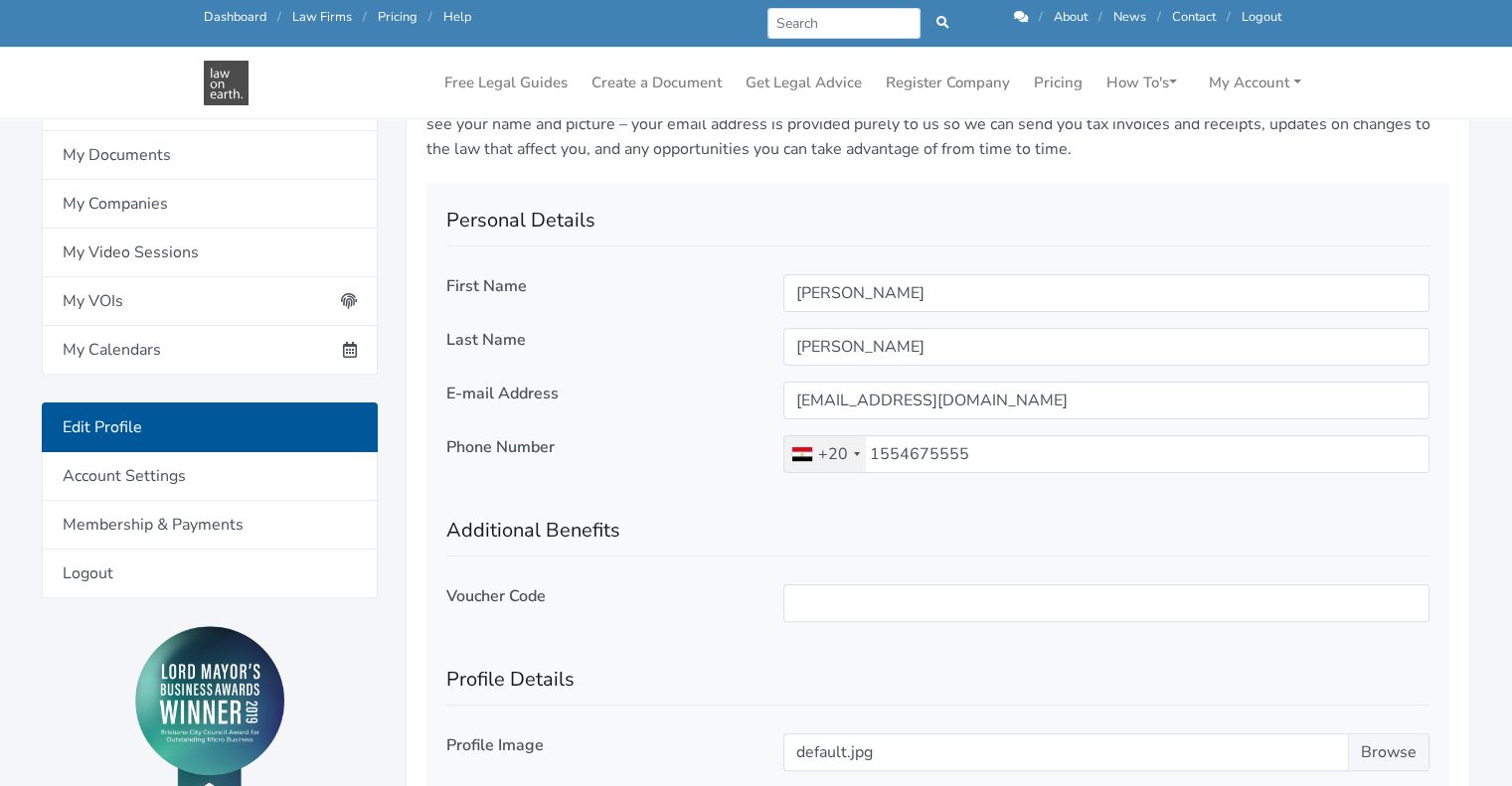 scroll, scrollTop: 330, scrollLeft: 0, axis: vertical 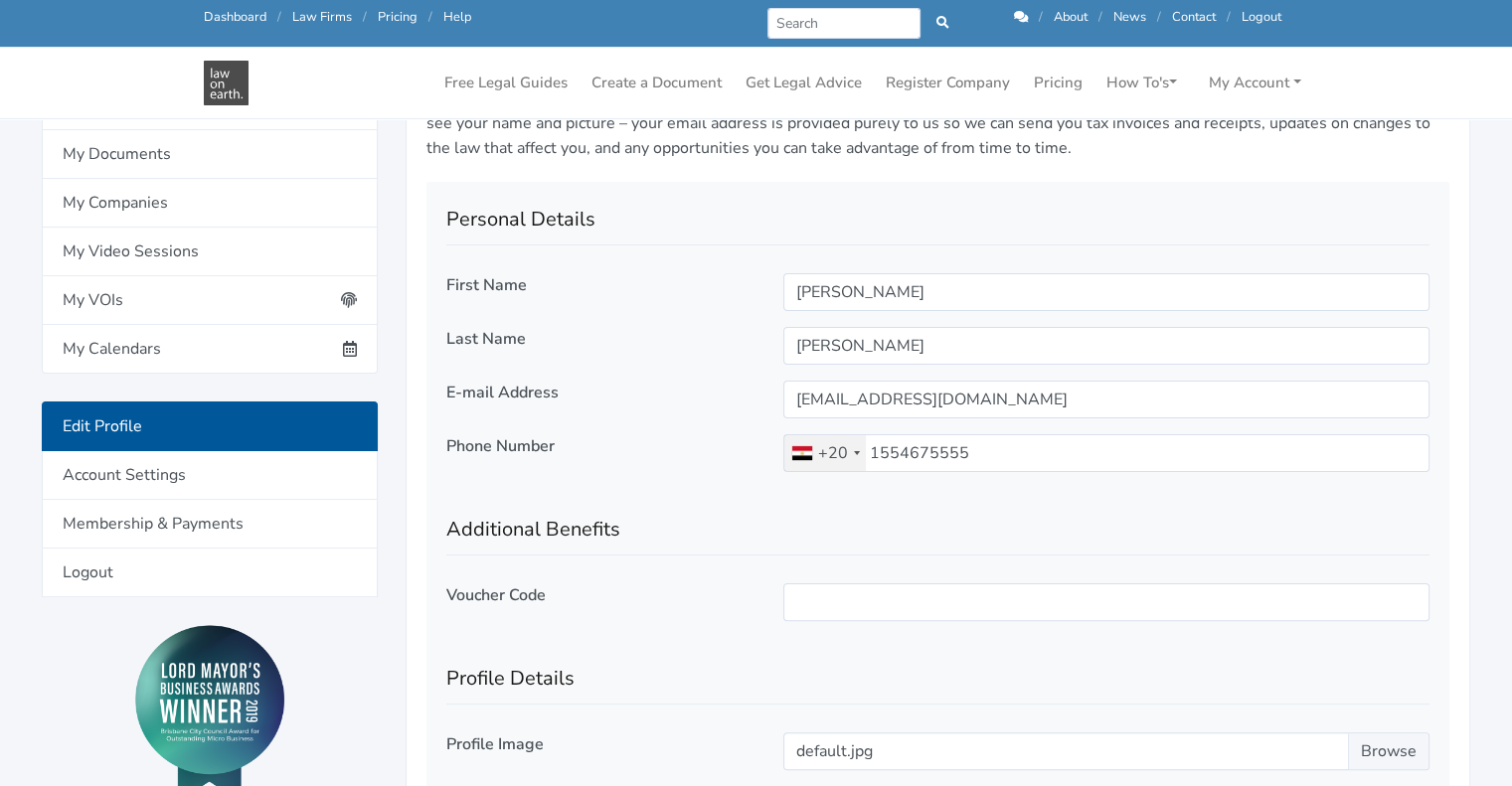 click on "E-mail Address" at bounding box center [502, 393] 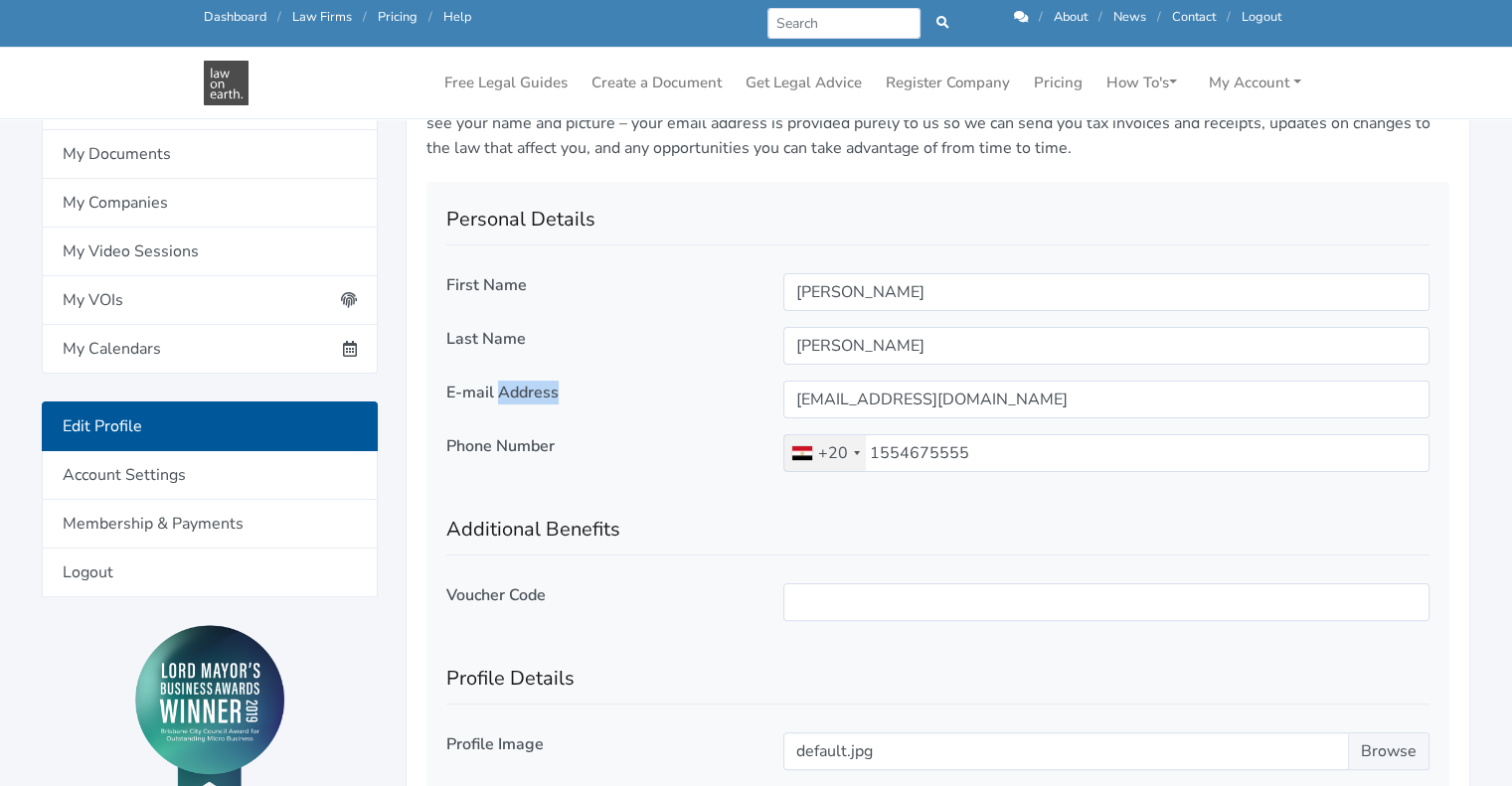 click on "E-mail Address" at bounding box center [502, 393] 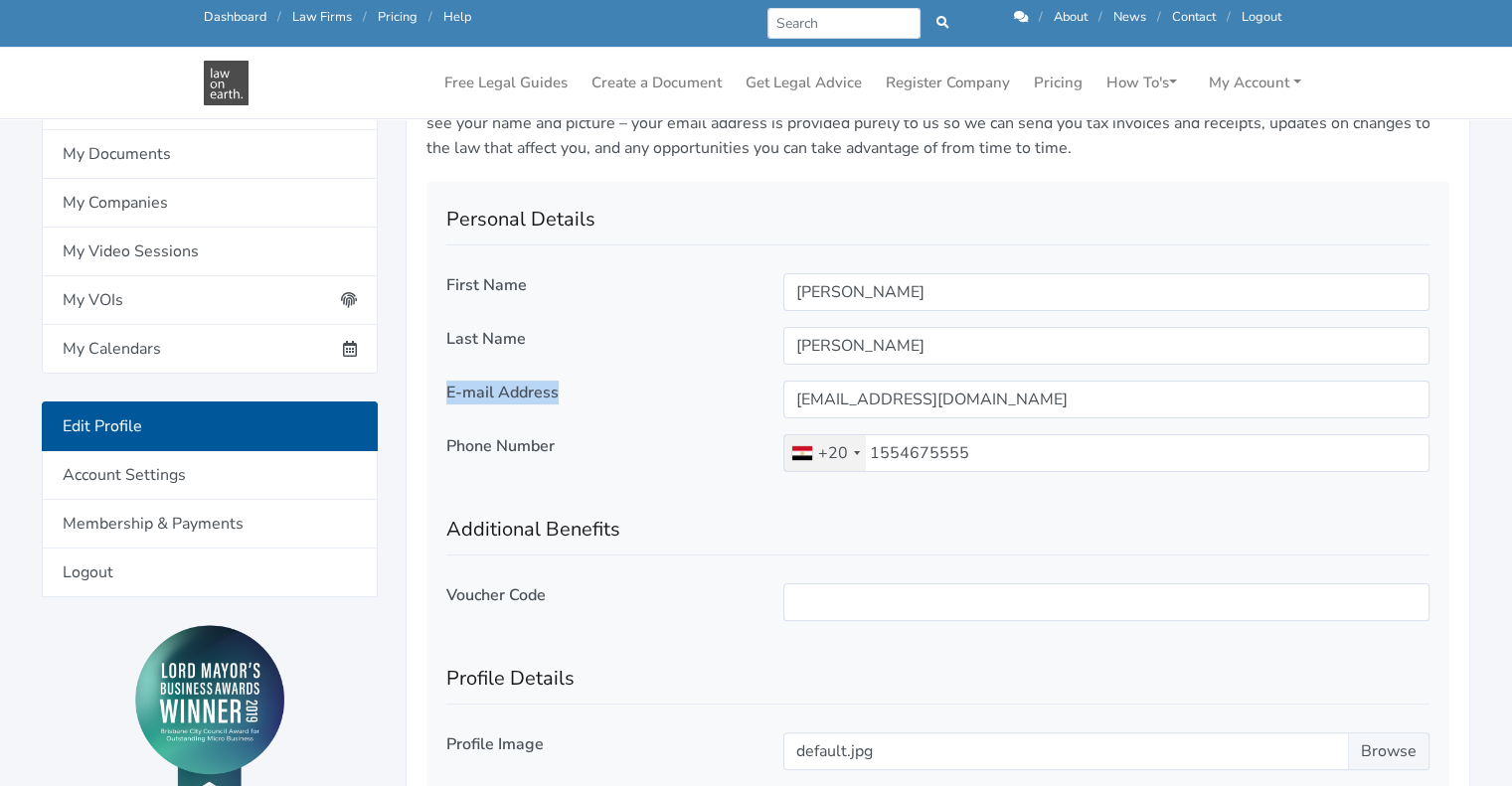 click on "E-mail Address" at bounding box center (502, 393) 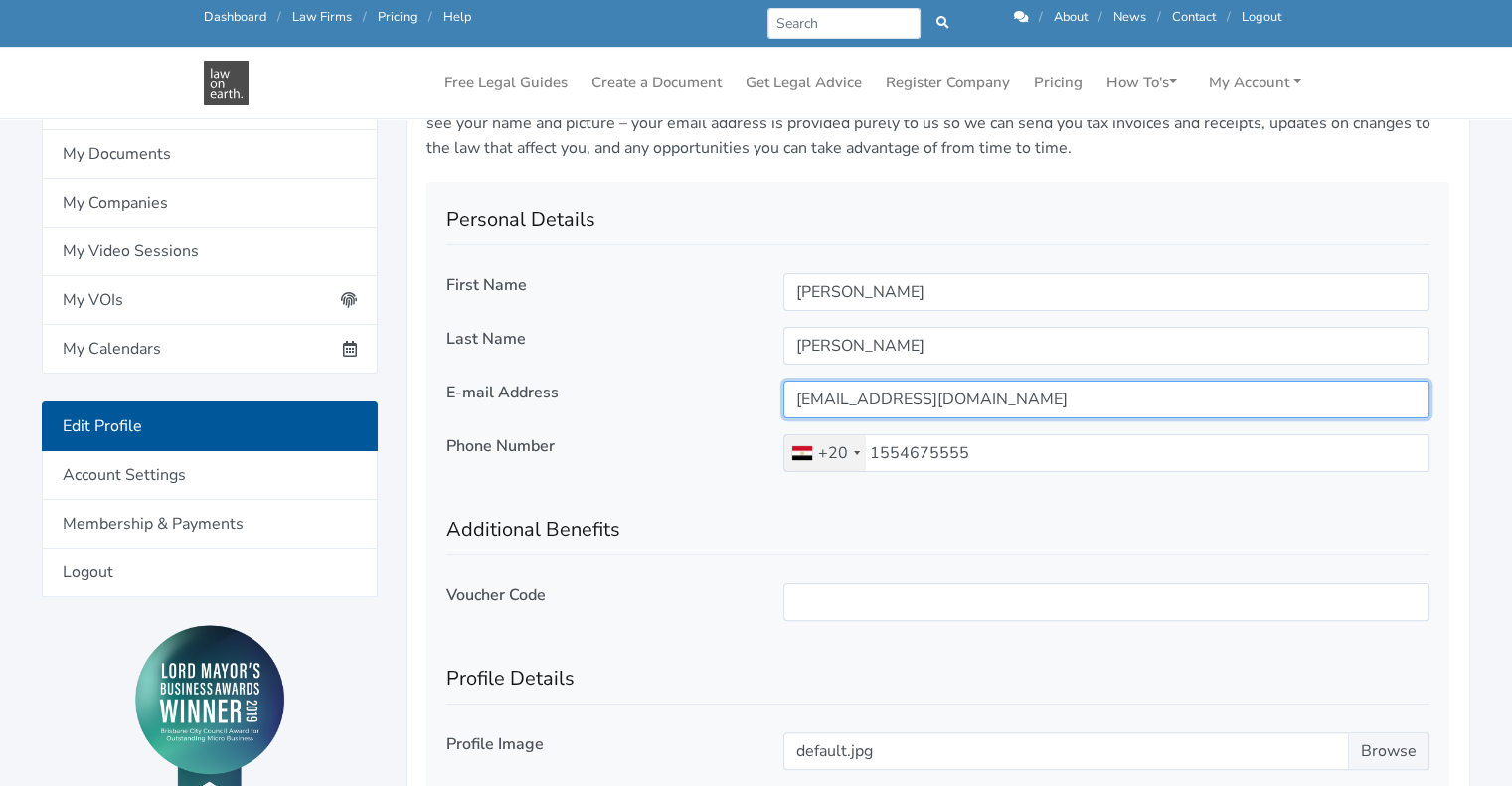 click on "[EMAIL_ADDRESS][DOMAIN_NAME]" at bounding box center [1106, 399] 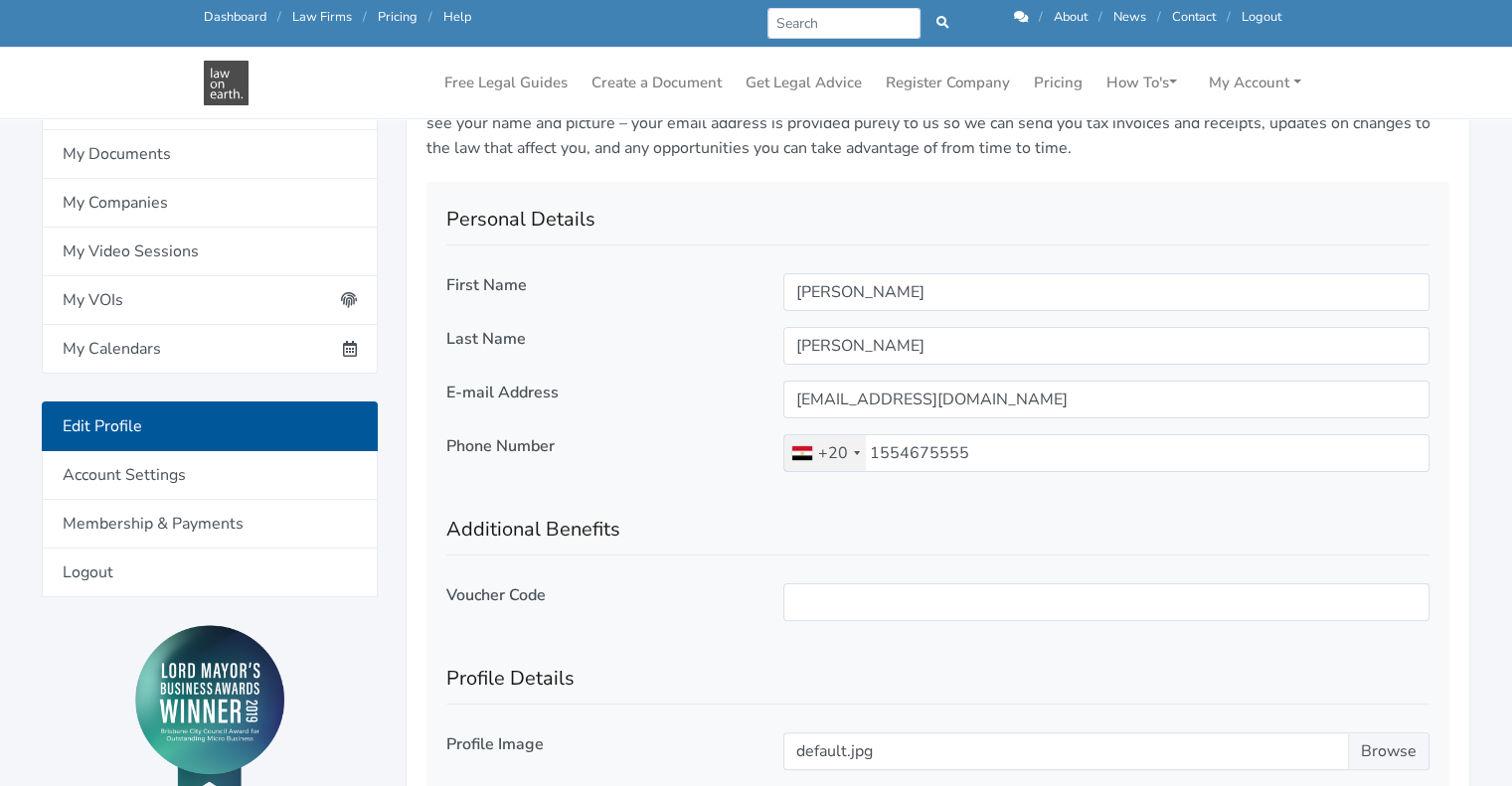 click on "Additional Benefits" at bounding box center [937, 522] 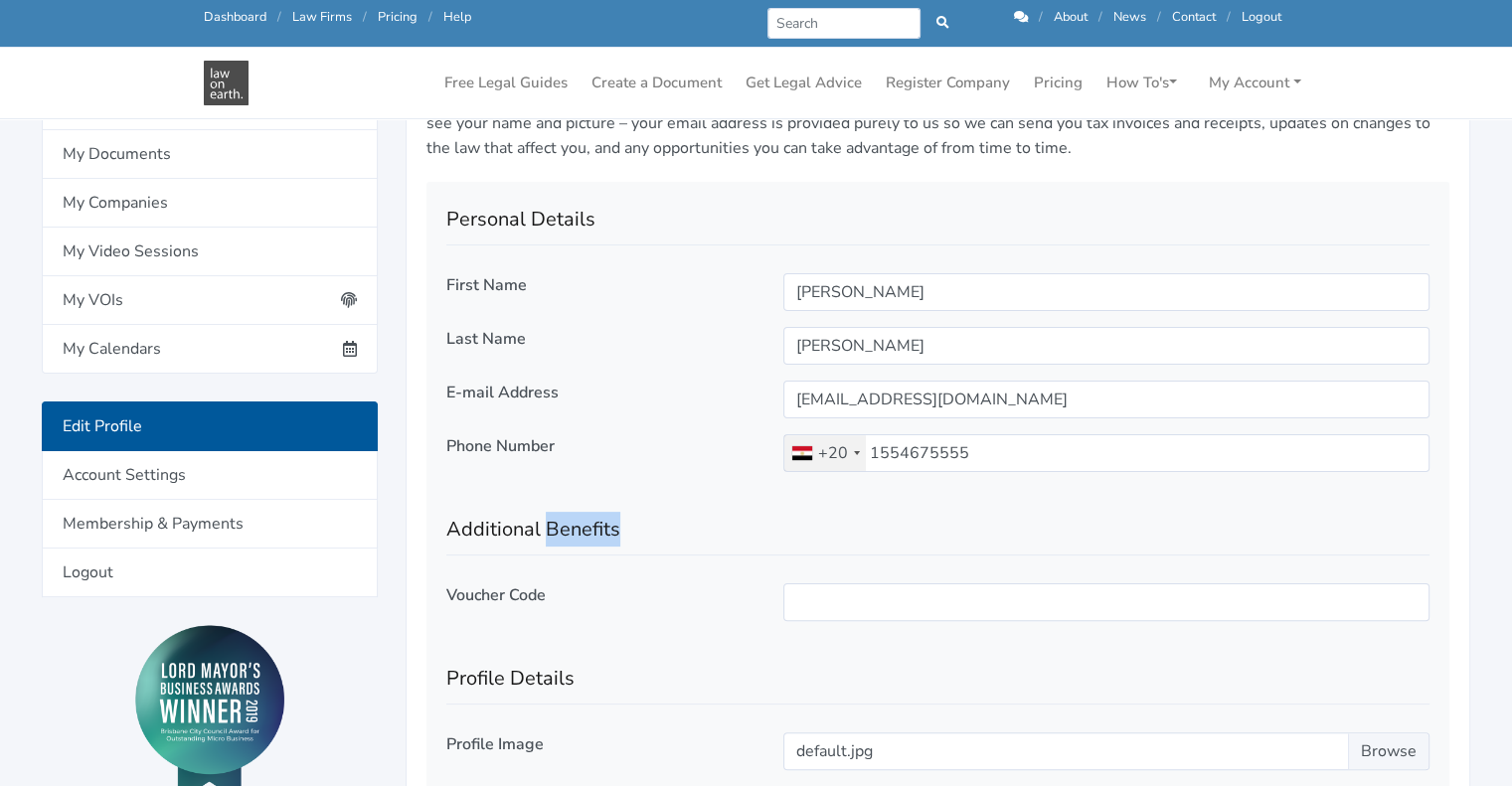 click on "Additional Benefits" at bounding box center [937, 522] 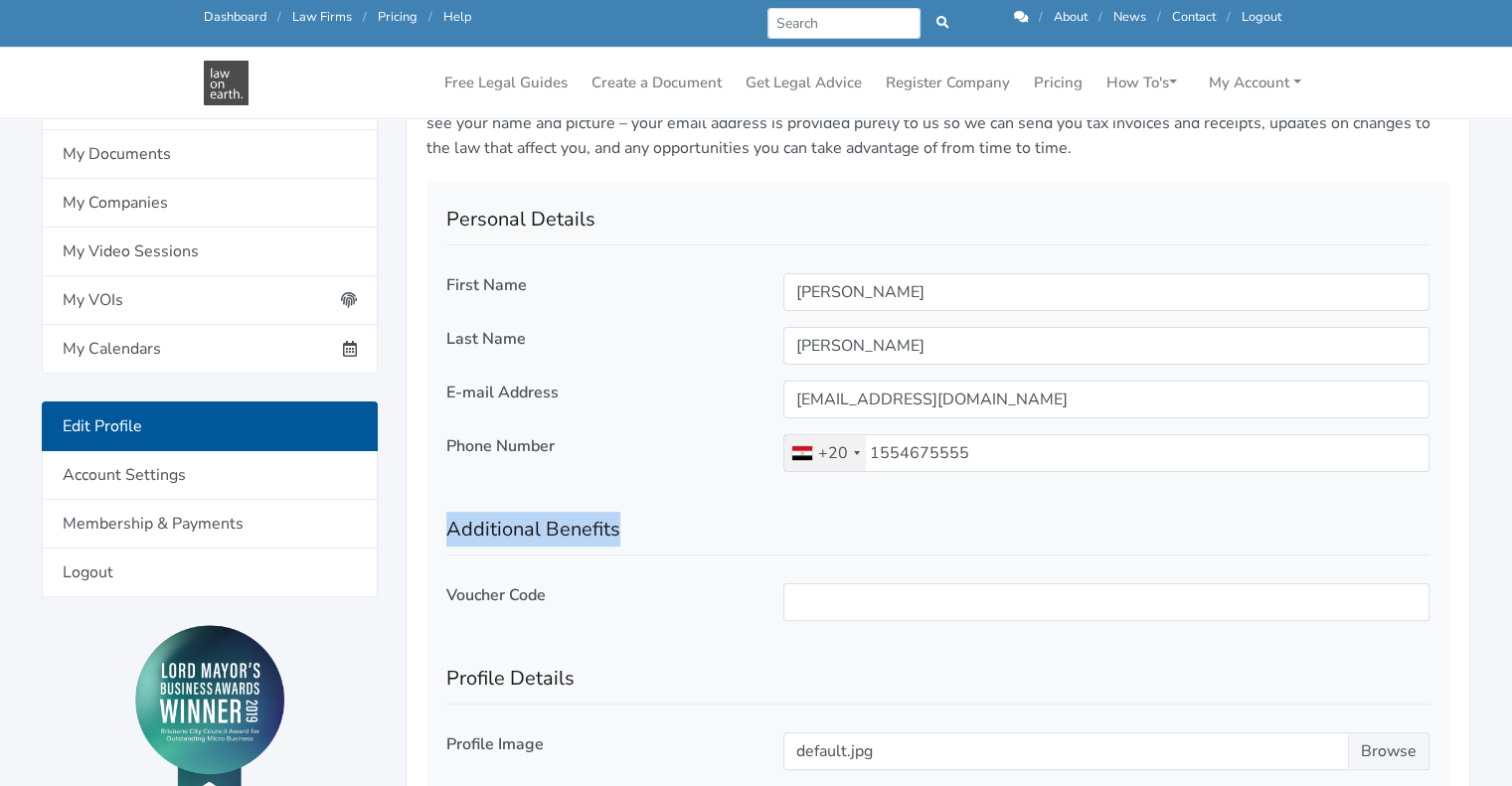 click on "Additional Benefits" at bounding box center [937, 522] 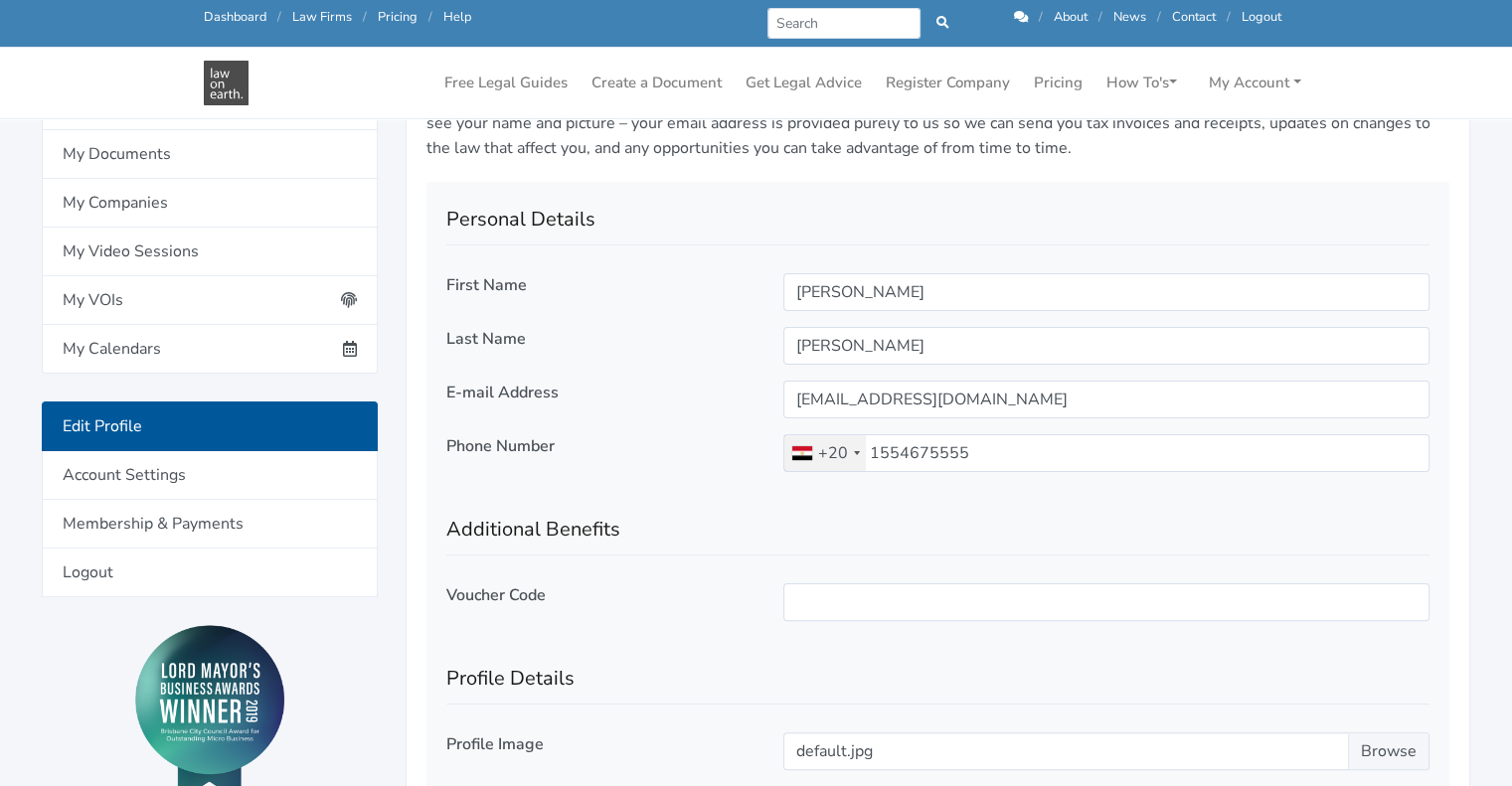 click on "Additional Benefits" at bounding box center [937, 522] 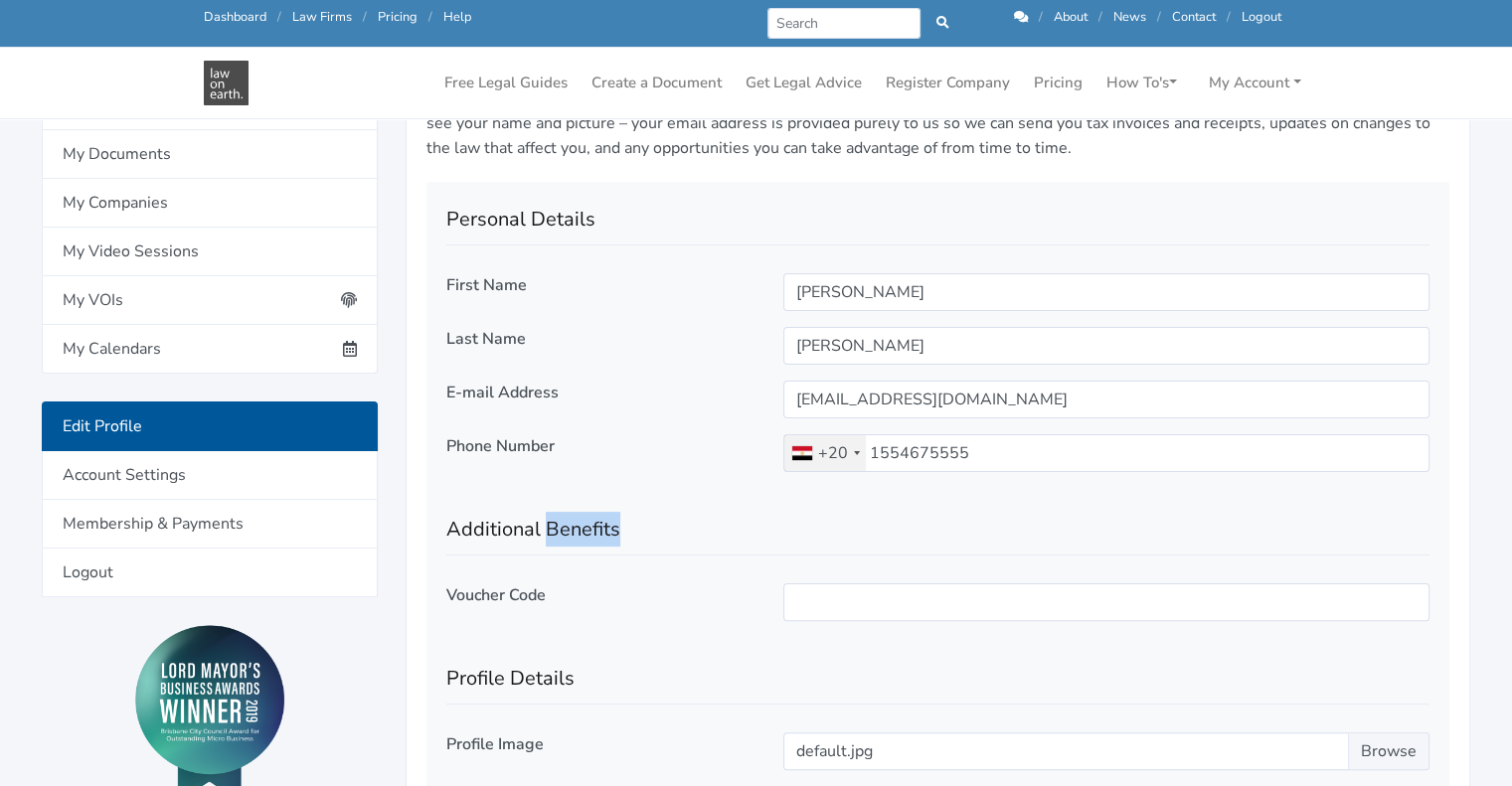 click on "Additional Benefits" at bounding box center (937, 522) 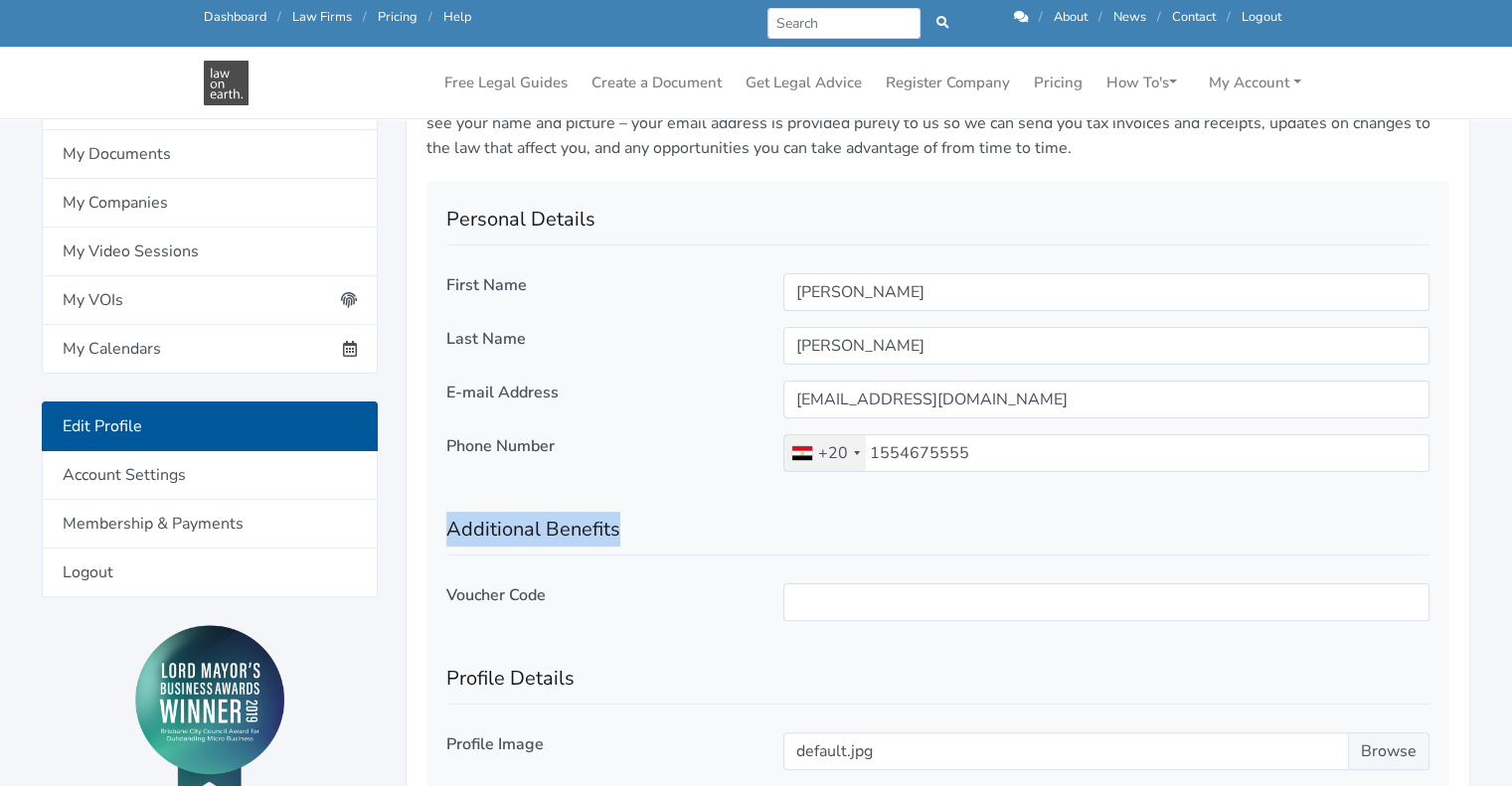 click on "Additional Benefits" at bounding box center (937, 522) 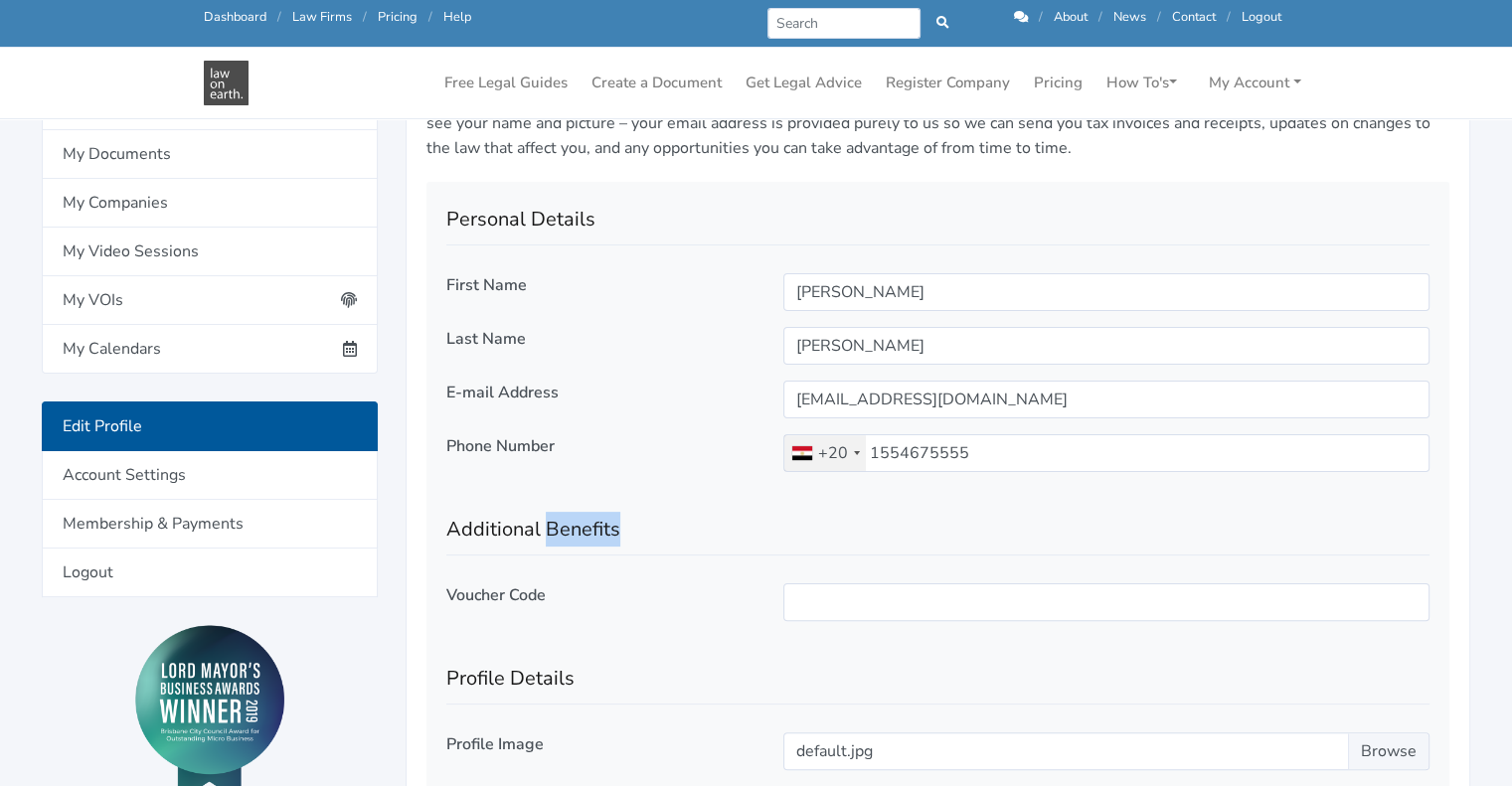 click on "Additional Benefits" at bounding box center [937, 522] 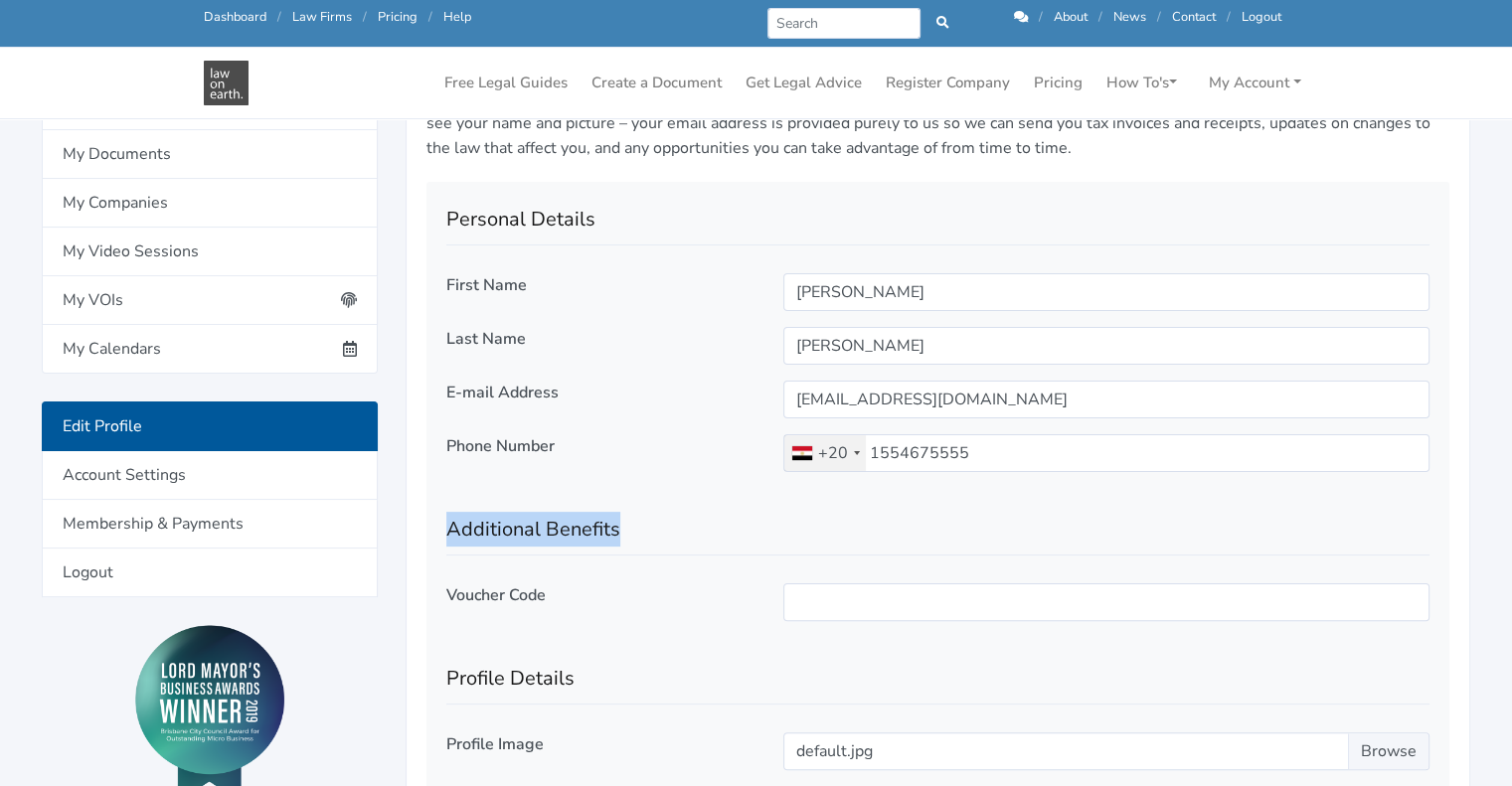 click on "Additional Benefits" at bounding box center [937, 522] 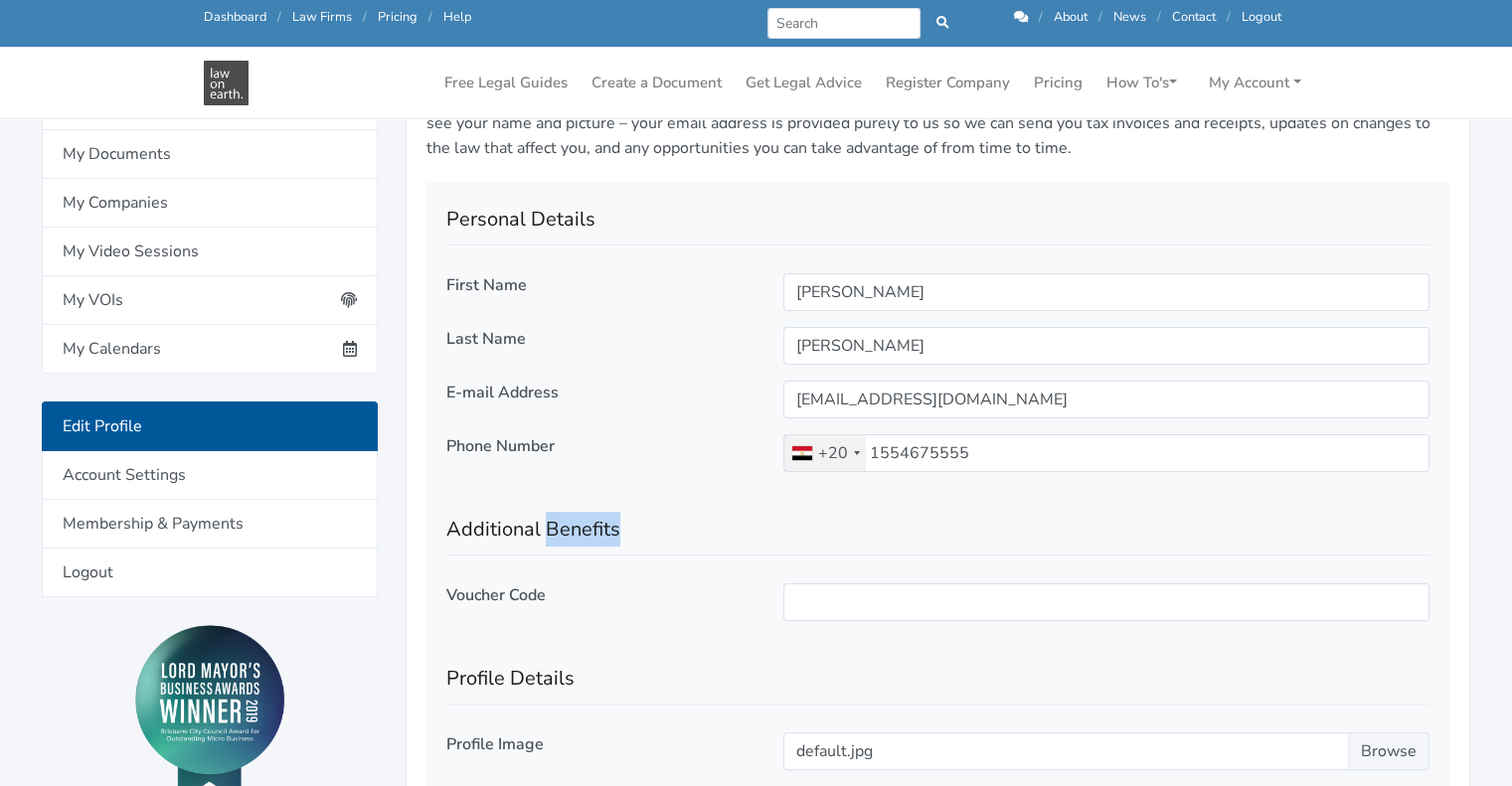 click on "Additional Benefits" at bounding box center (937, 522) 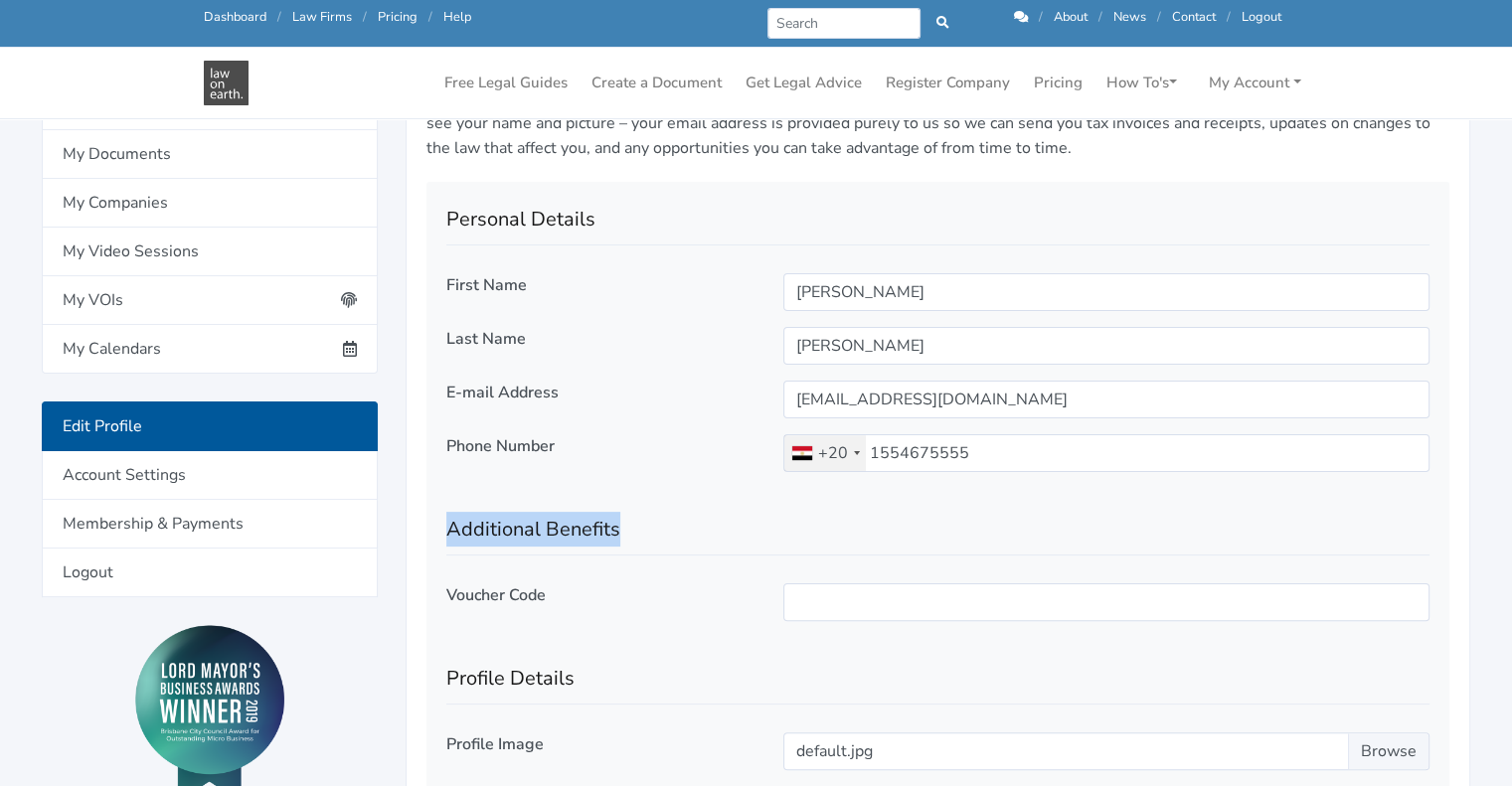 click on "Additional Benefits" at bounding box center [937, 522] 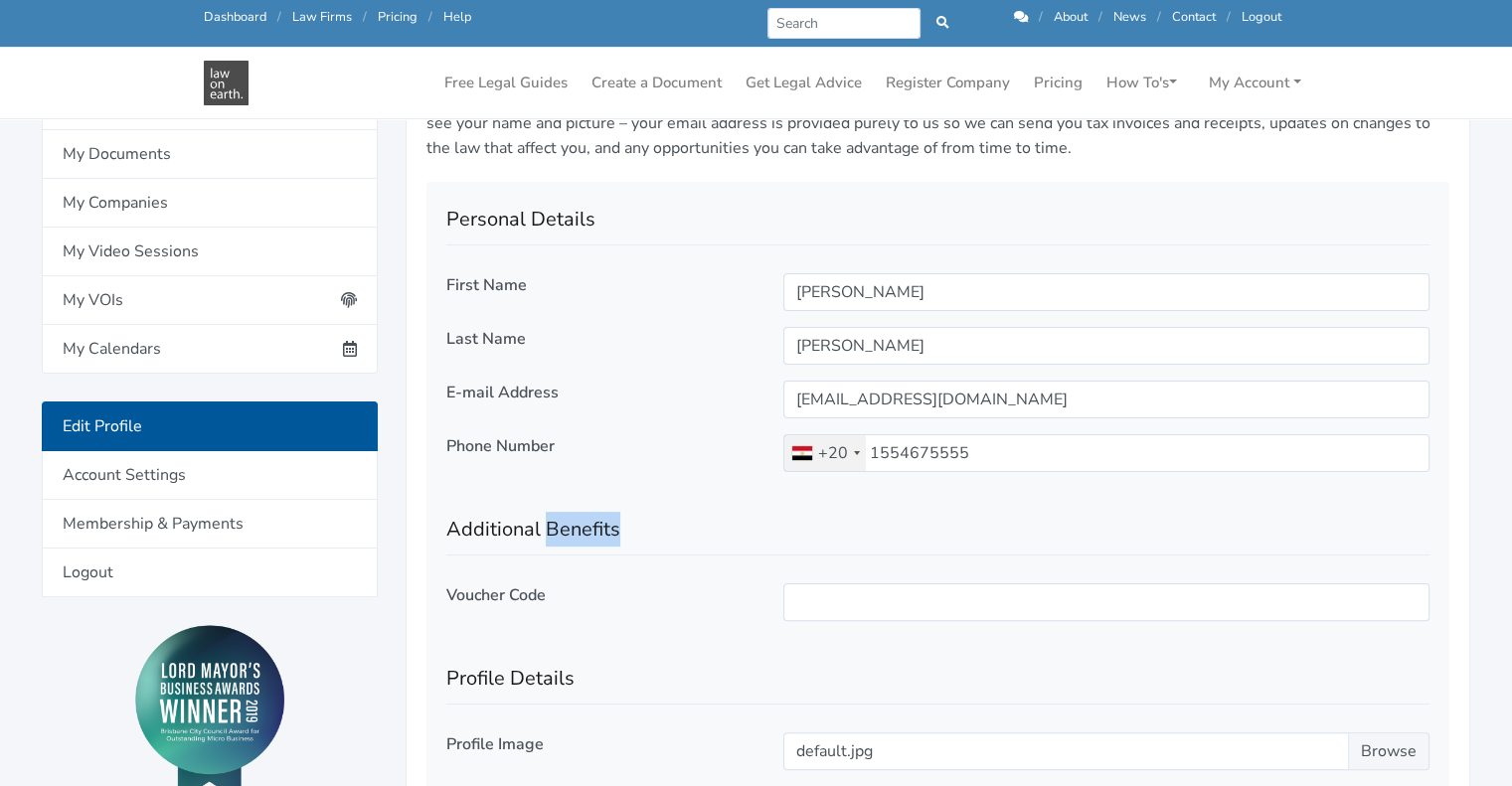 click on "Additional Benefits" at bounding box center (937, 522) 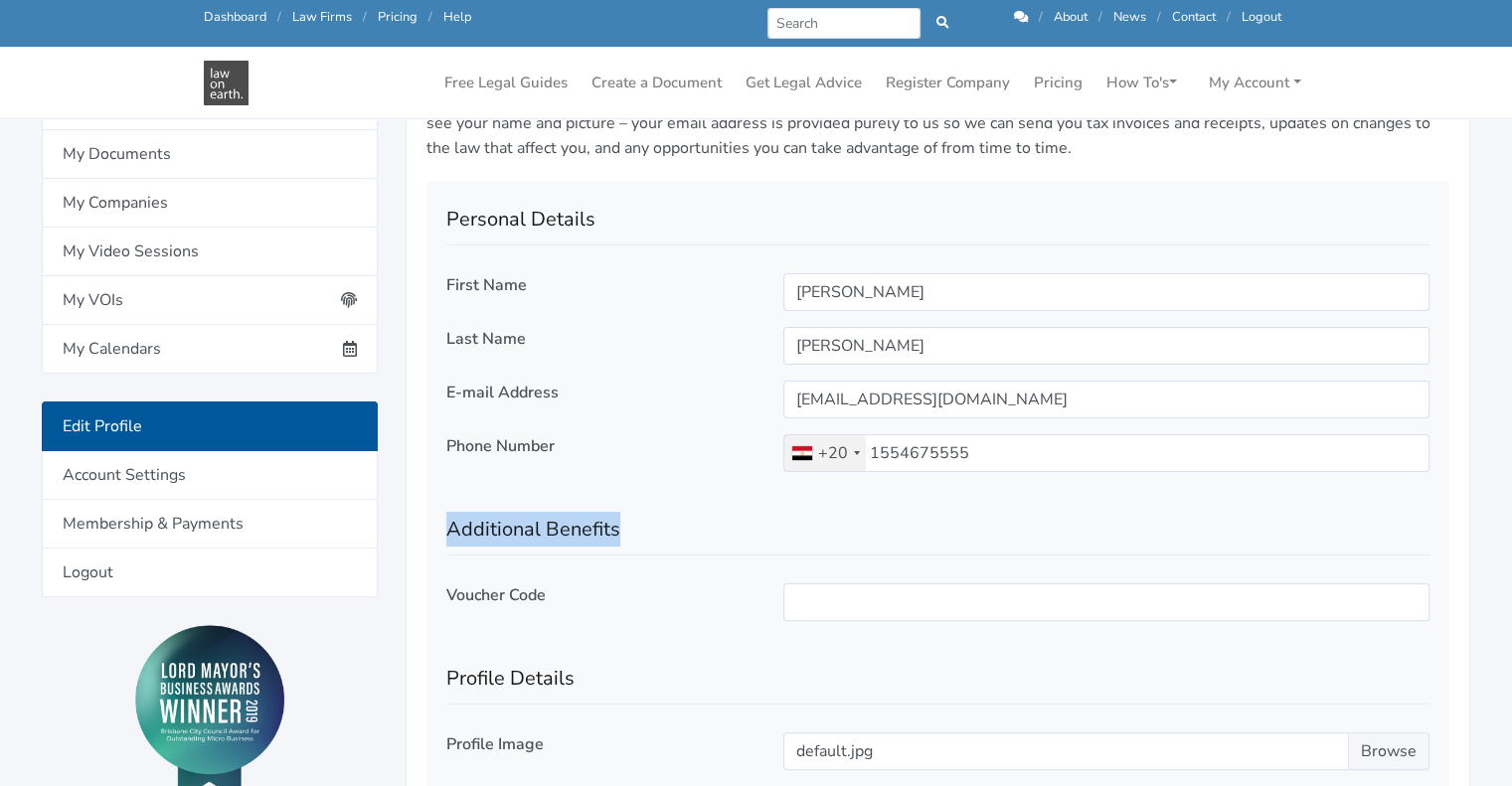 click on "Additional Benefits" at bounding box center (937, 522) 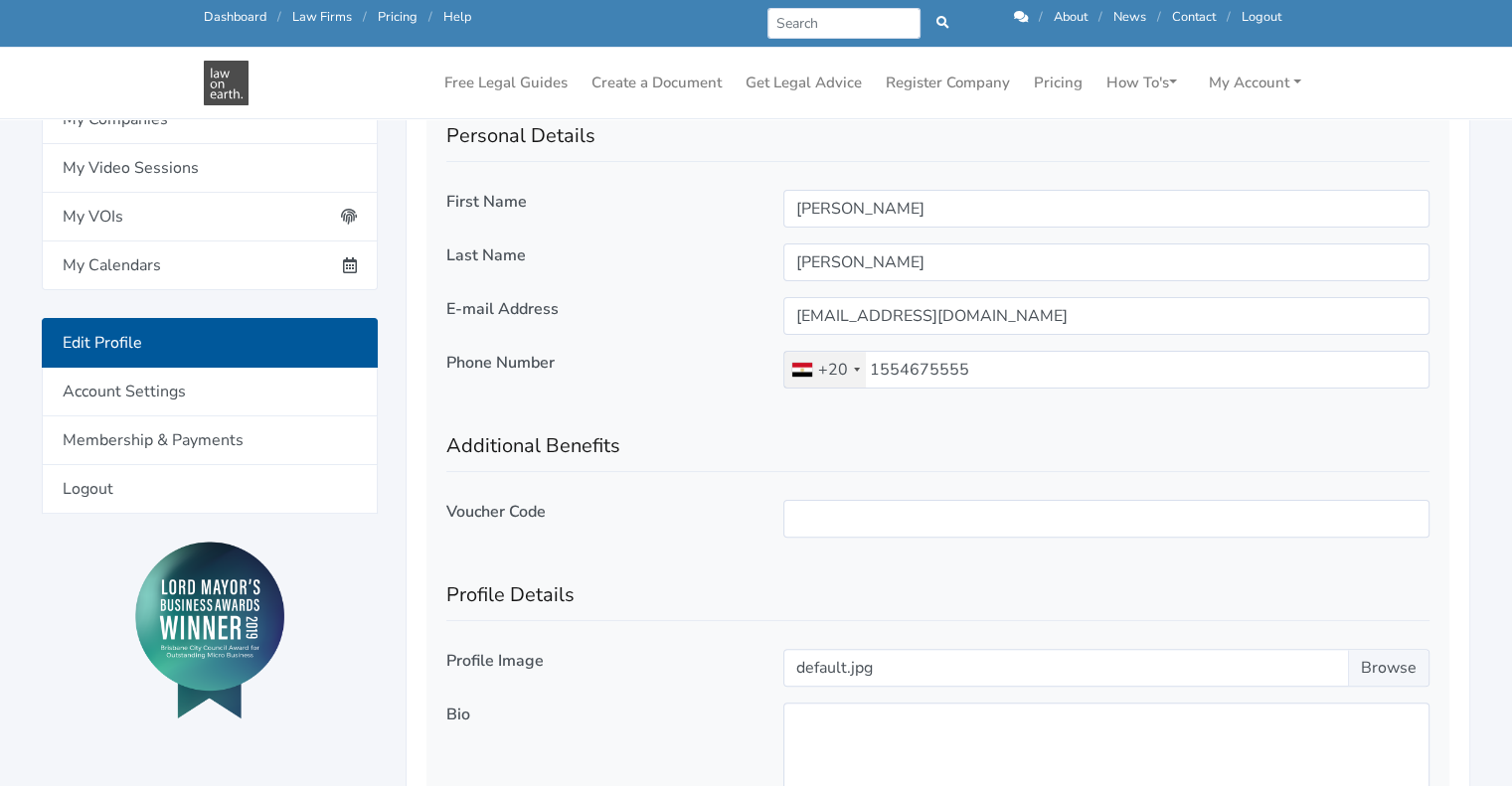 scroll, scrollTop: 417, scrollLeft: 0, axis: vertical 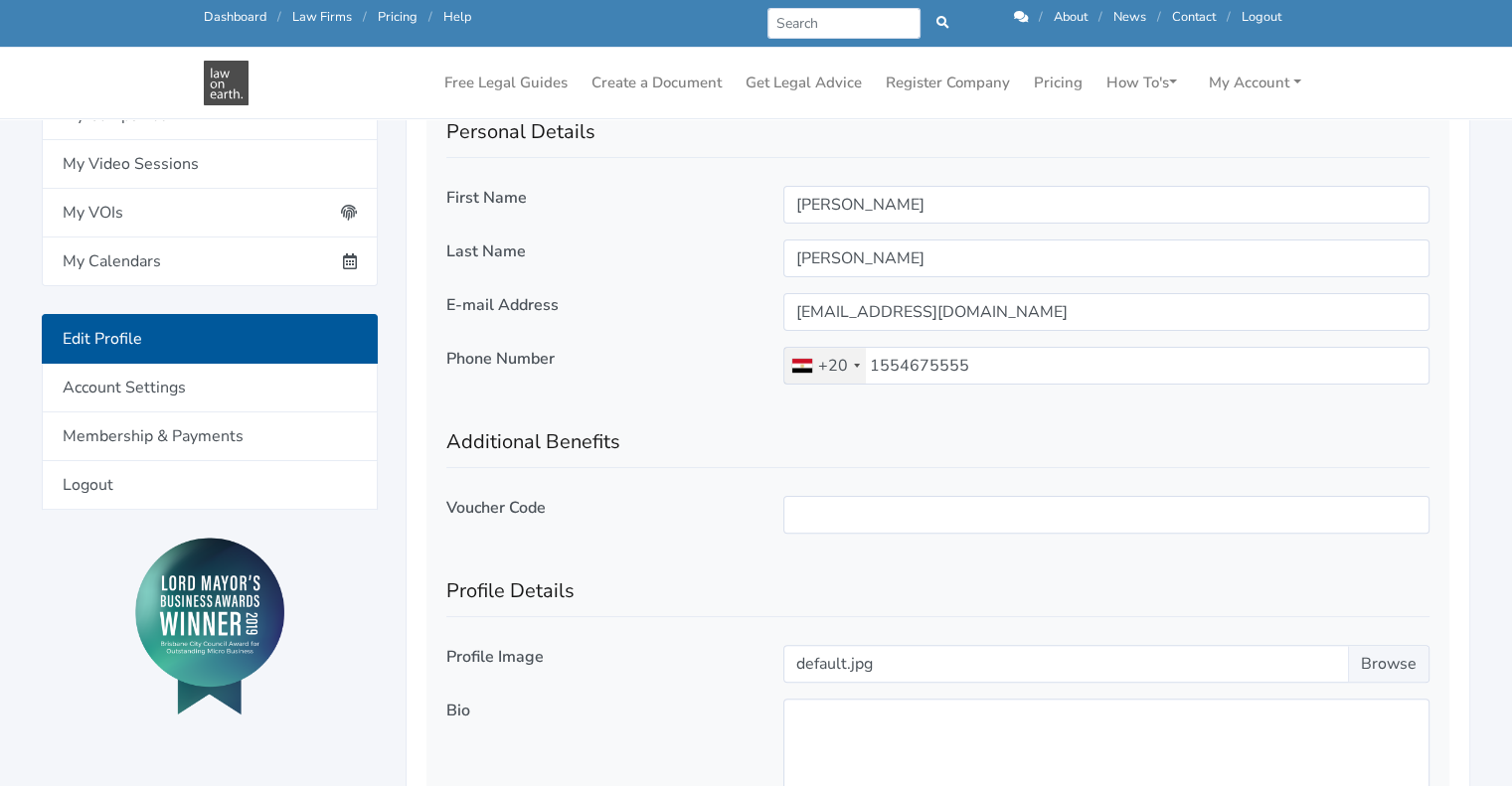 click on "Voucher Code" at bounding box center (496, 508) 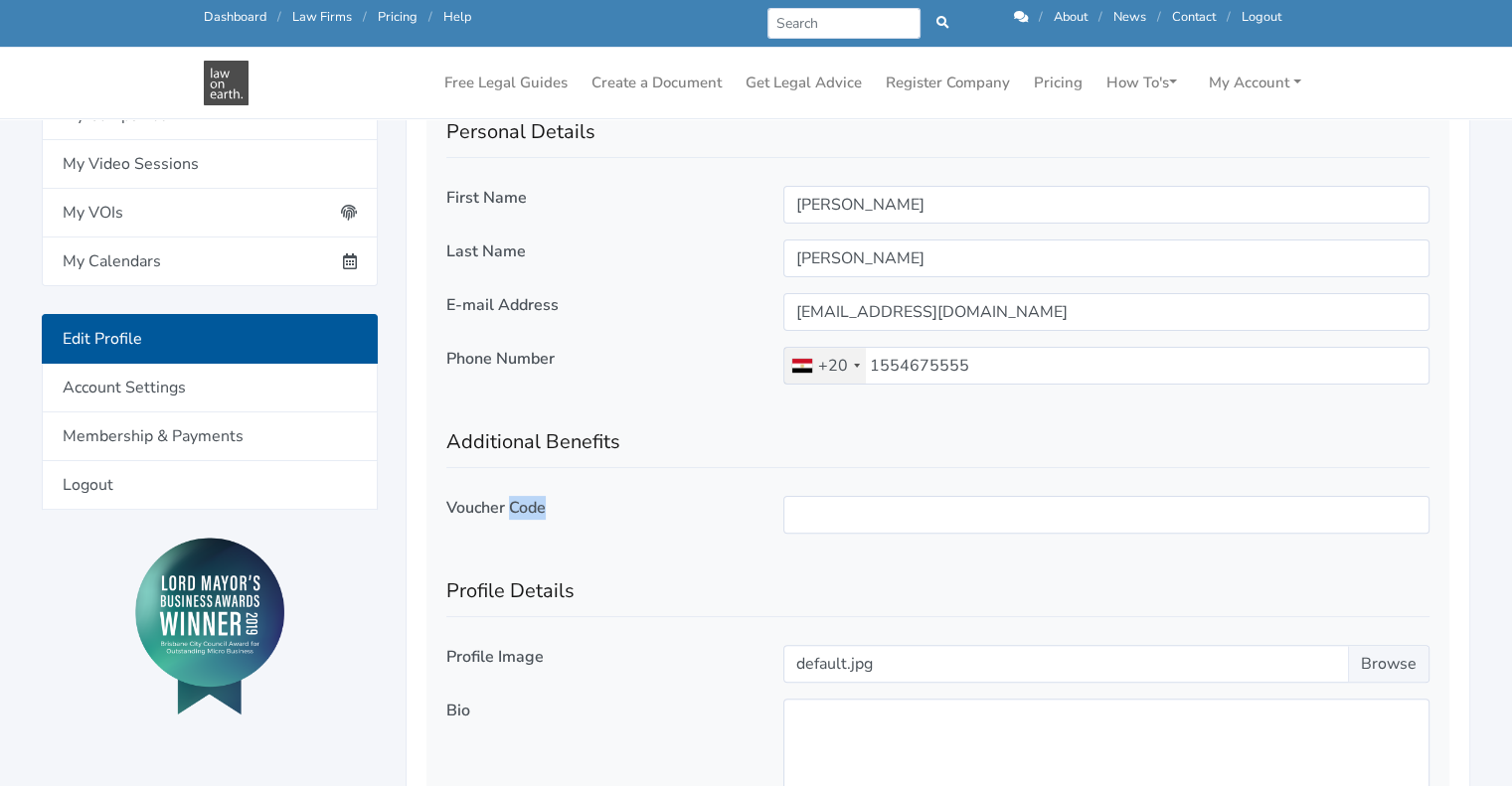 click on "Voucher Code" at bounding box center (496, 508) 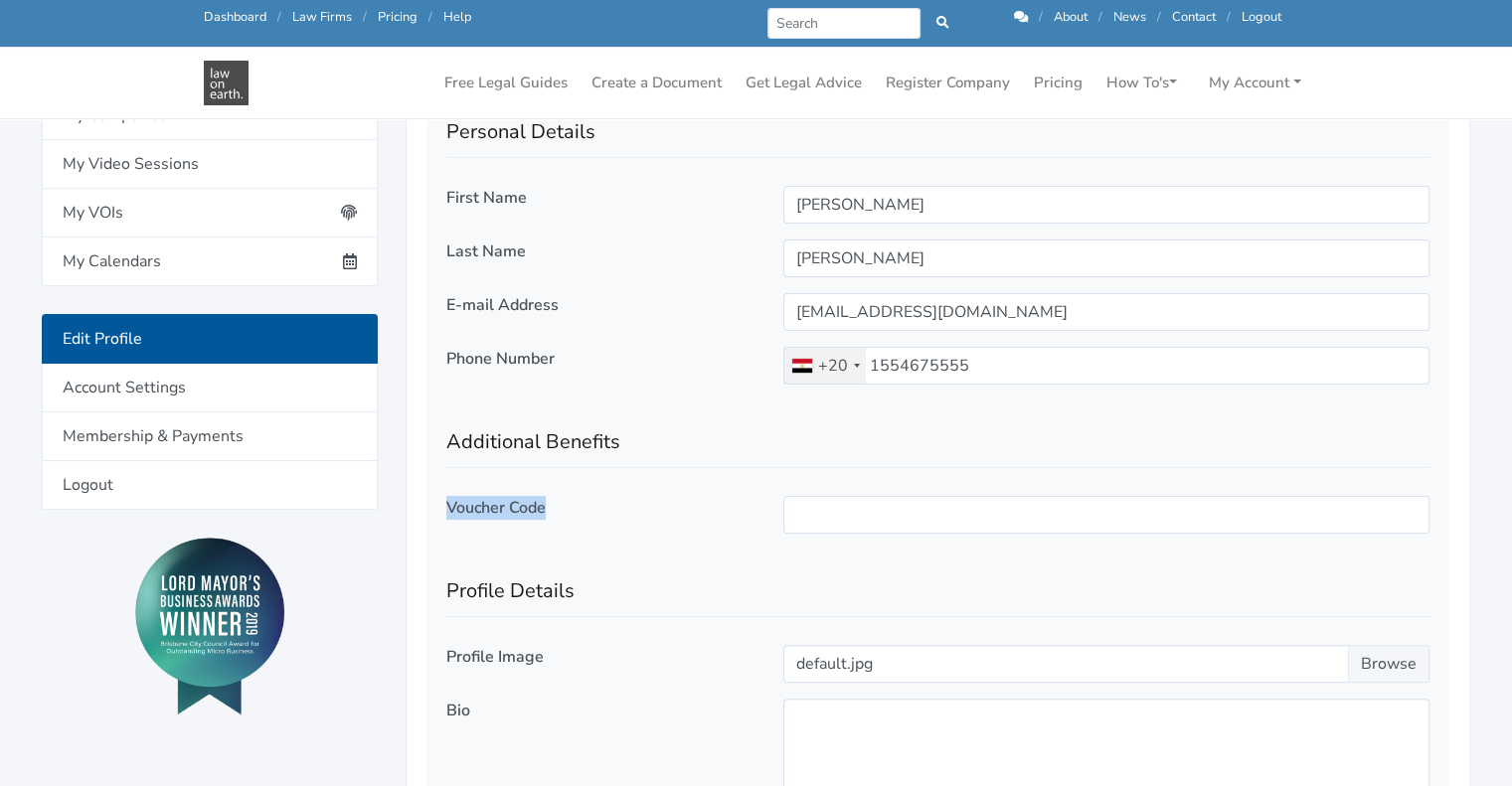 click on "Voucher Code" at bounding box center [496, 508] 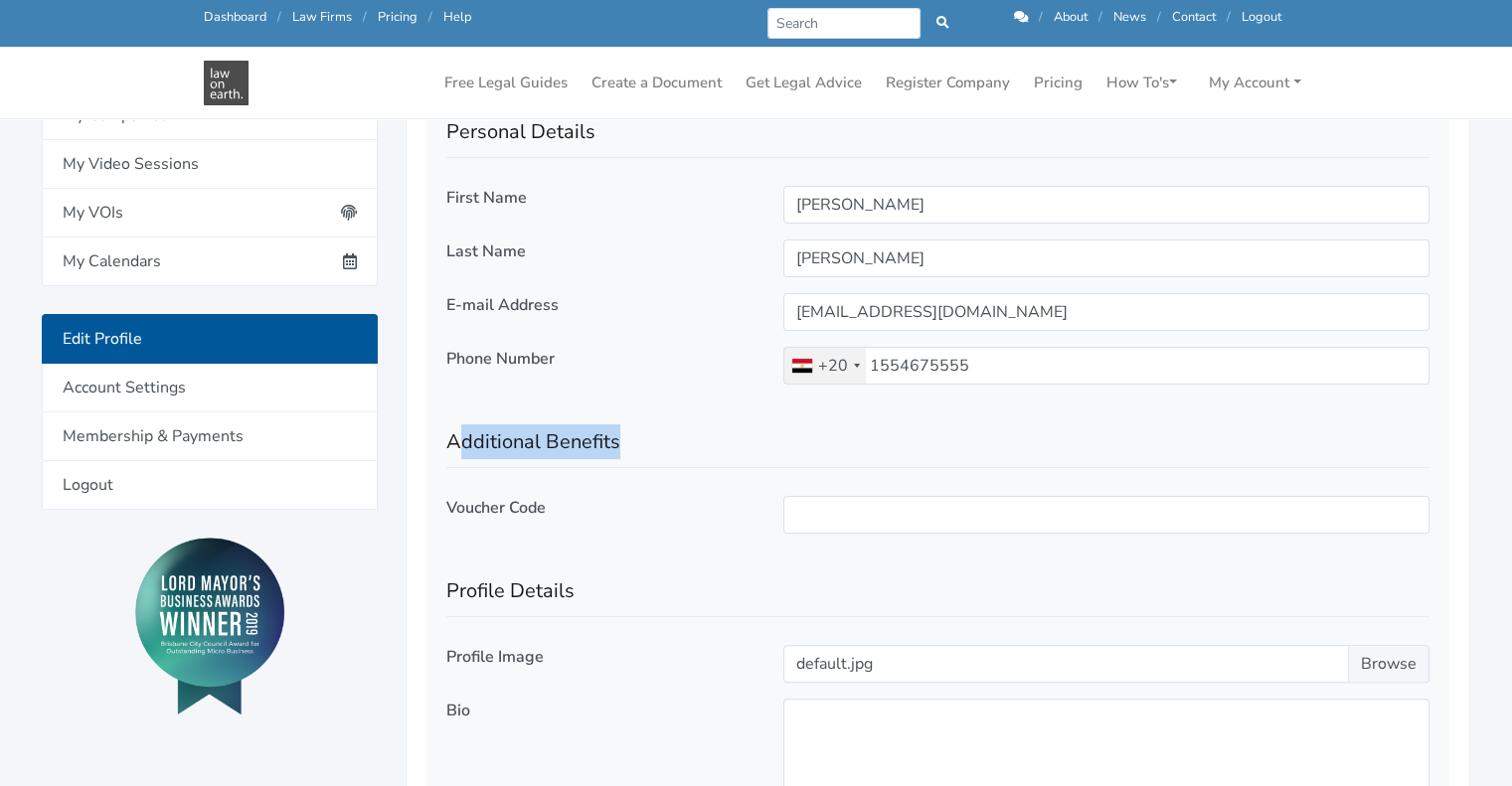 drag, startPoint x: 456, startPoint y: 440, endPoint x: 635, endPoint y: 445, distance: 179.06982 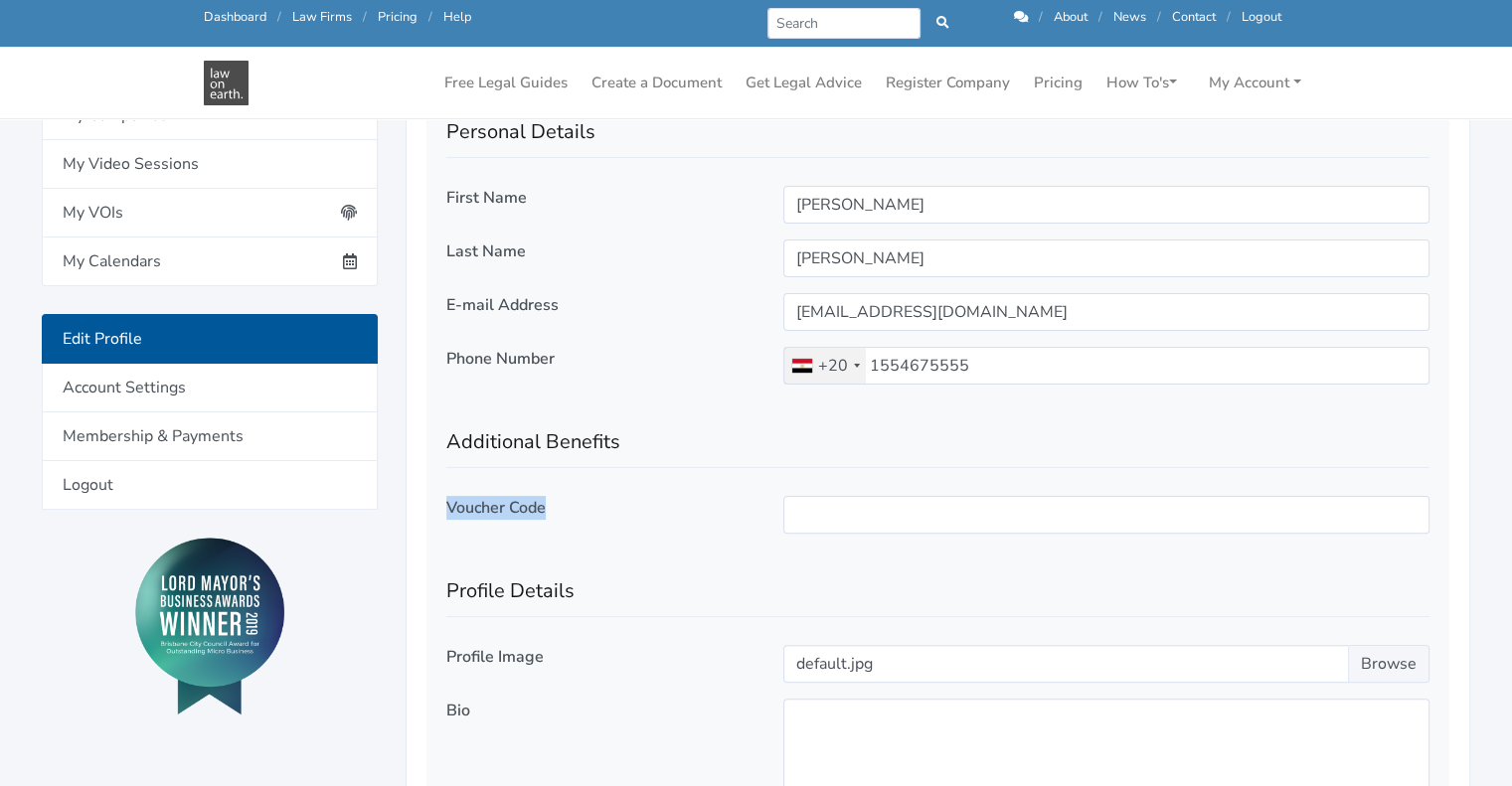 drag, startPoint x: 443, startPoint y: 508, endPoint x: 545, endPoint y: 508, distance: 102 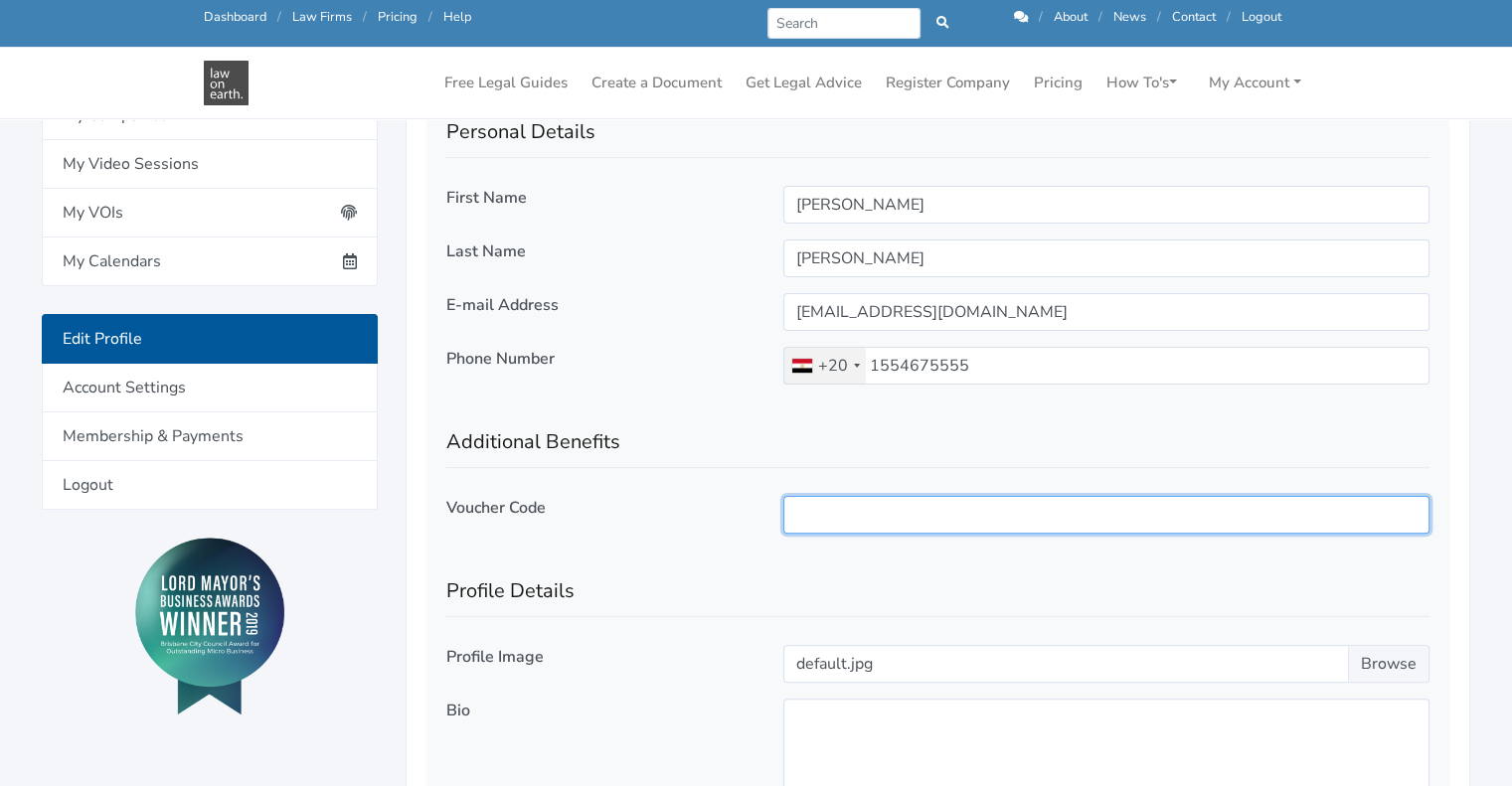 click at bounding box center (1106, 515) 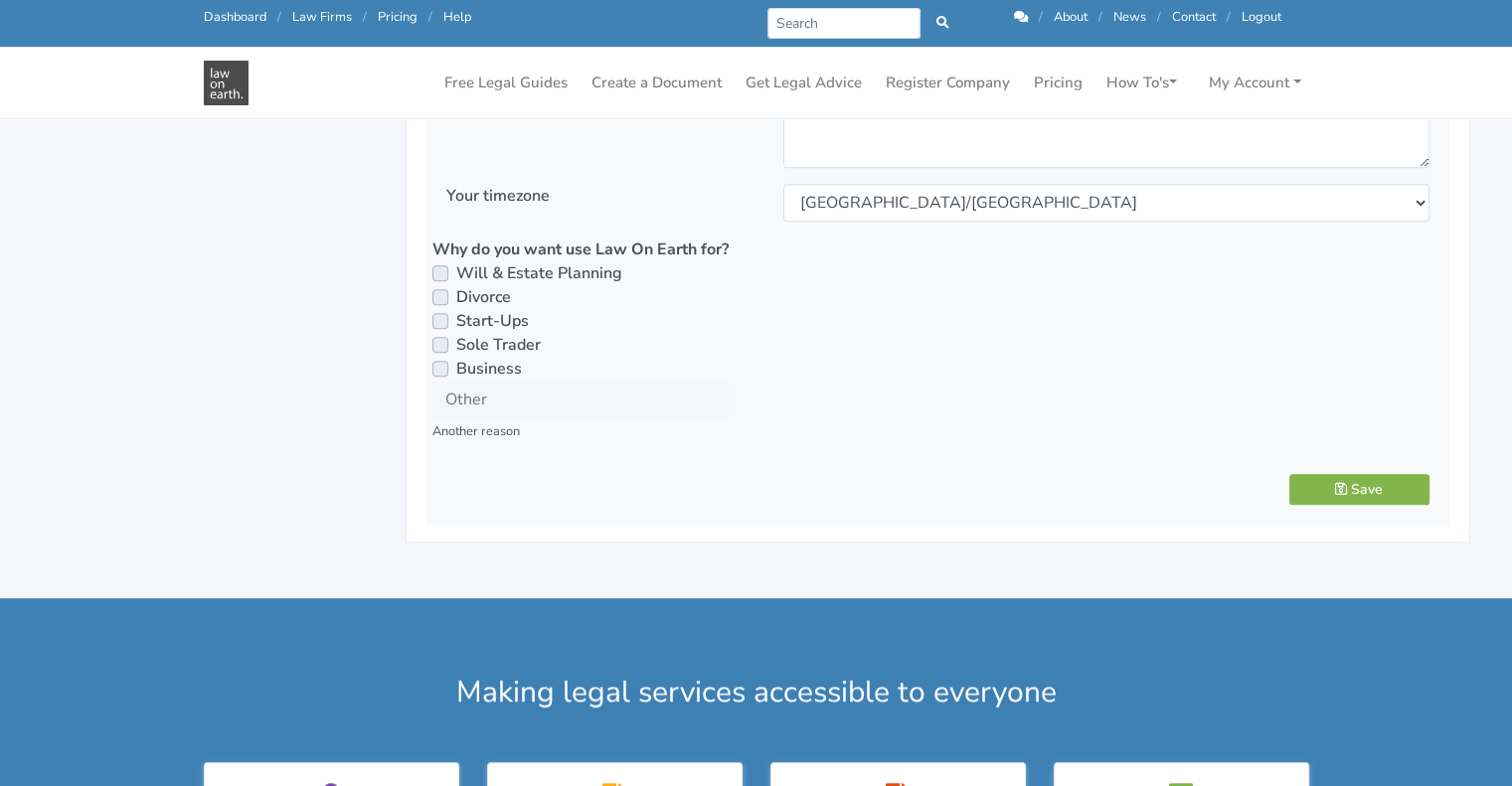 scroll, scrollTop: 1188, scrollLeft: 0, axis: vertical 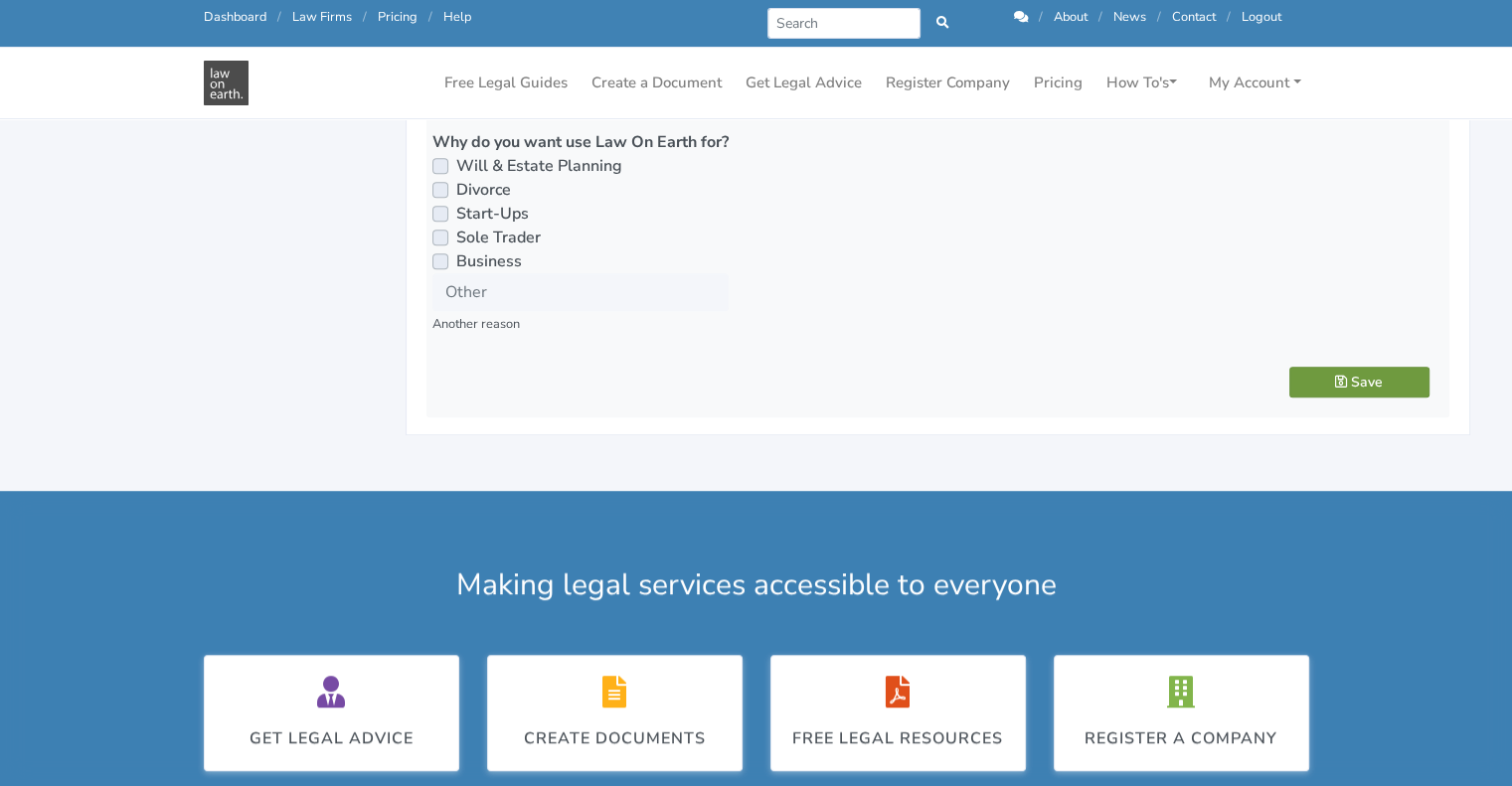 type on "test" 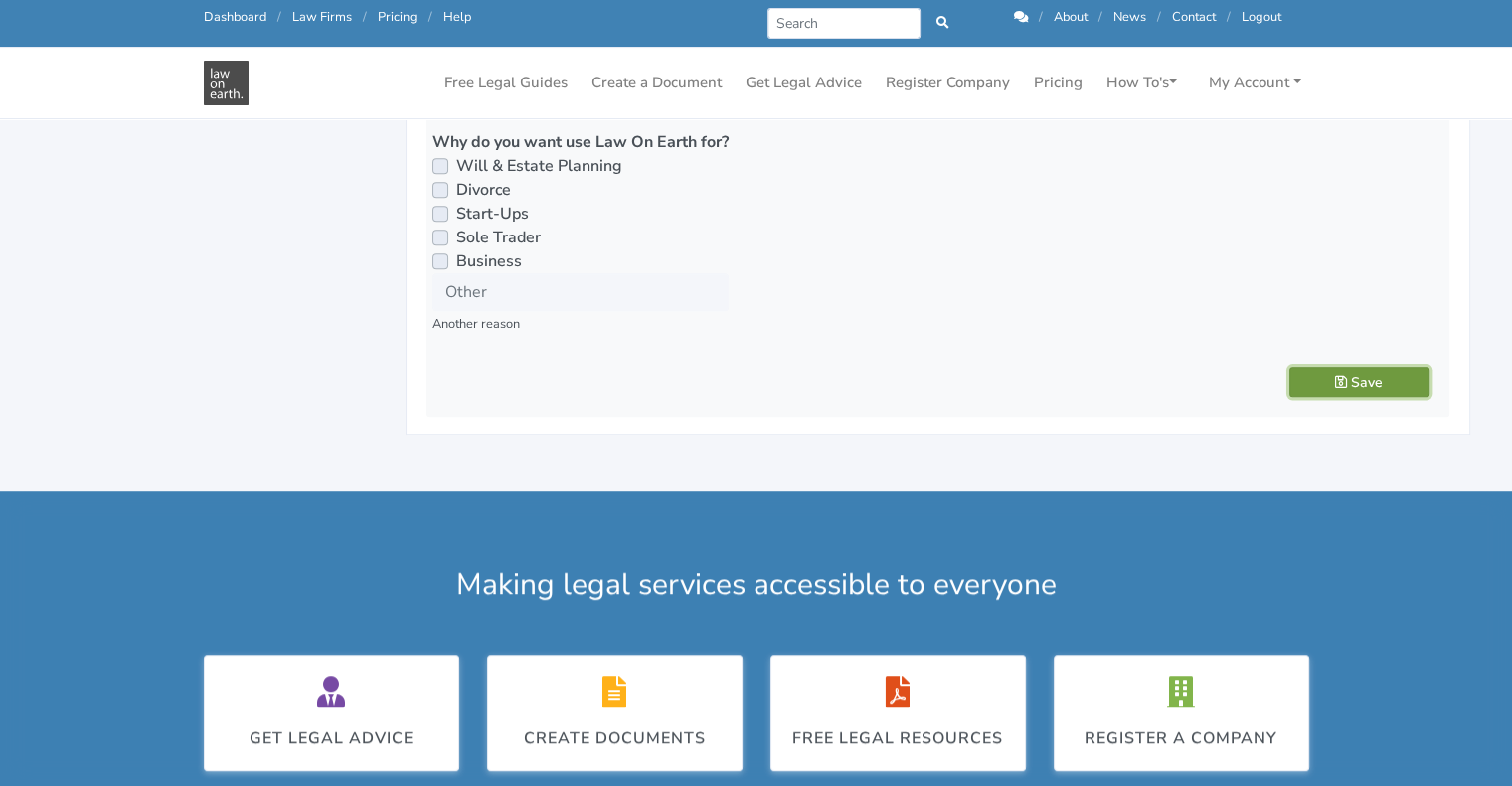 click on "Save" at bounding box center [1359, 382] 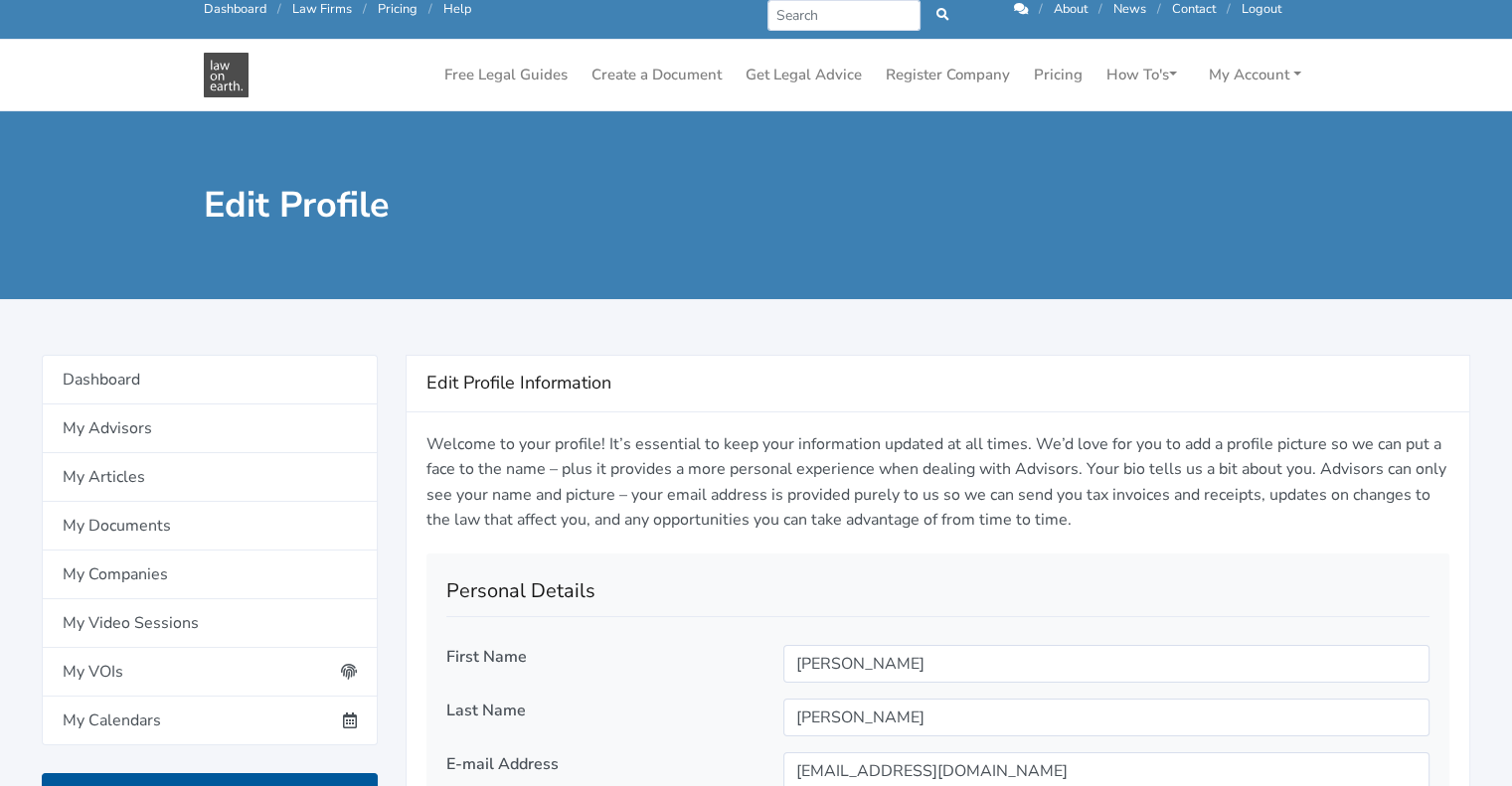 scroll, scrollTop: 0, scrollLeft: 0, axis: both 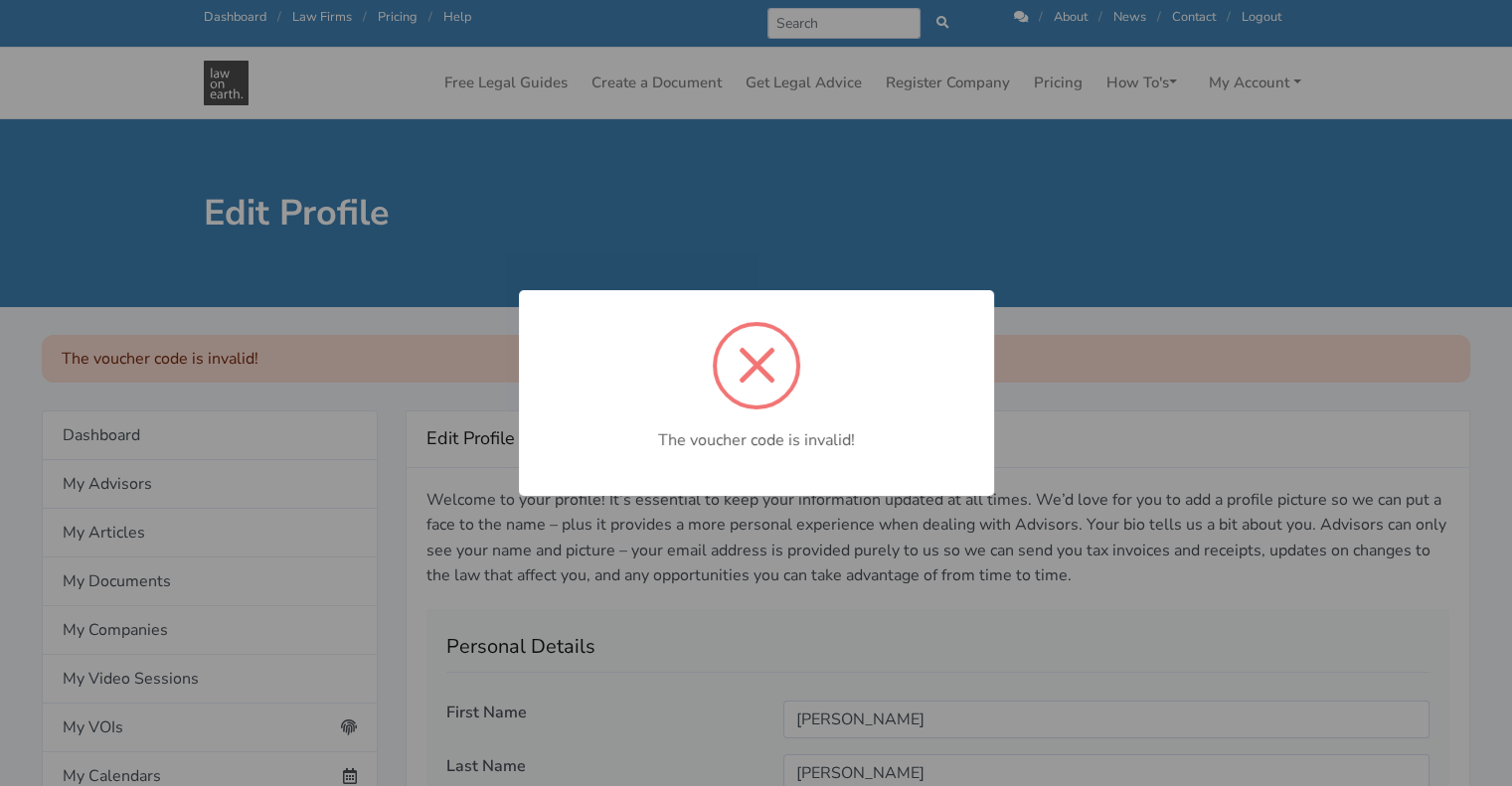 click on "The voucher code is invalid!" at bounding box center (756, 393) 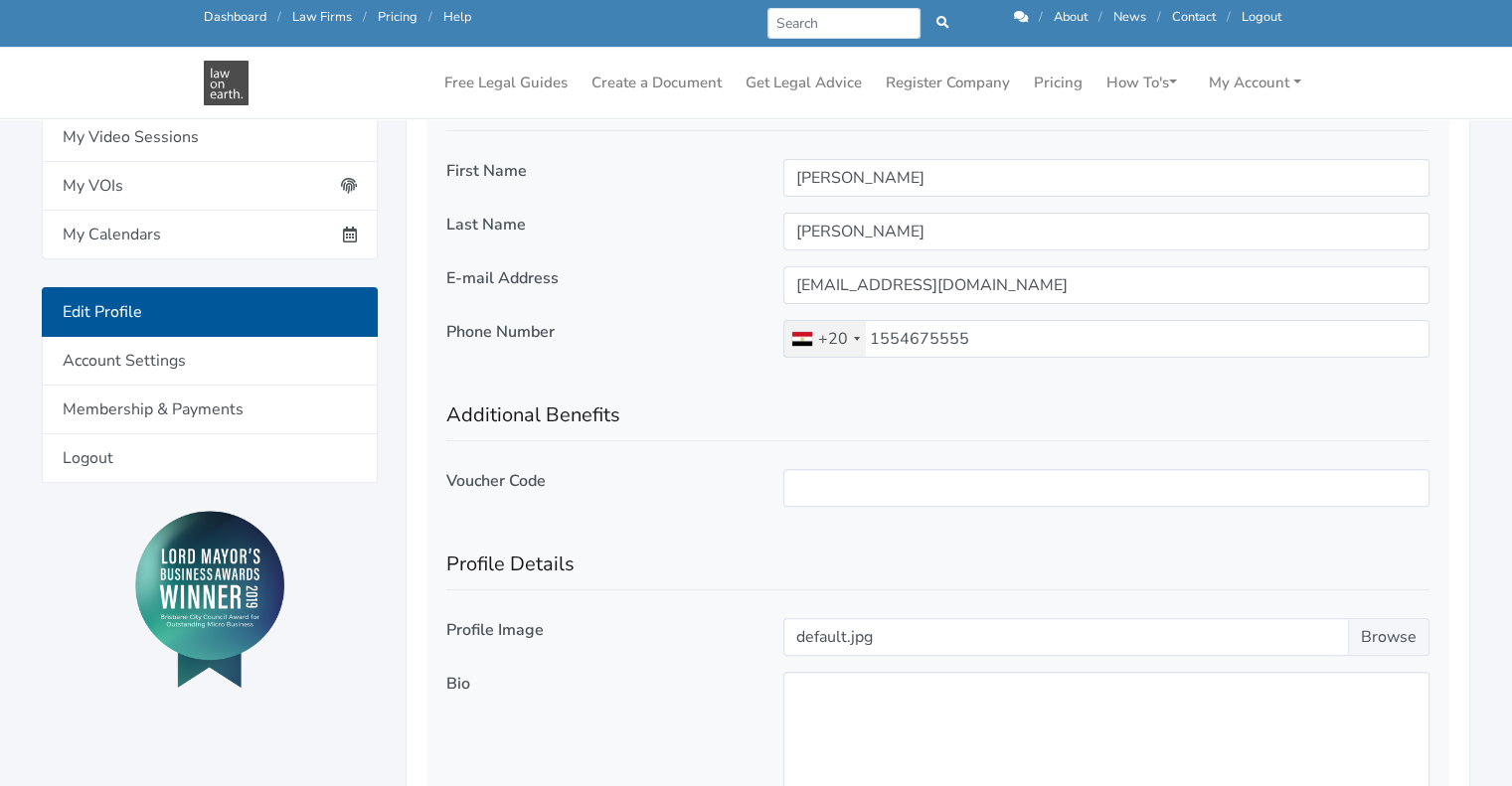 scroll, scrollTop: 493, scrollLeft: 0, axis: vertical 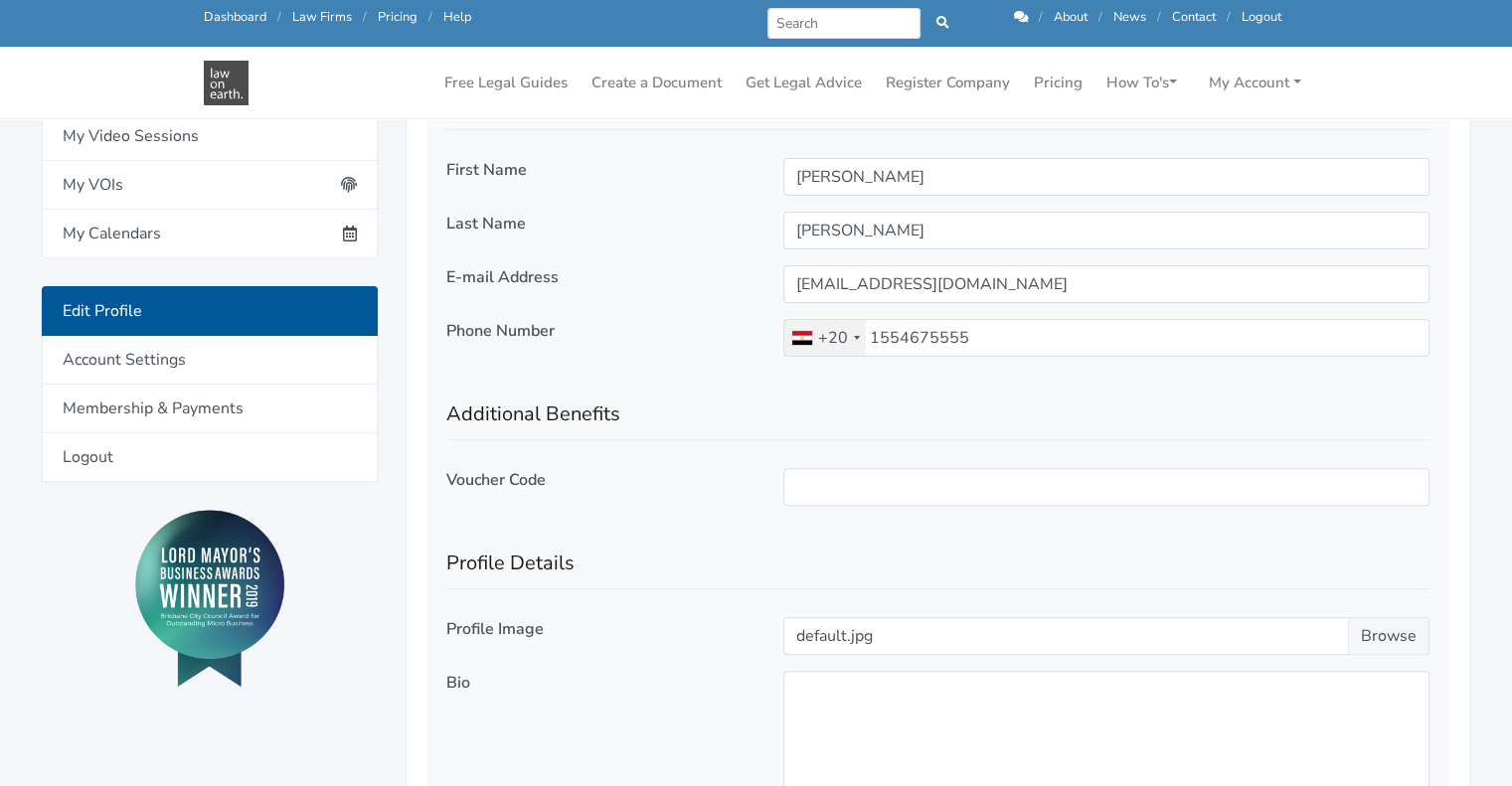 click on "Voucher Code" at bounding box center (496, 480) 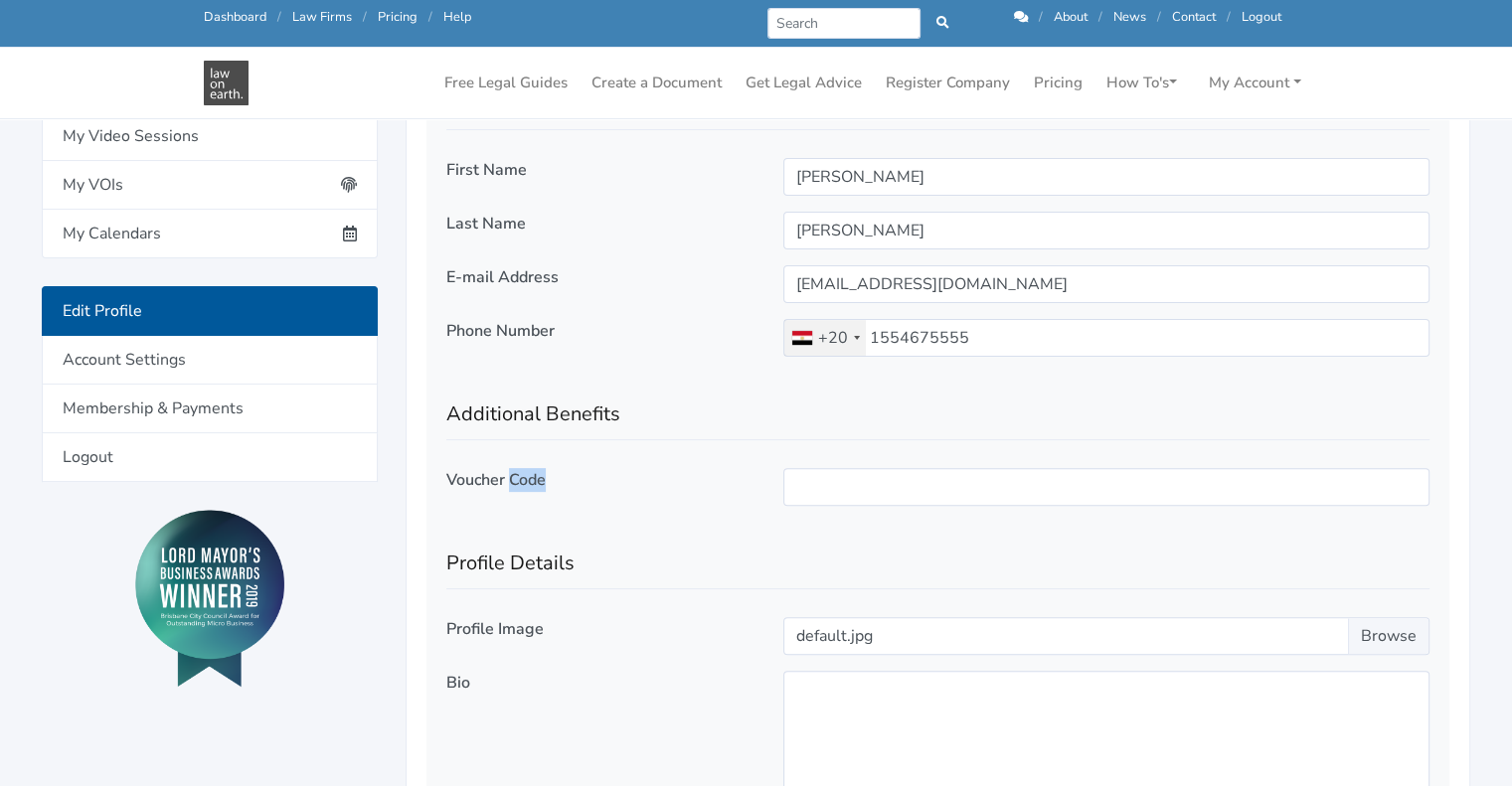 click on "Voucher Code" at bounding box center [496, 480] 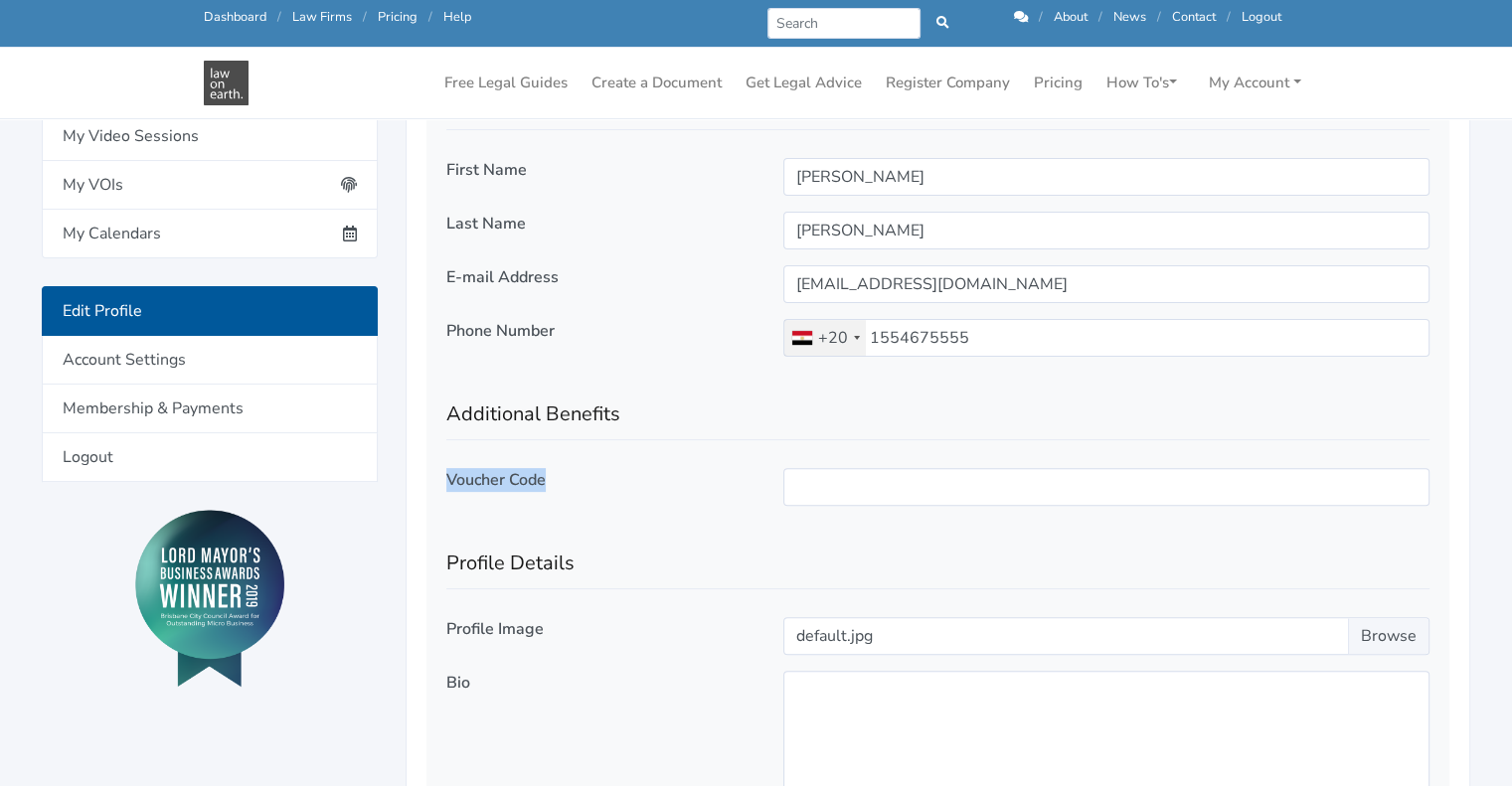 click on "Voucher Code" at bounding box center [496, 480] 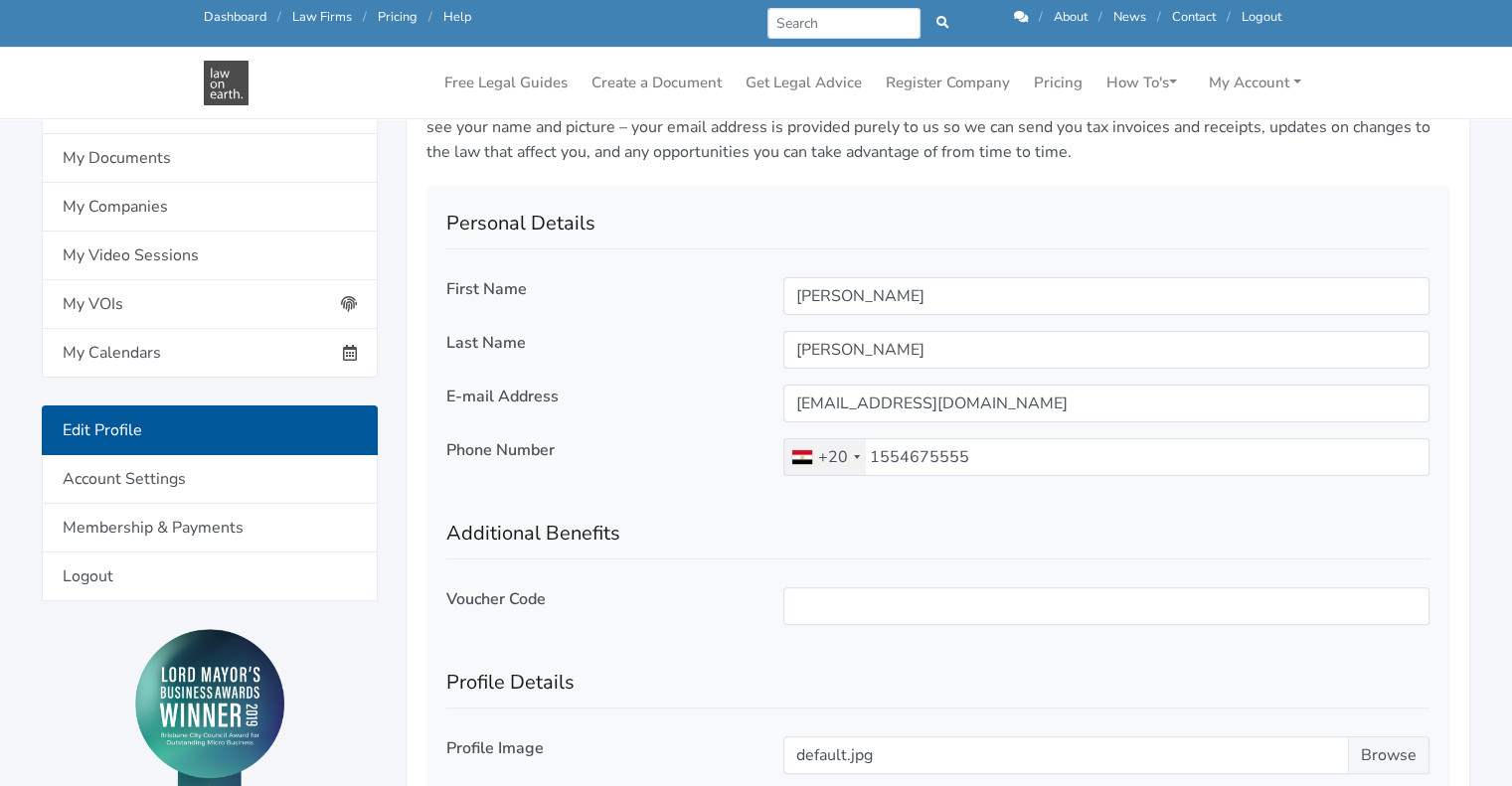 scroll, scrollTop: 374, scrollLeft: 0, axis: vertical 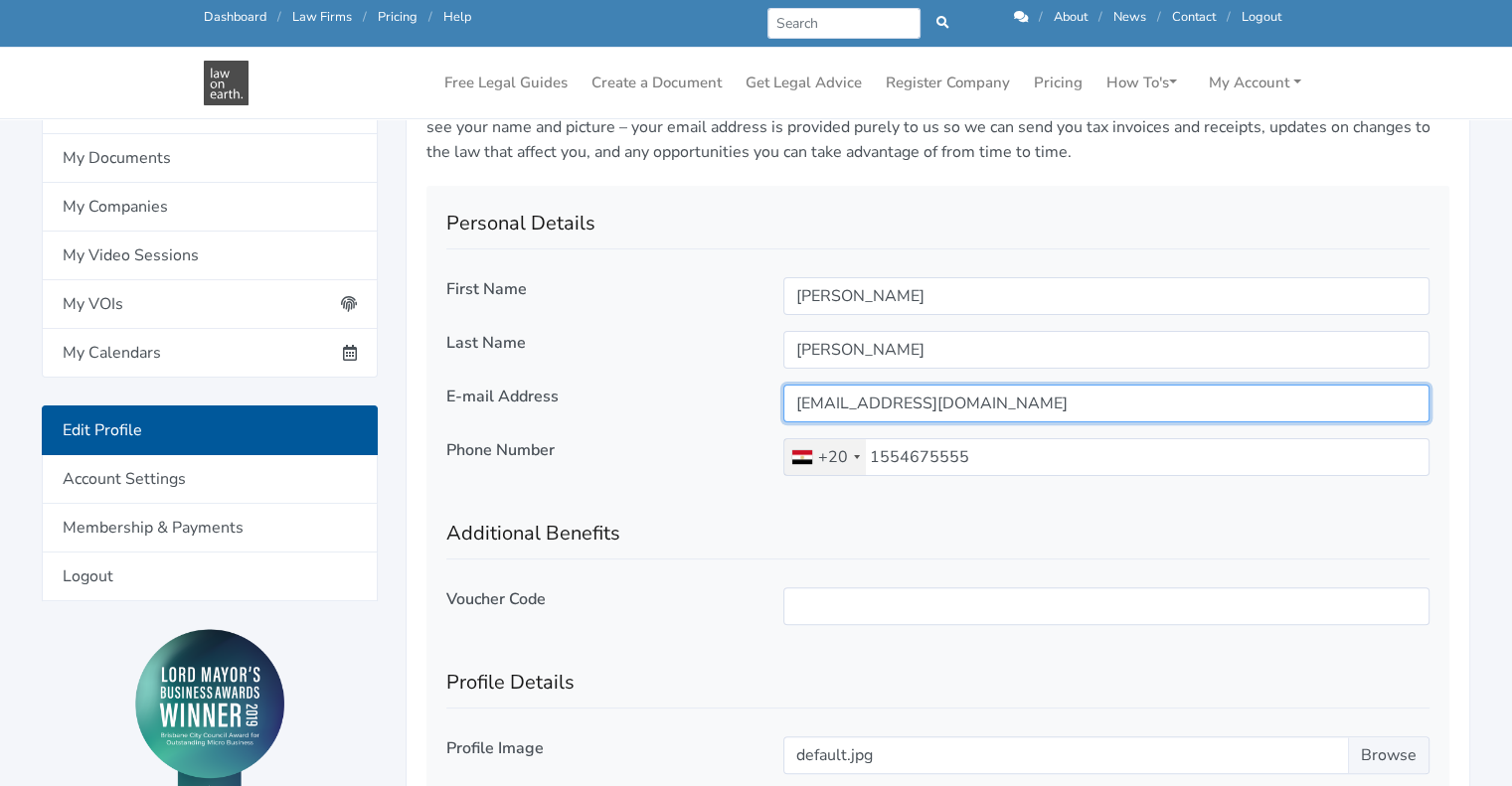 click on "mohamedsalah9971@gmail.com" at bounding box center (1106, 403) 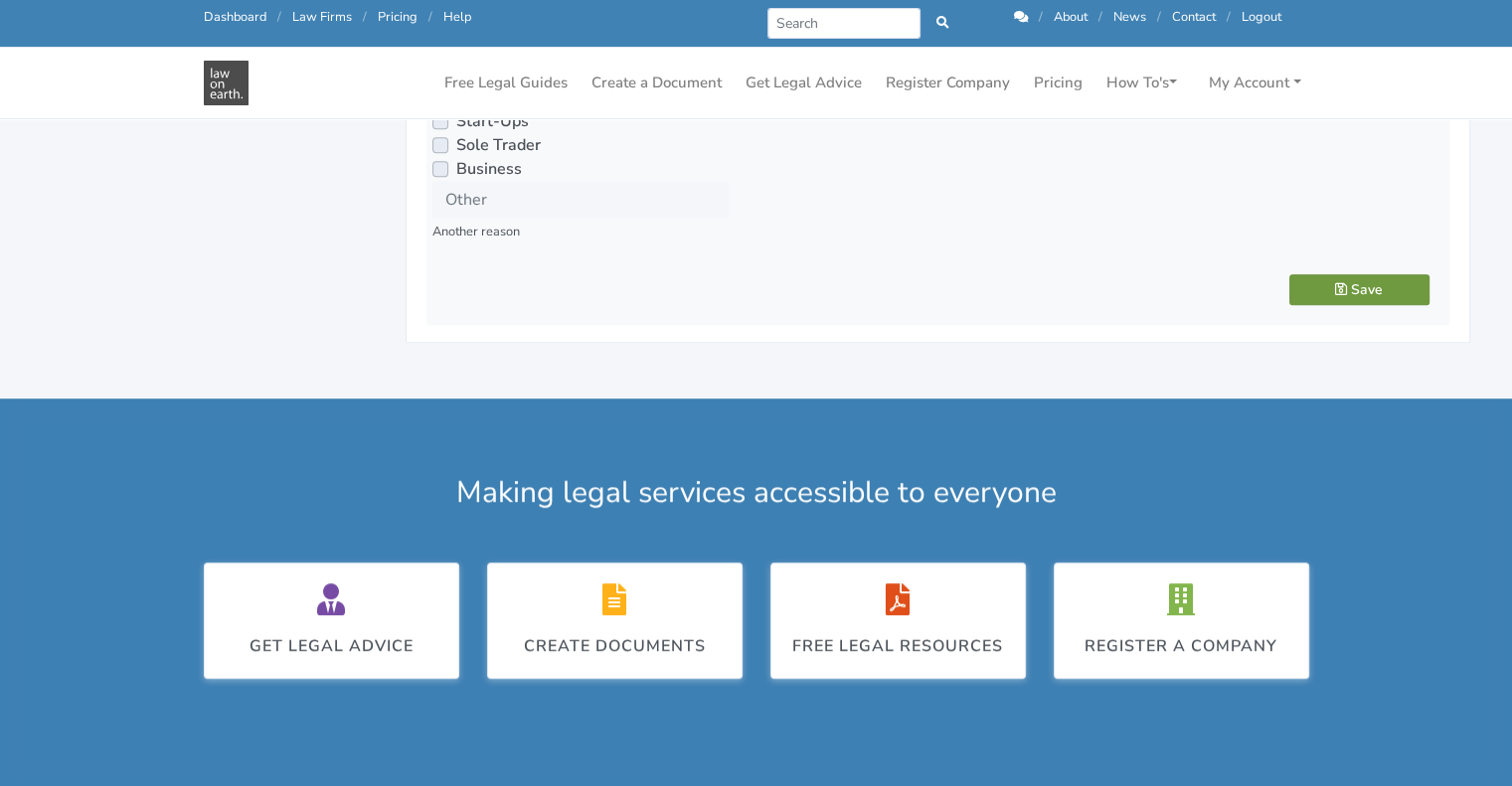 type on "[EMAIL_ADDRESS][DOMAIN_NAME]" 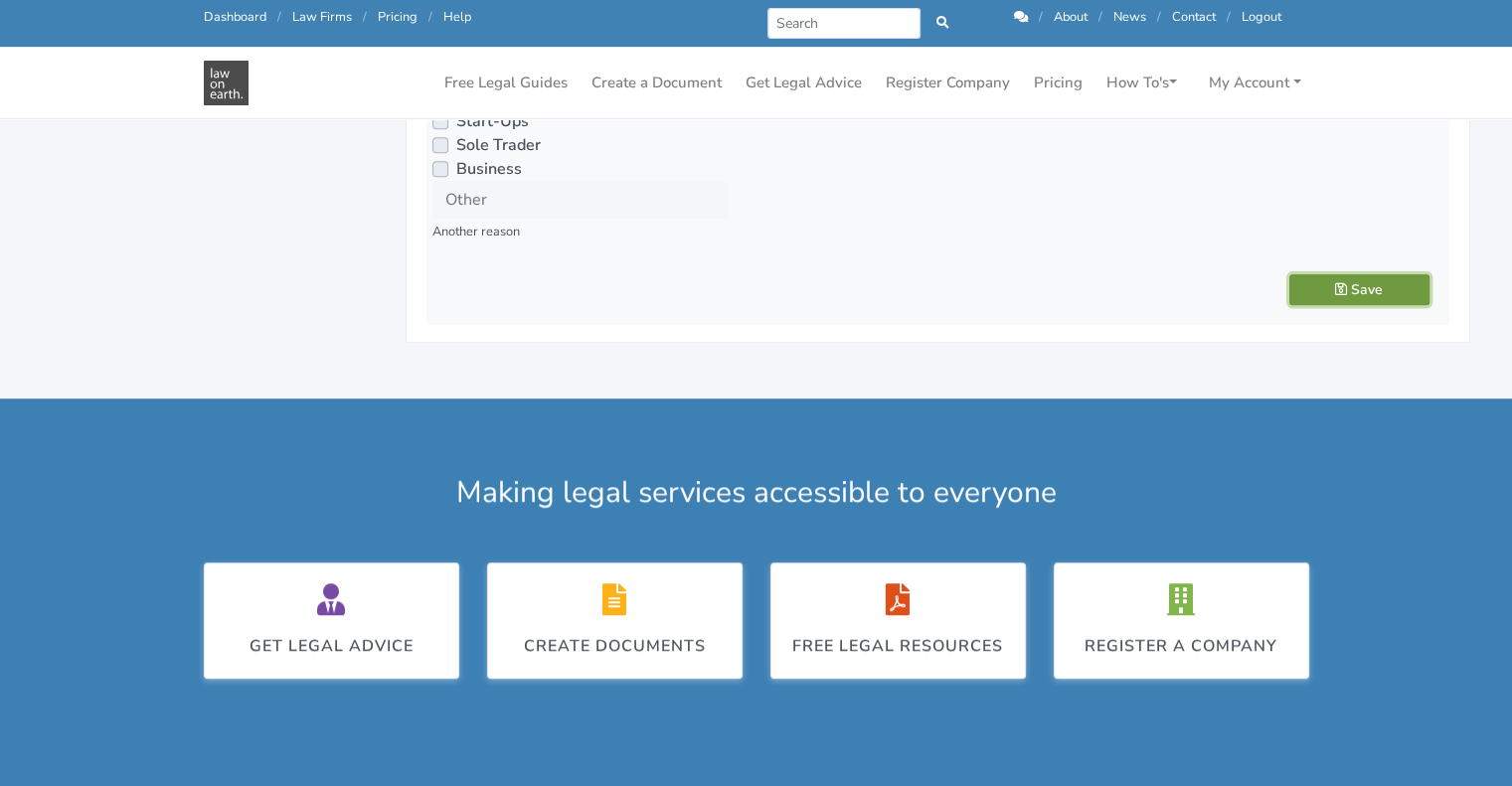 click on "Save" at bounding box center [1359, 289] 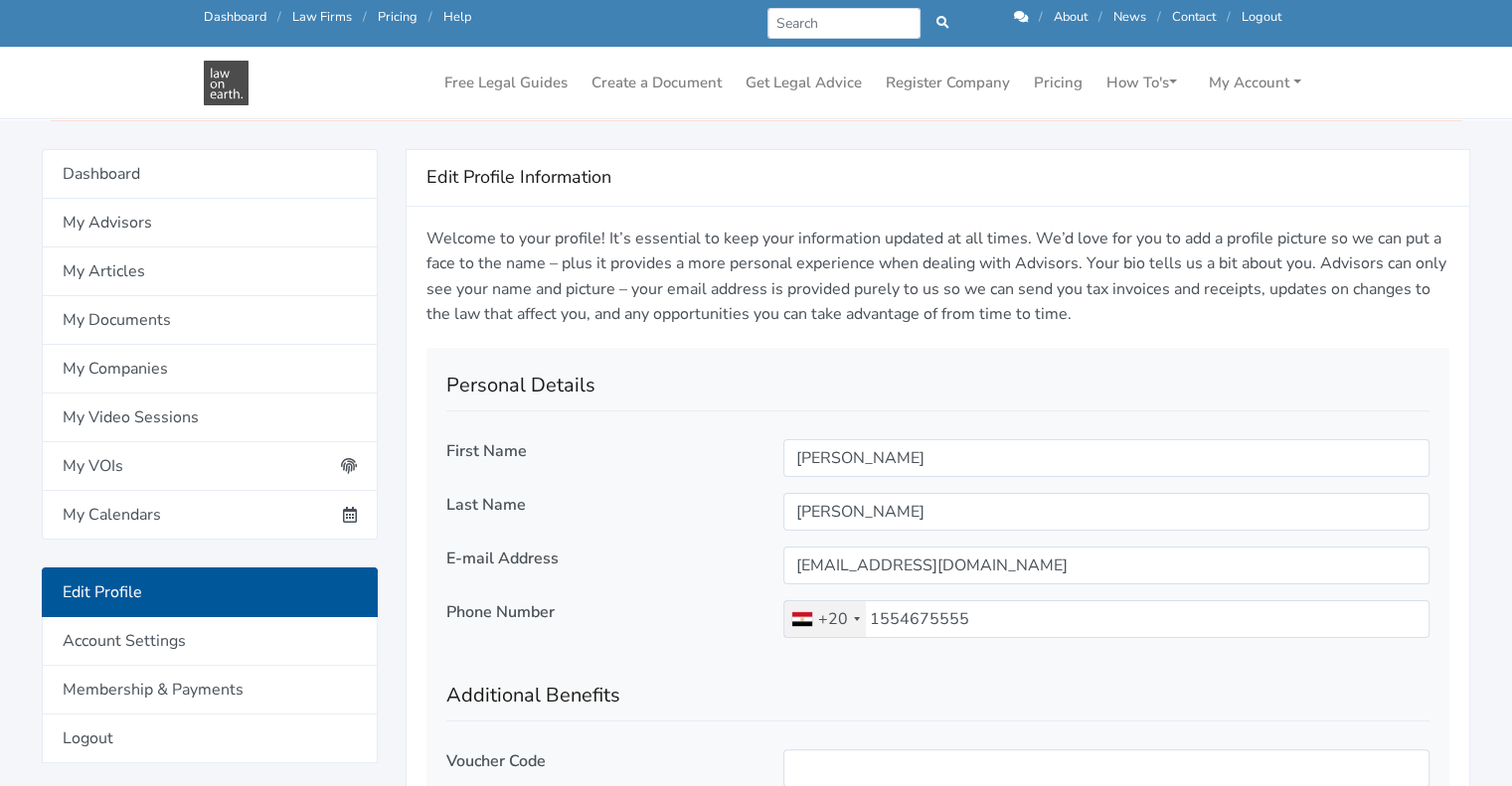 scroll, scrollTop: 38, scrollLeft: 0, axis: vertical 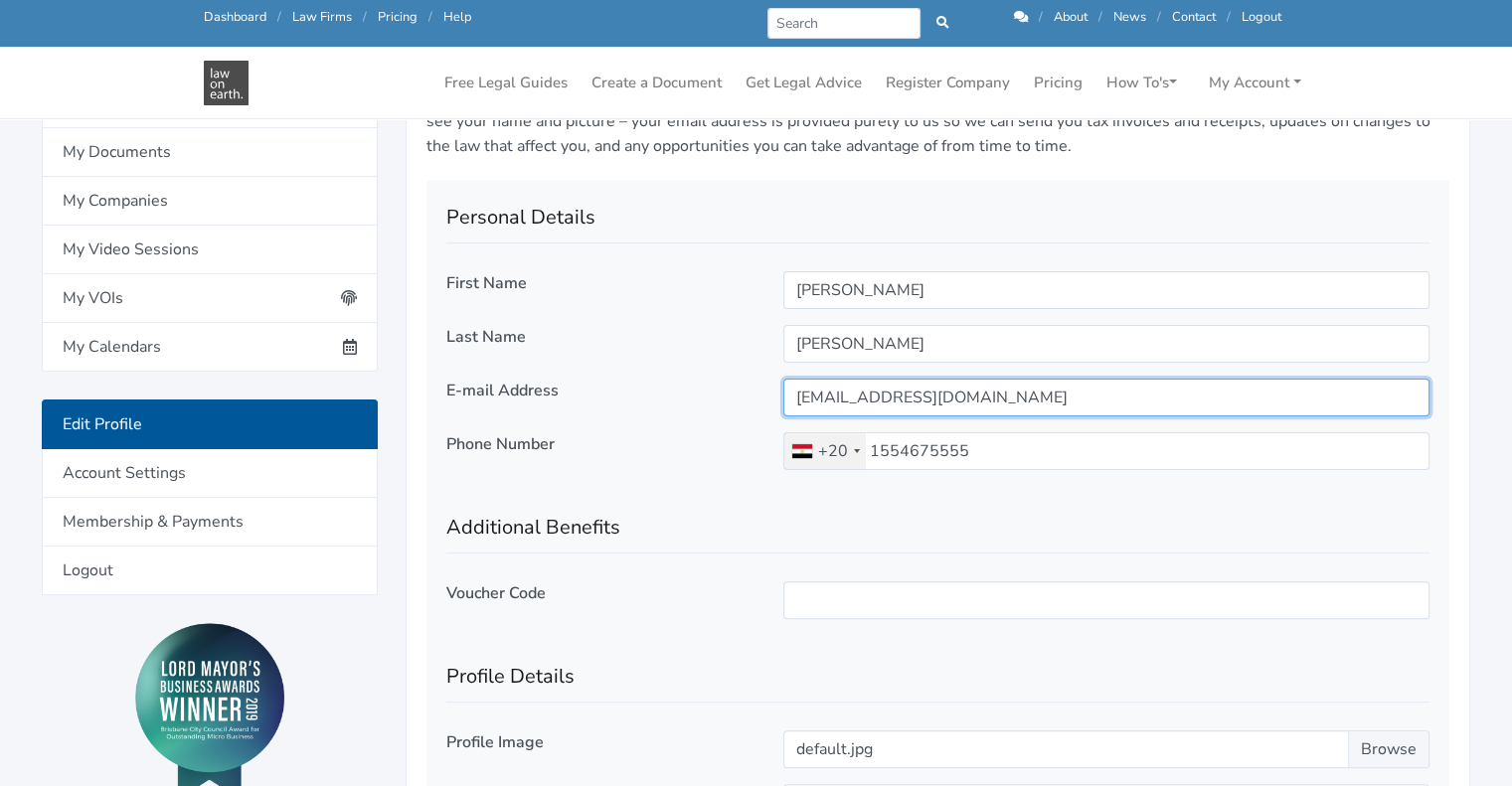click on "[EMAIL_ADDRESS][DOMAIN_NAME]" at bounding box center (1106, 397) 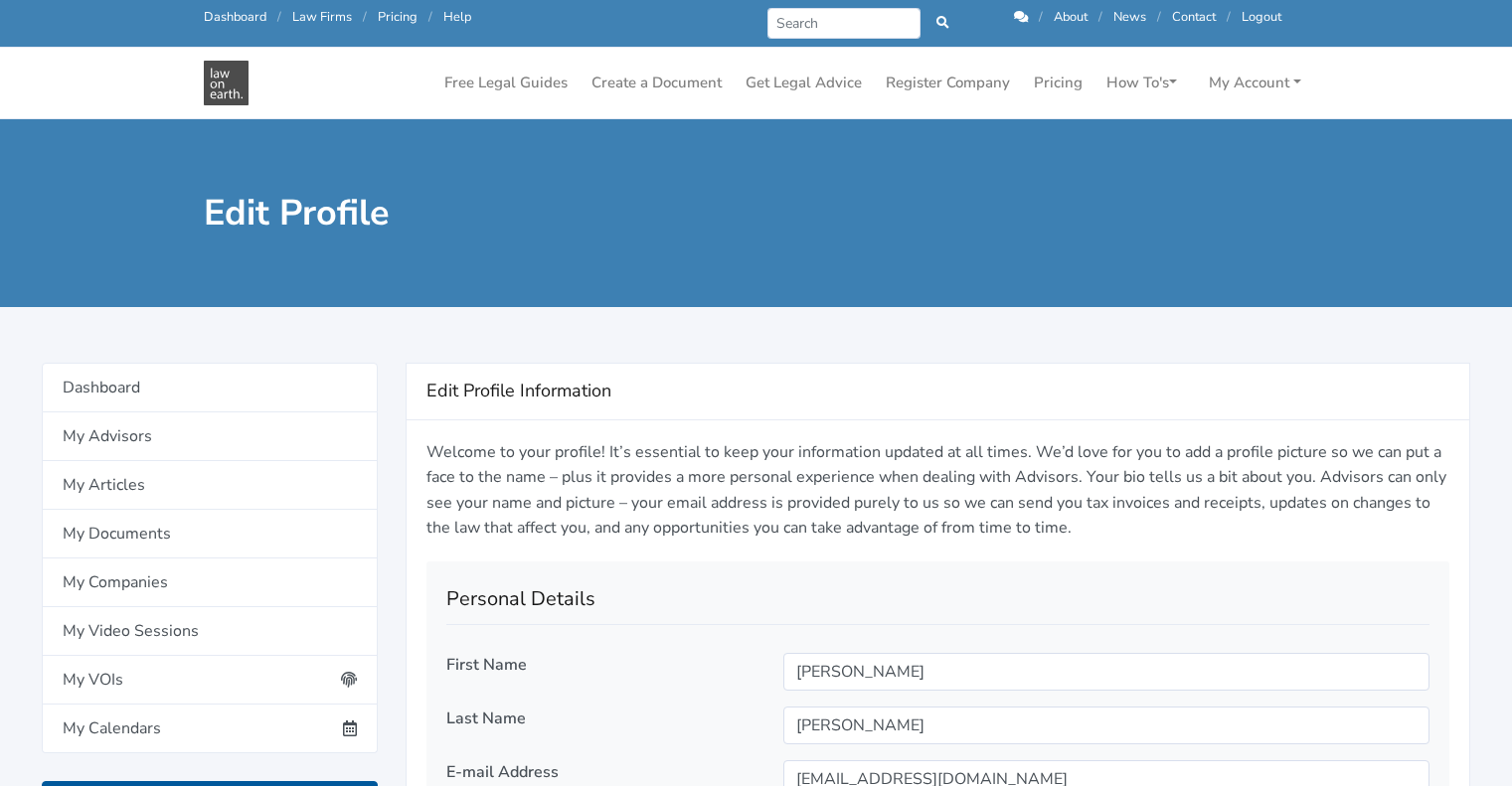 scroll, scrollTop: 378, scrollLeft: 0, axis: vertical 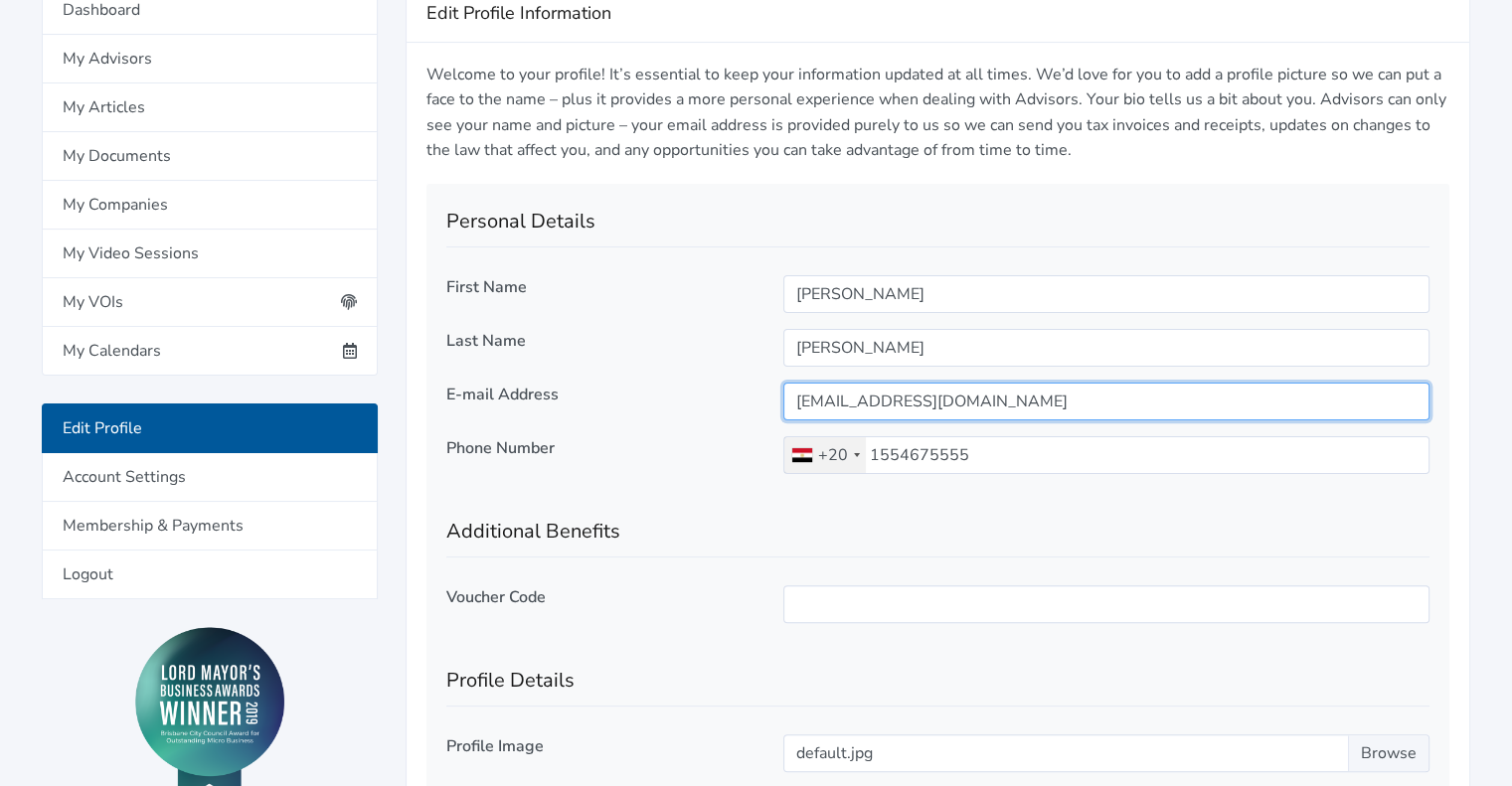 drag, startPoint x: 0, startPoint y: 0, endPoint x: 944, endPoint y: 400, distance: 1025.2492 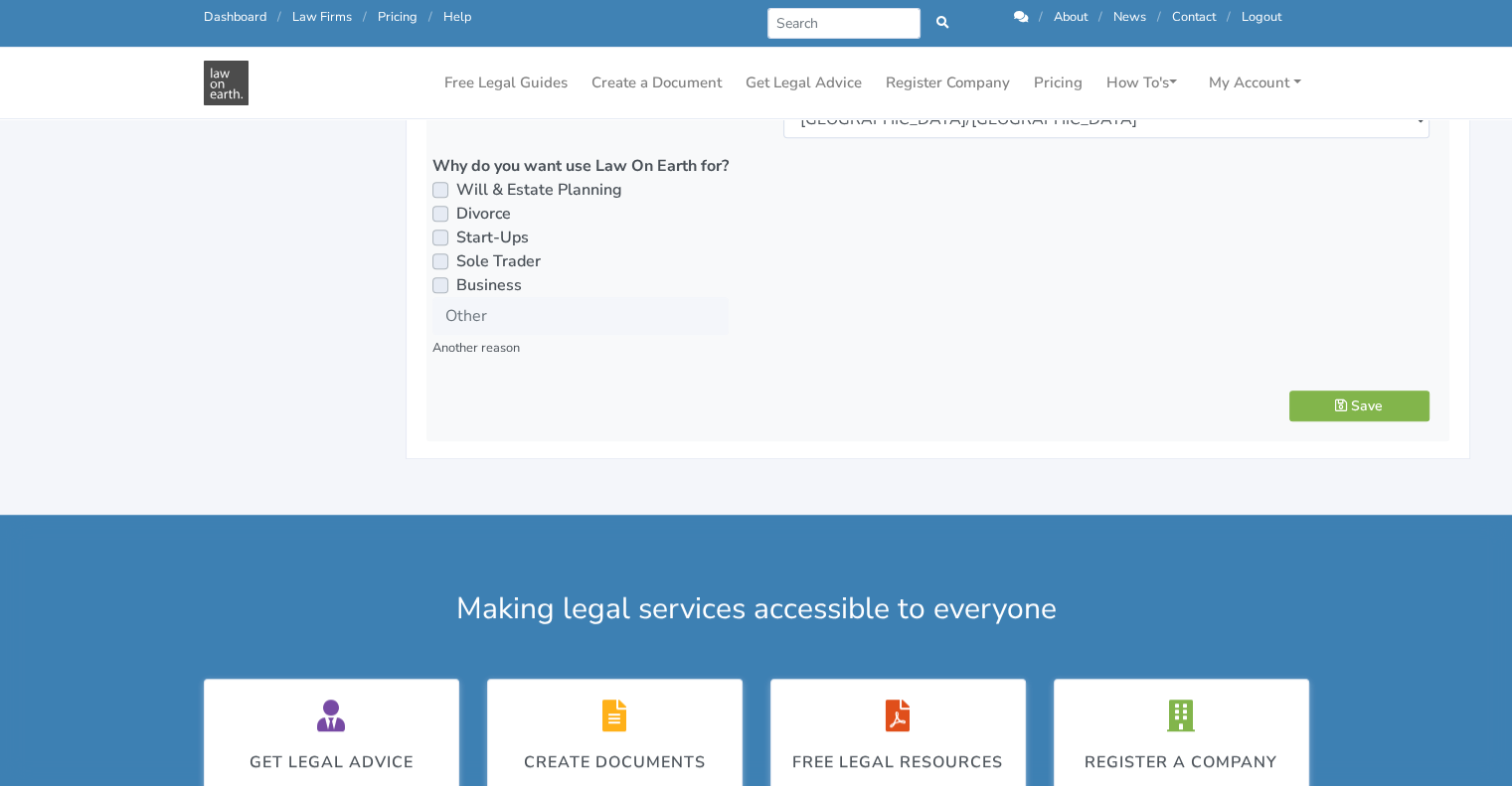 scroll, scrollTop: 1295, scrollLeft: 0, axis: vertical 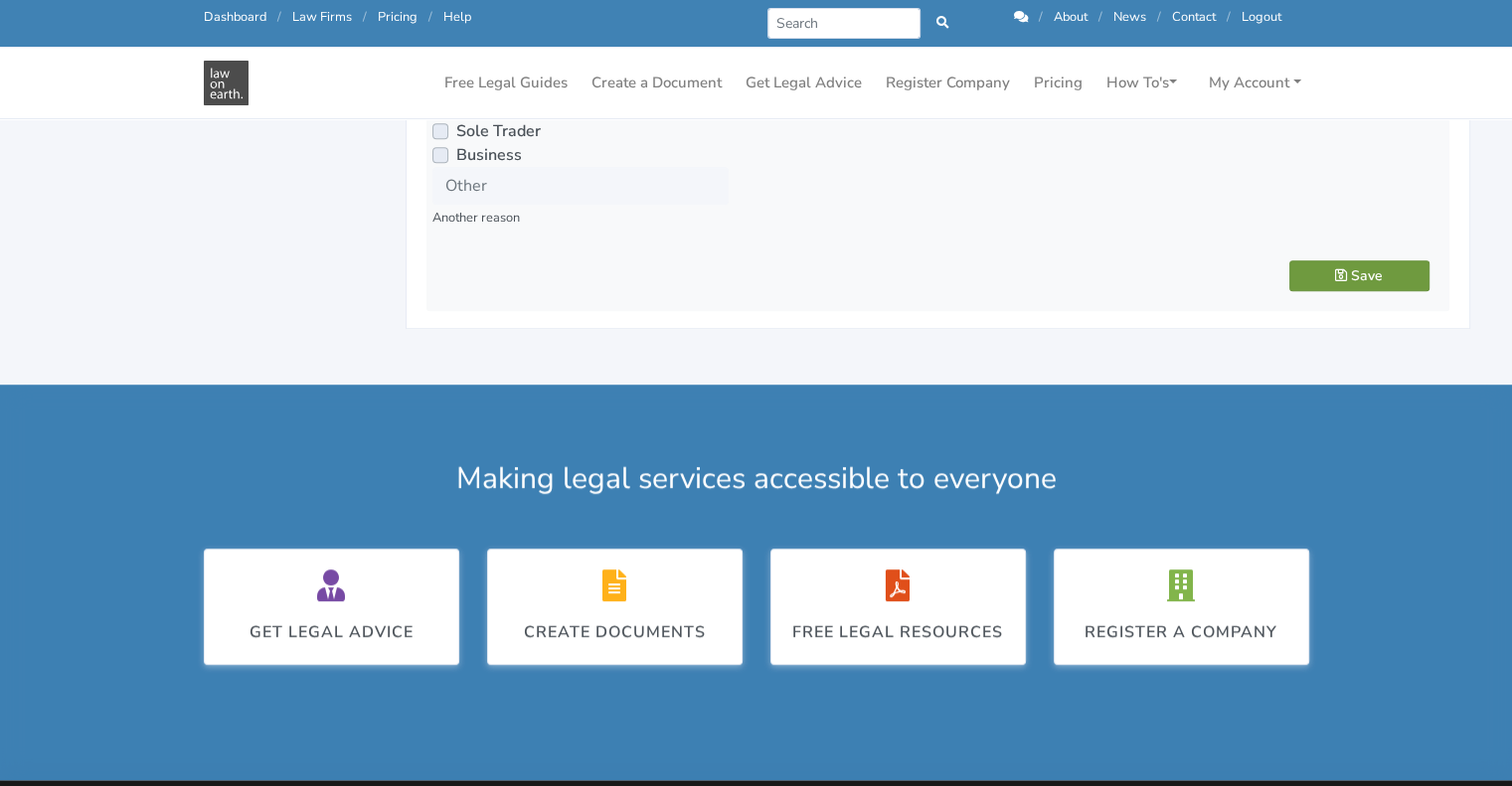 type on "mohamedsalah9971@gmail.com" 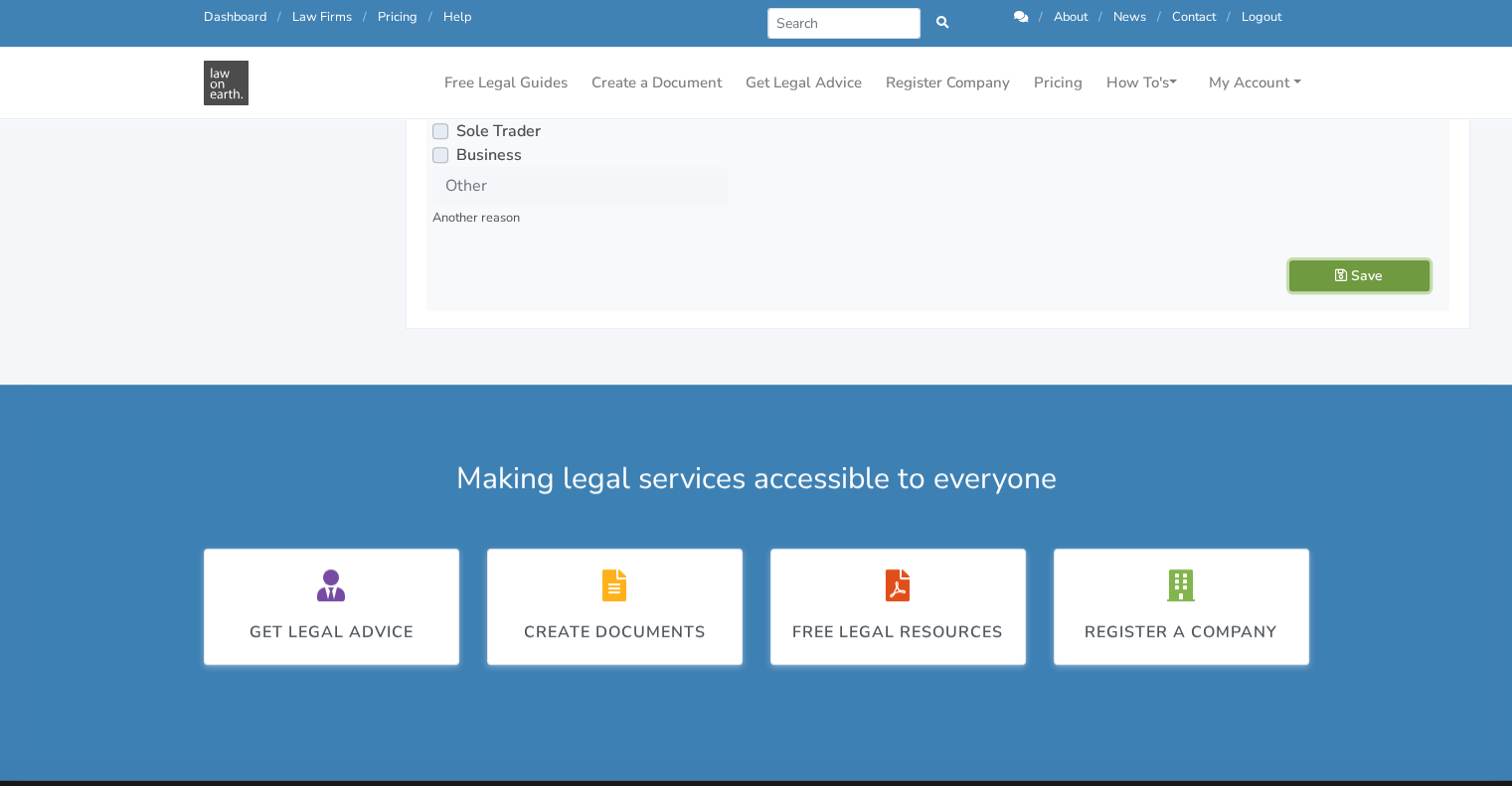 click on "Save" at bounding box center (1359, 275) 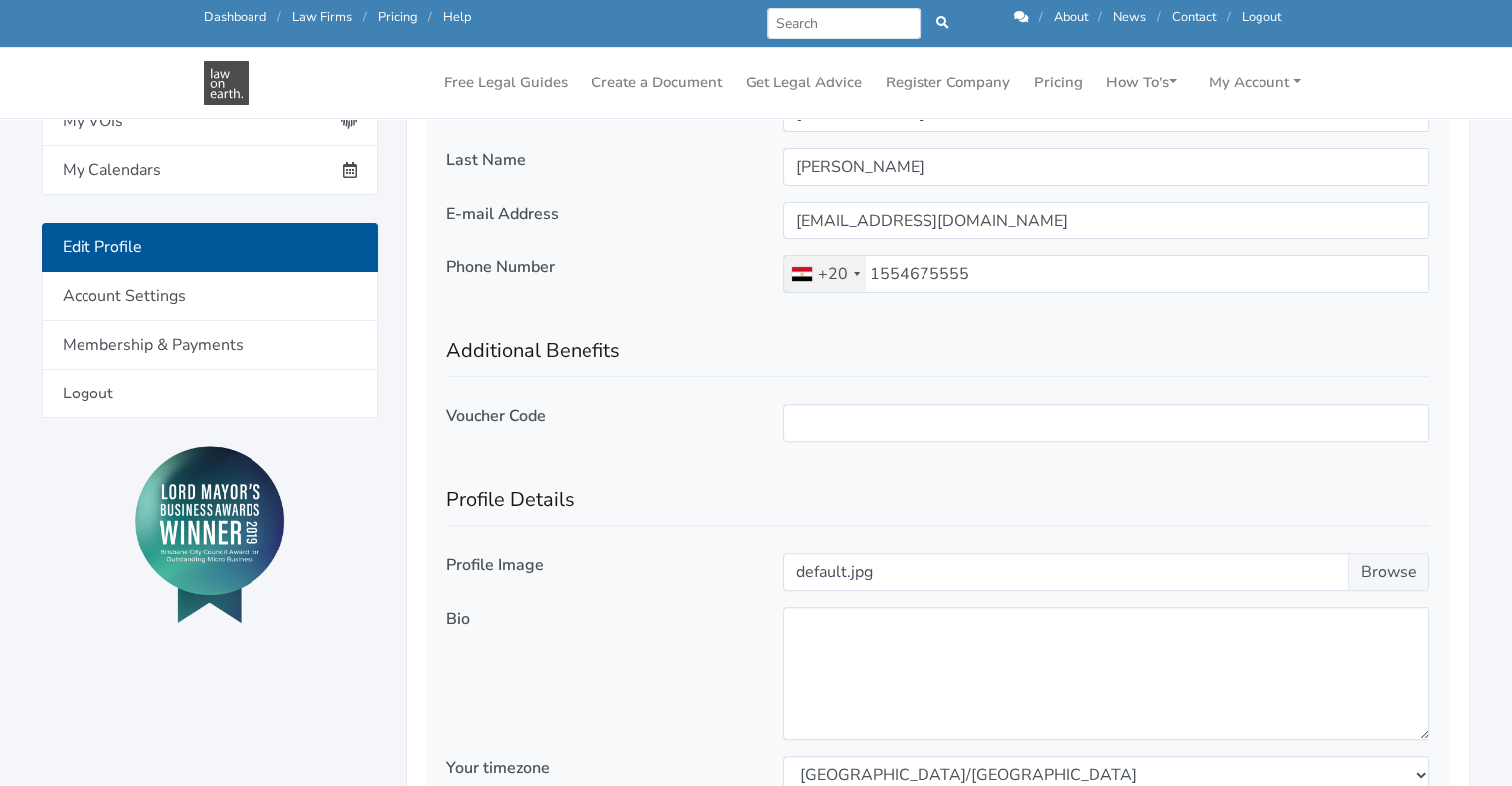 scroll, scrollTop: 558, scrollLeft: 0, axis: vertical 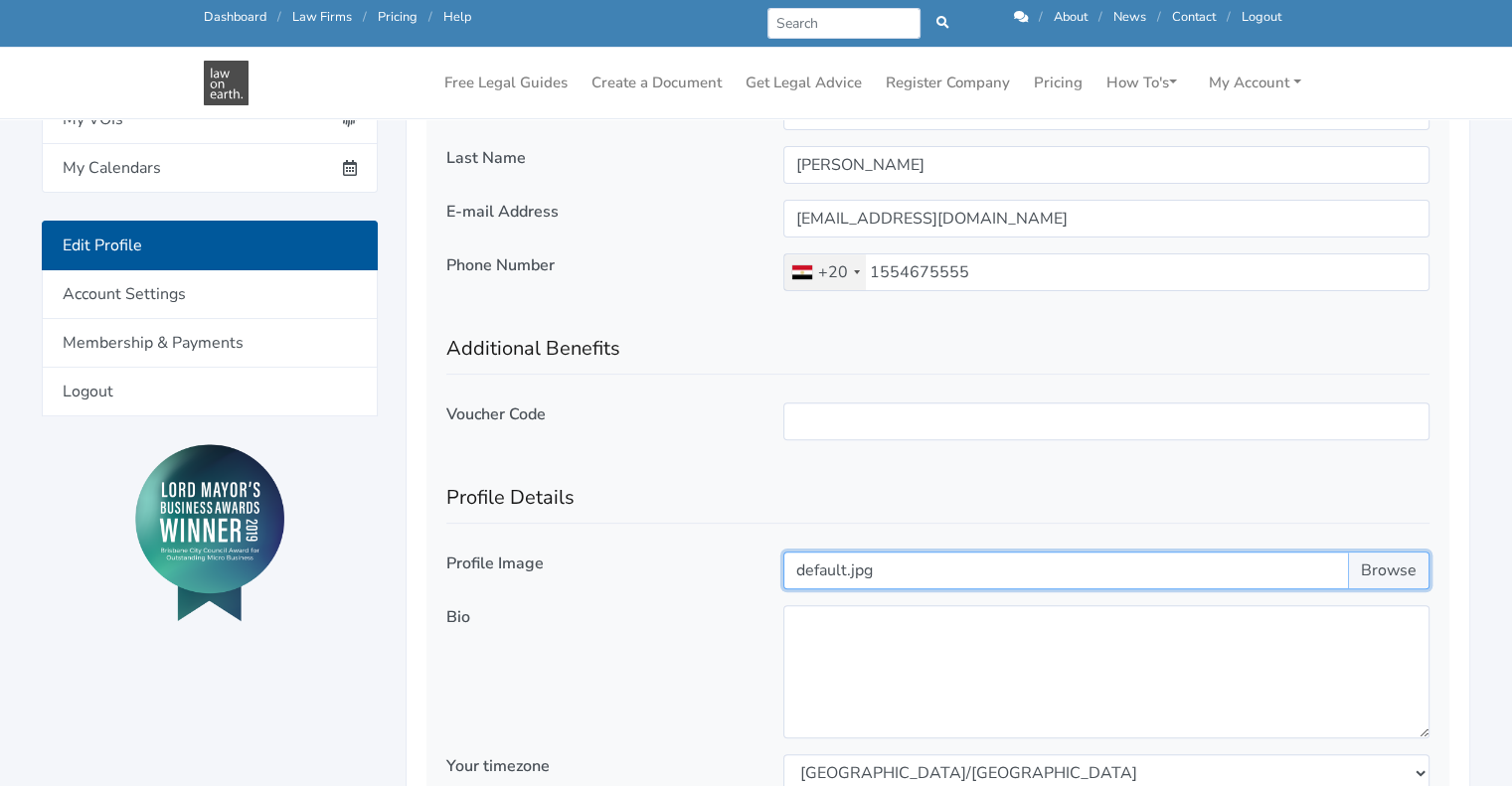 click at bounding box center [1106, 570] 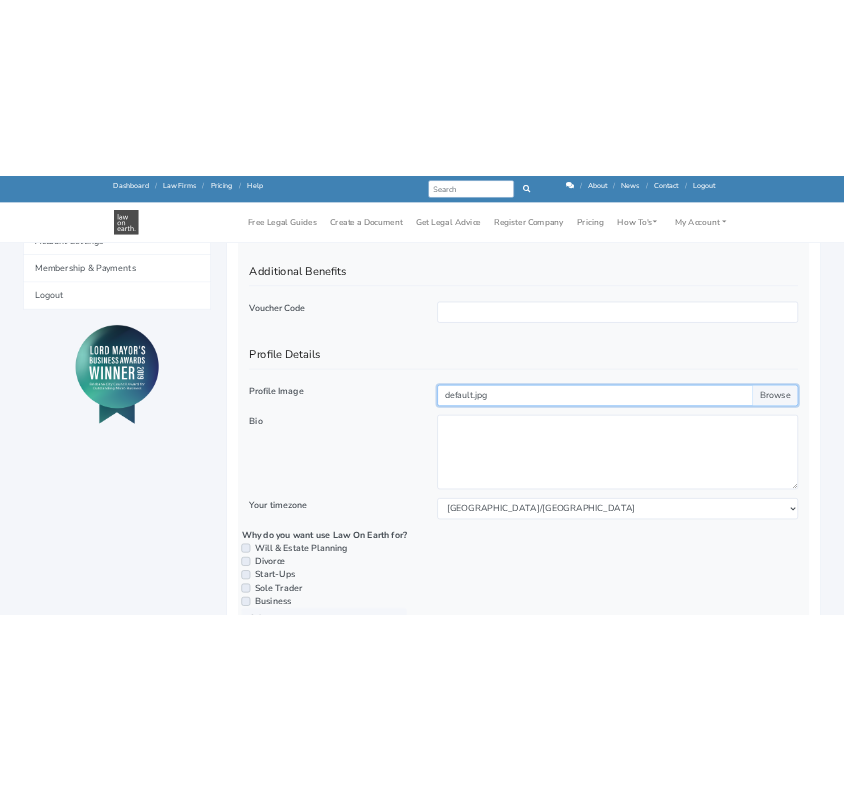 scroll, scrollTop: 742, scrollLeft: 0, axis: vertical 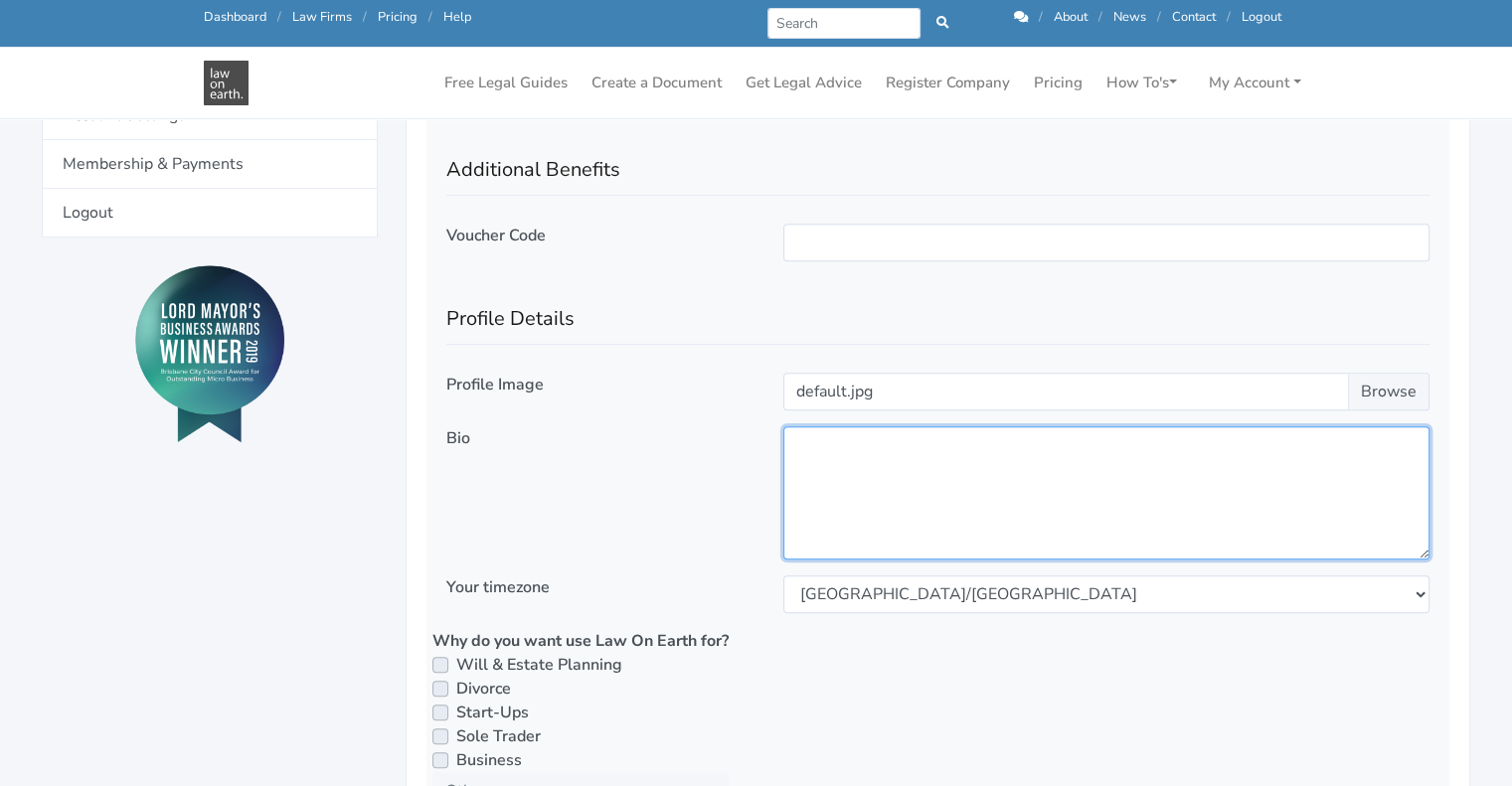 click at bounding box center [1106, 493] 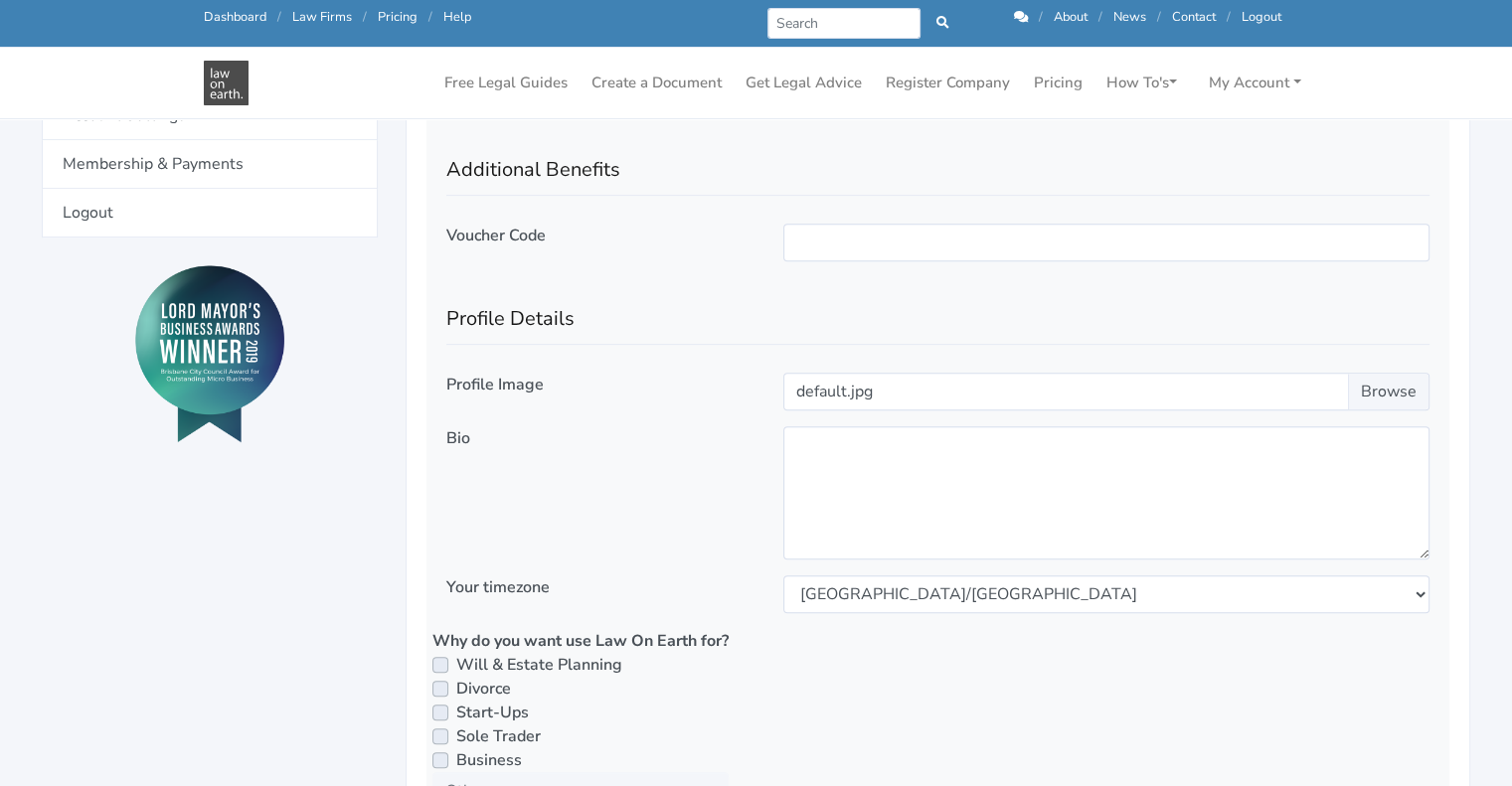 click on "Your timezone" at bounding box center (498, 587) 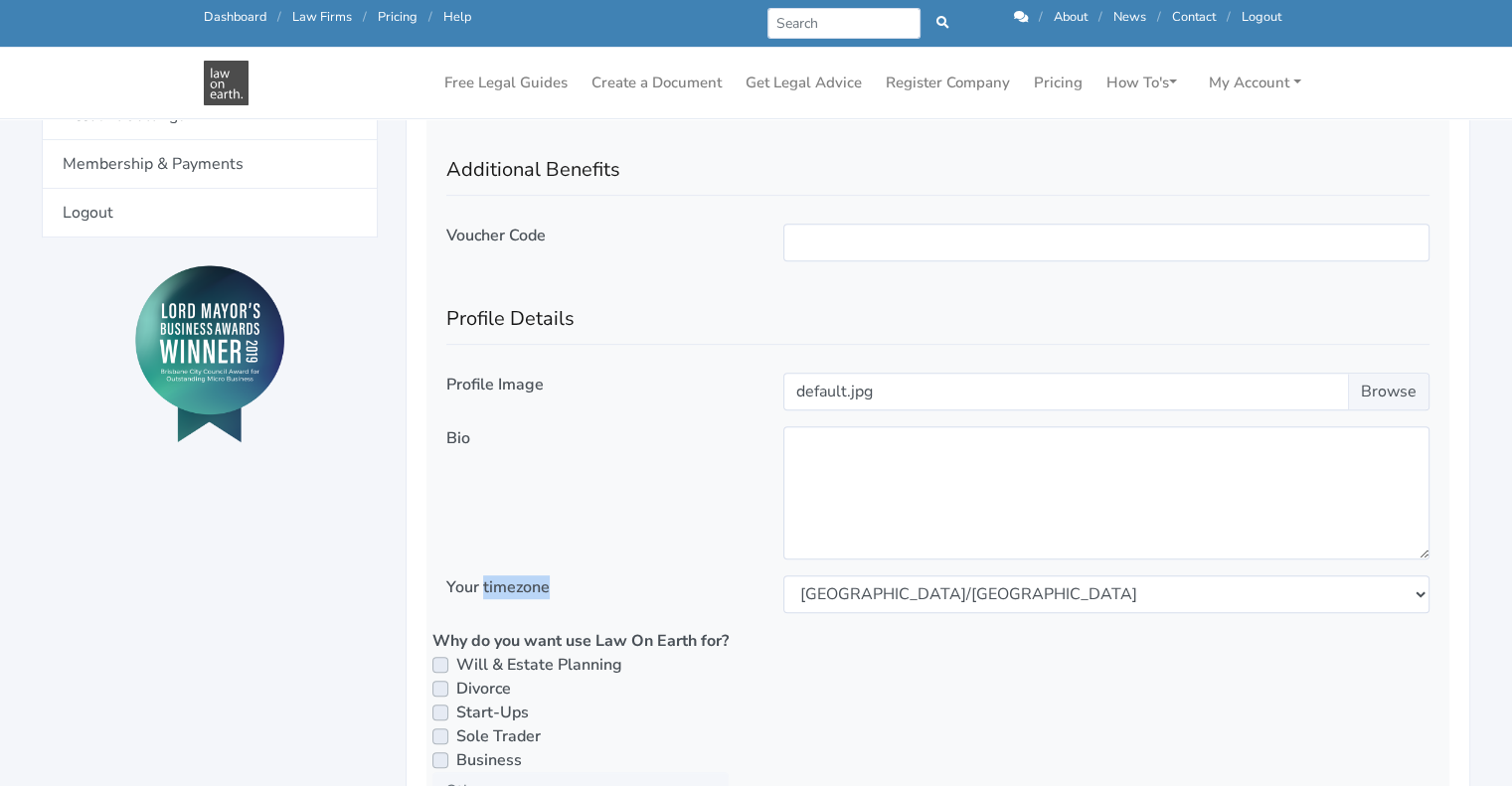 click on "Your timezone" at bounding box center (498, 587) 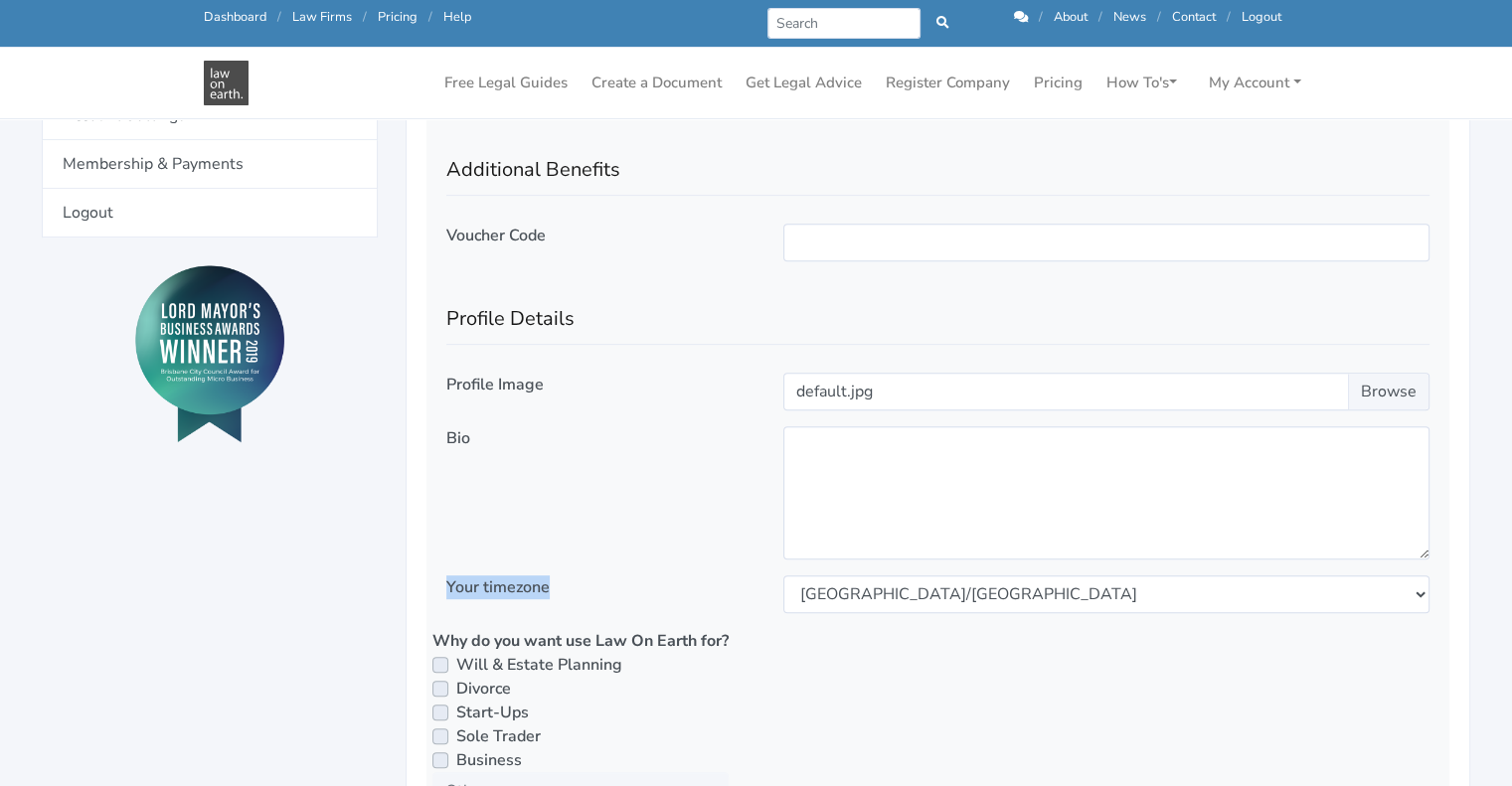 click on "Your timezone" at bounding box center [498, 587] 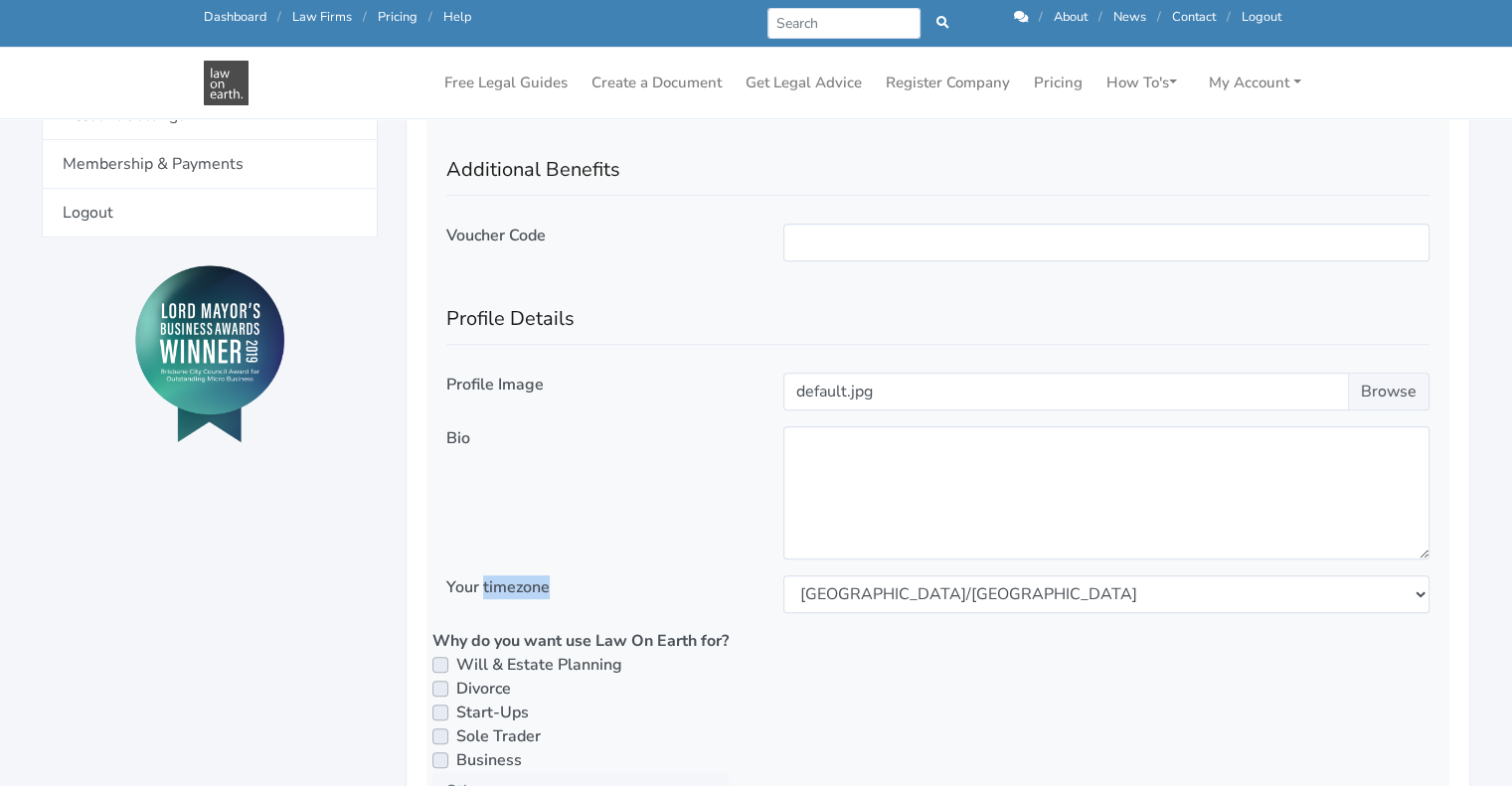 click on "Your timezone" at bounding box center (498, 587) 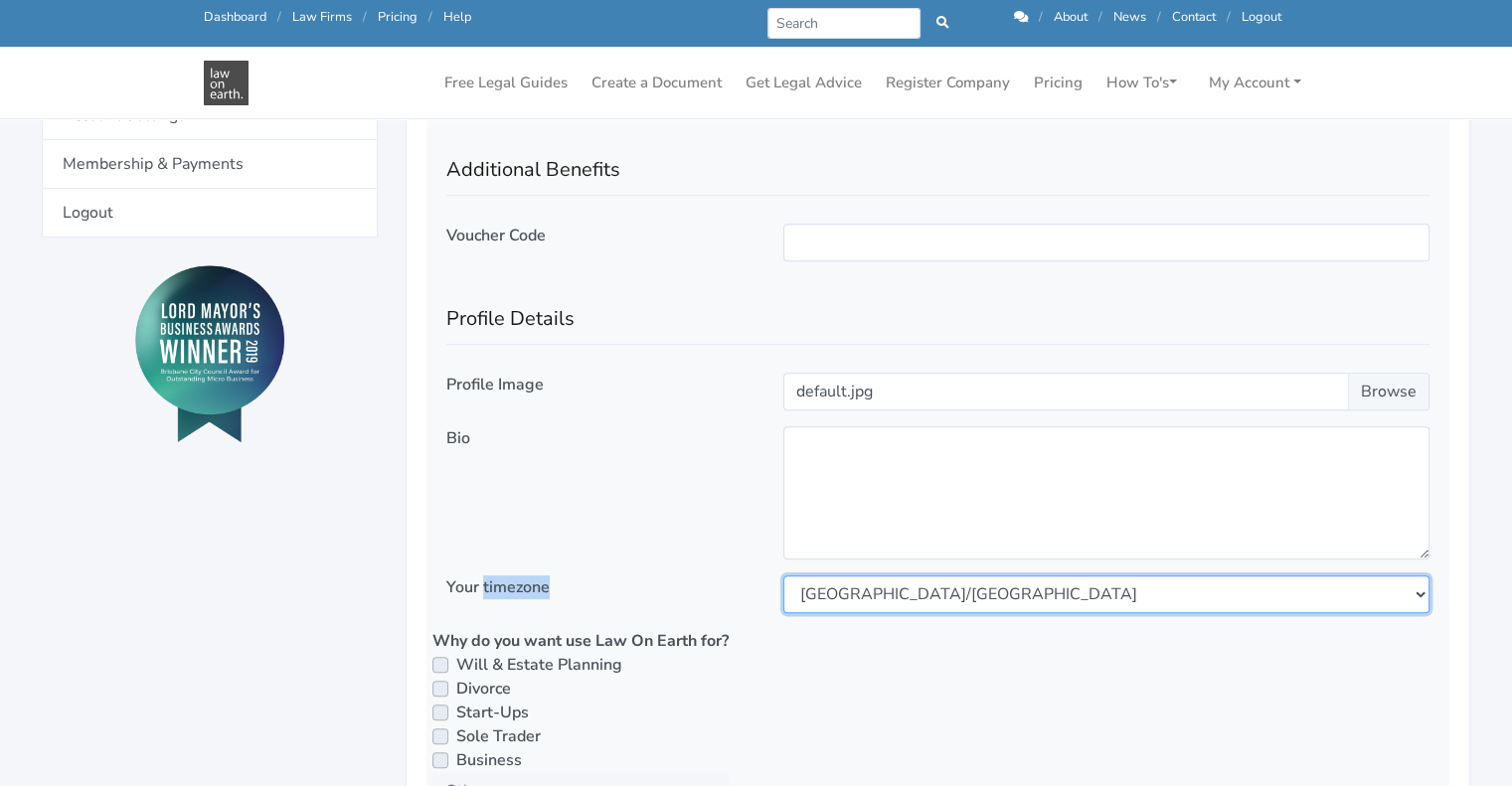click on "[GEOGRAPHIC_DATA]/[GEOGRAPHIC_DATA]
[GEOGRAPHIC_DATA]/[GEOGRAPHIC_DATA]
[GEOGRAPHIC_DATA]/[GEOGRAPHIC_DATA]
[GEOGRAPHIC_DATA]/[GEOGRAPHIC_DATA]
[GEOGRAPHIC_DATA]/[GEOGRAPHIC_DATA]
[GEOGRAPHIC_DATA]/[GEOGRAPHIC_DATA]
[GEOGRAPHIC_DATA]/[GEOGRAPHIC_DATA]
[GEOGRAPHIC_DATA]/[GEOGRAPHIC_DATA]
[GEOGRAPHIC_DATA]/[GEOGRAPHIC_DATA]
[GEOGRAPHIC_DATA]/Lord_Howe
[GEOGRAPHIC_DATA]/[GEOGRAPHIC_DATA]
[GEOGRAPHIC_DATA]/[GEOGRAPHIC_DATA]
[GEOGRAPHIC_DATA]/[GEOGRAPHIC_DATA]" at bounding box center [1106, 594] 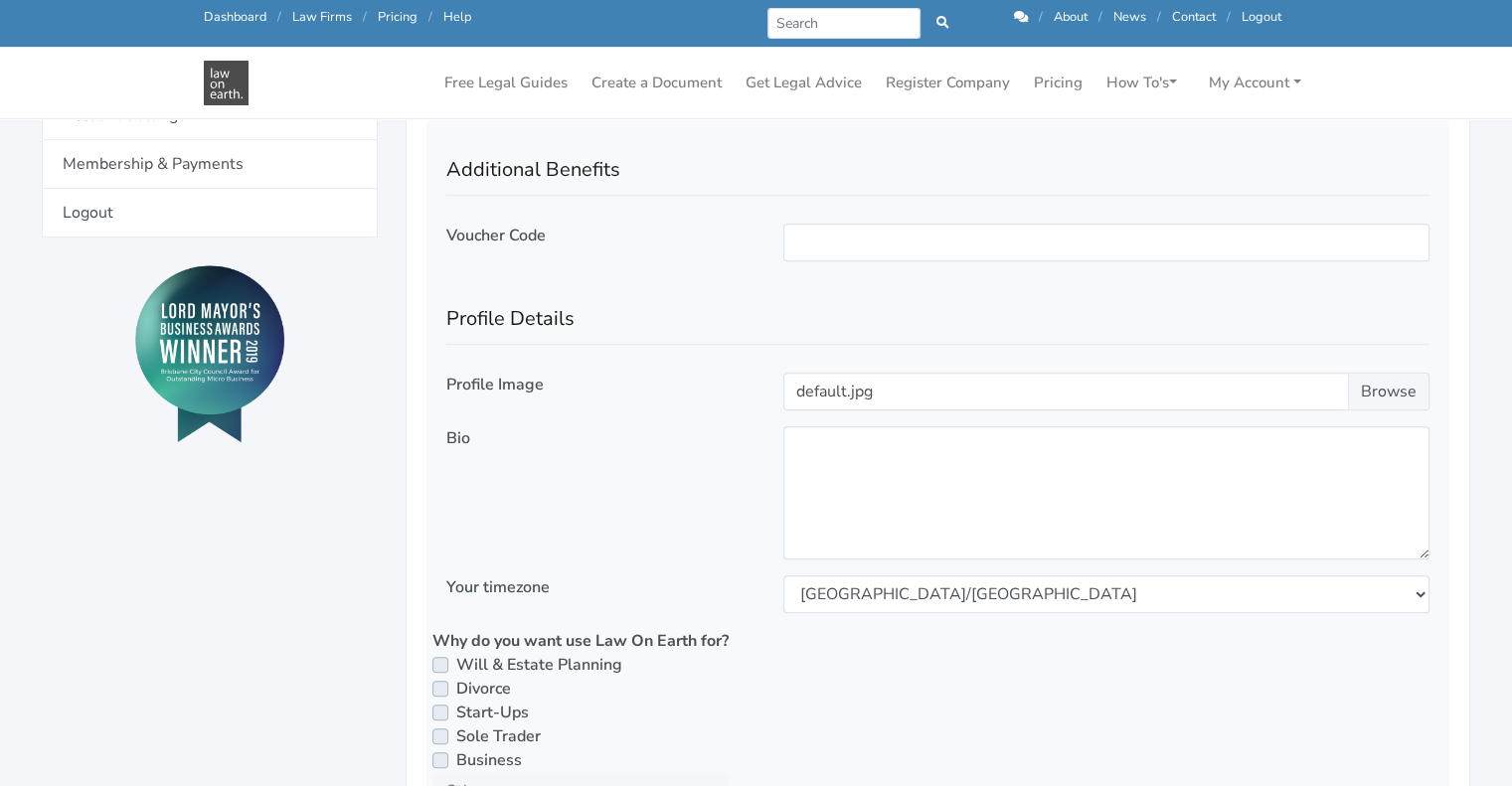 click on "Your timezone" at bounding box center [600, 594] 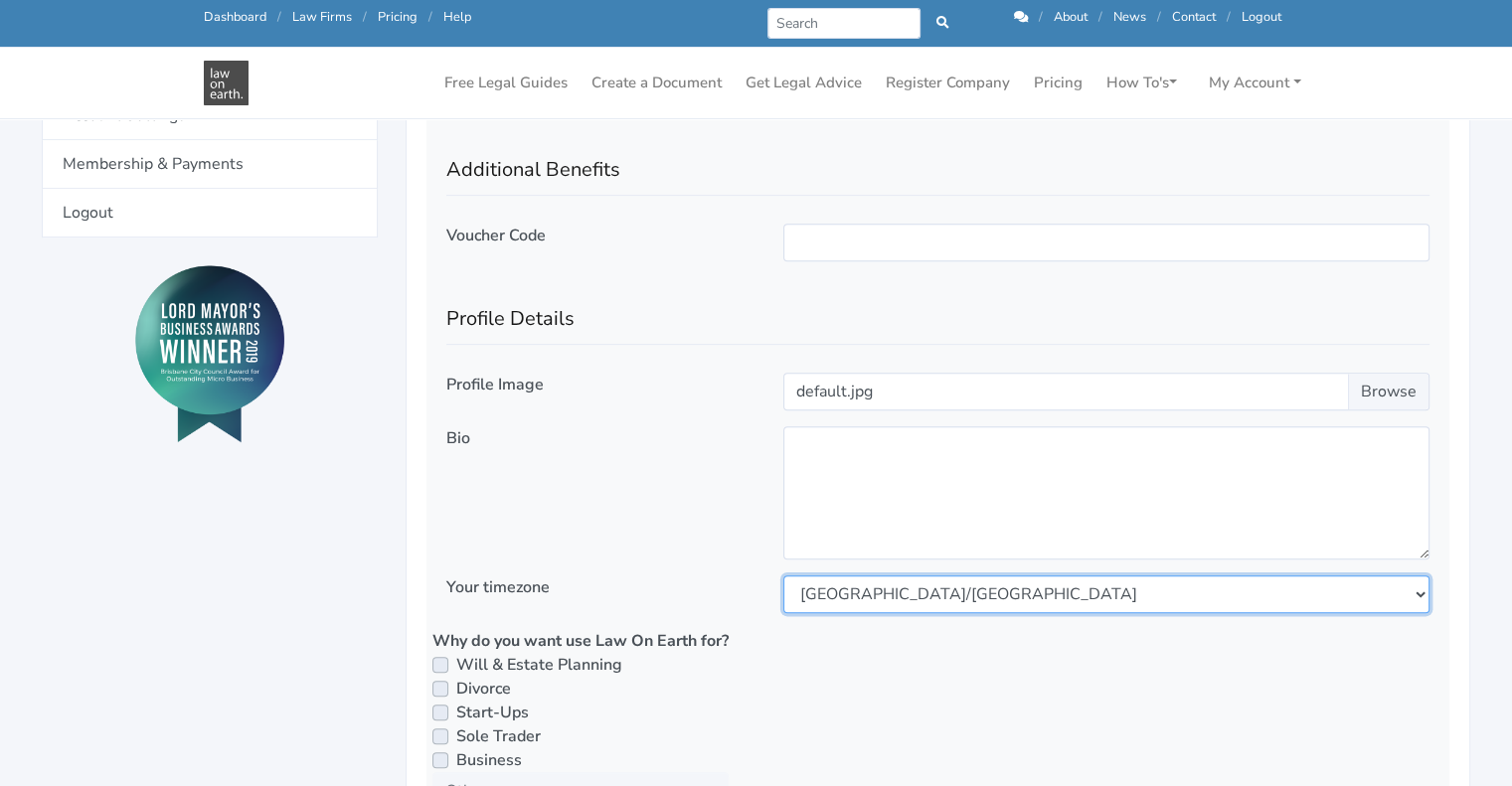 click on "[GEOGRAPHIC_DATA]/[GEOGRAPHIC_DATA]
[GEOGRAPHIC_DATA]/[GEOGRAPHIC_DATA]
[GEOGRAPHIC_DATA]/[GEOGRAPHIC_DATA]
[GEOGRAPHIC_DATA]/[GEOGRAPHIC_DATA]
[GEOGRAPHIC_DATA]/[GEOGRAPHIC_DATA]
[GEOGRAPHIC_DATA]/[GEOGRAPHIC_DATA]
[GEOGRAPHIC_DATA]/[GEOGRAPHIC_DATA]
[GEOGRAPHIC_DATA]/[GEOGRAPHIC_DATA]
[GEOGRAPHIC_DATA]/[GEOGRAPHIC_DATA]
[GEOGRAPHIC_DATA]/Lord_Howe
[GEOGRAPHIC_DATA]/[GEOGRAPHIC_DATA]
[GEOGRAPHIC_DATA]/[GEOGRAPHIC_DATA]
[GEOGRAPHIC_DATA]/[GEOGRAPHIC_DATA]" at bounding box center (1106, 594) 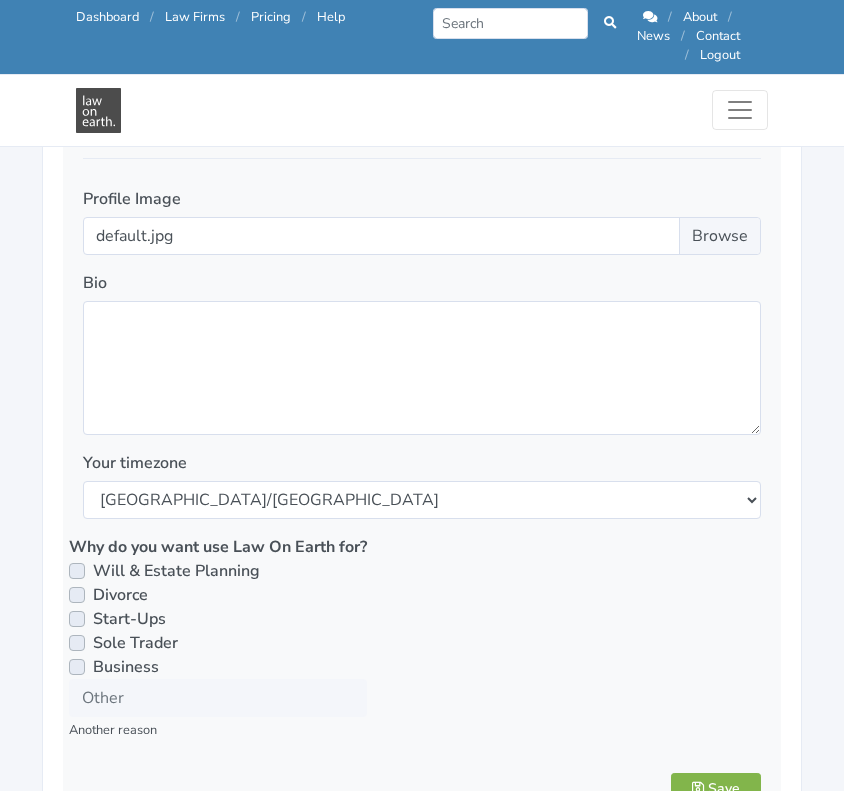 scroll, scrollTop: 1952, scrollLeft: 0, axis: vertical 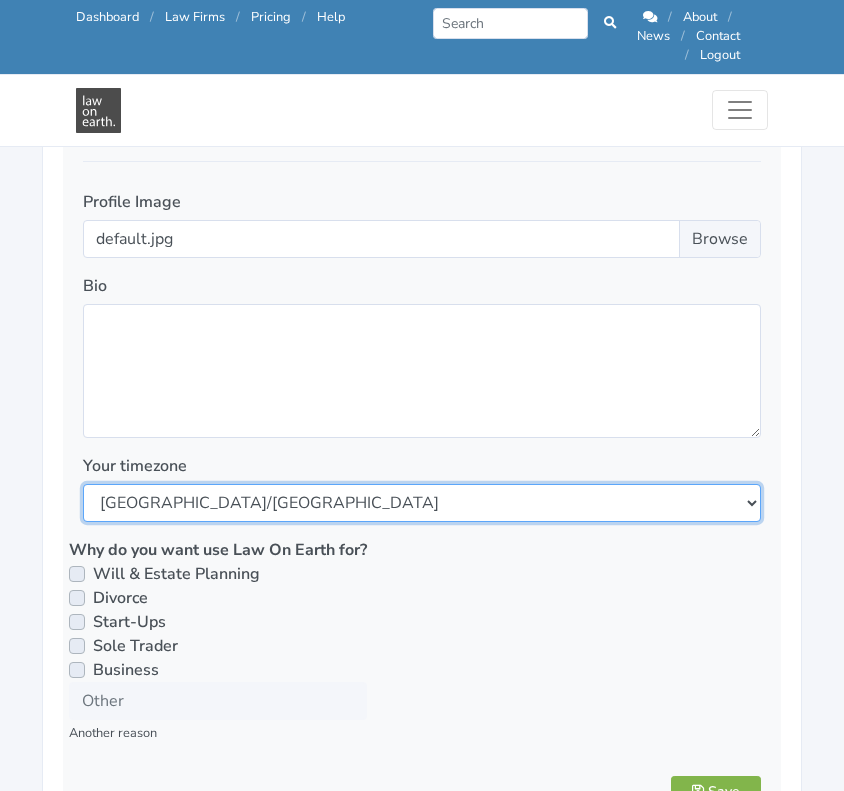 click on "[GEOGRAPHIC_DATA]/[GEOGRAPHIC_DATA]
[GEOGRAPHIC_DATA]/[GEOGRAPHIC_DATA]
[GEOGRAPHIC_DATA]/[GEOGRAPHIC_DATA]
[GEOGRAPHIC_DATA]/[GEOGRAPHIC_DATA]
[GEOGRAPHIC_DATA]/[GEOGRAPHIC_DATA]
[GEOGRAPHIC_DATA]/[GEOGRAPHIC_DATA]
[GEOGRAPHIC_DATA]/[GEOGRAPHIC_DATA]
[GEOGRAPHIC_DATA]/[GEOGRAPHIC_DATA]
[GEOGRAPHIC_DATA]/[GEOGRAPHIC_DATA]
[GEOGRAPHIC_DATA]/Lord_Howe
[GEOGRAPHIC_DATA]/[GEOGRAPHIC_DATA]
[GEOGRAPHIC_DATA]/[GEOGRAPHIC_DATA]
[GEOGRAPHIC_DATA]/[GEOGRAPHIC_DATA]" at bounding box center [422, 503] 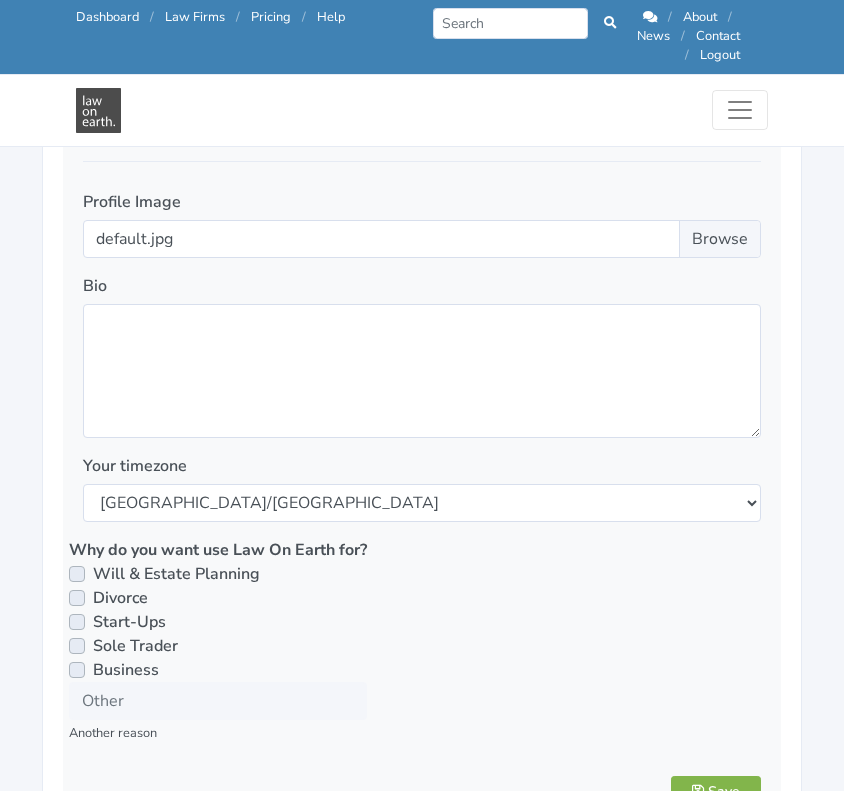 click on "Your timezone" at bounding box center [135, 466] 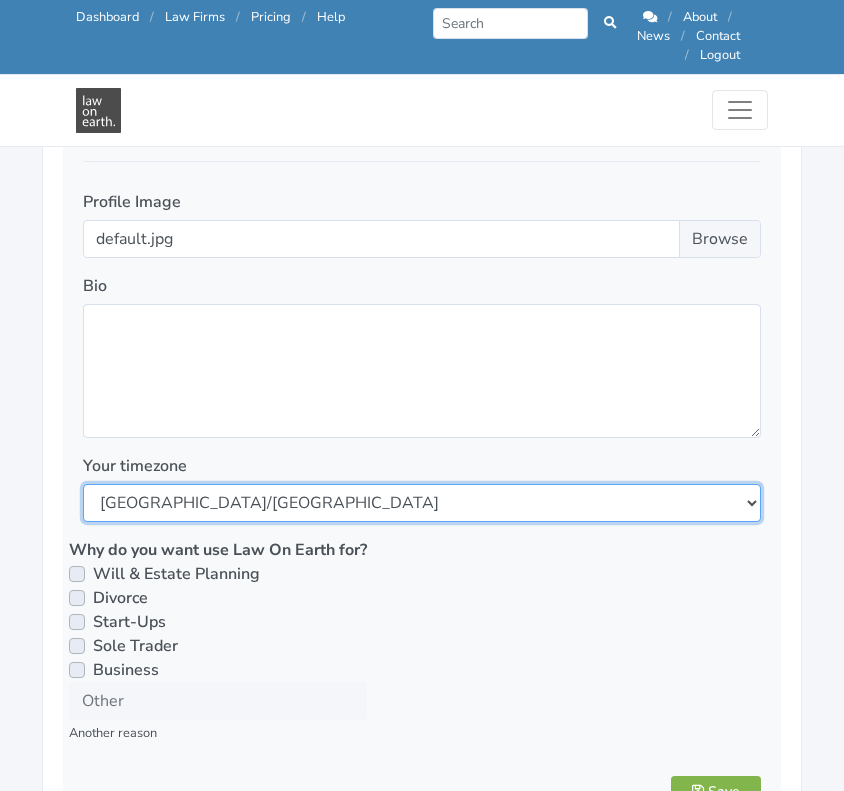 click on "[GEOGRAPHIC_DATA]/[GEOGRAPHIC_DATA]
[GEOGRAPHIC_DATA]/[GEOGRAPHIC_DATA]
[GEOGRAPHIC_DATA]/[GEOGRAPHIC_DATA]
[GEOGRAPHIC_DATA]/[GEOGRAPHIC_DATA]
[GEOGRAPHIC_DATA]/[GEOGRAPHIC_DATA]
[GEOGRAPHIC_DATA]/[GEOGRAPHIC_DATA]
[GEOGRAPHIC_DATA]/[GEOGRAPHIC_DATA]
[GEOGRAPHIC_DATA]/[GEOGRAPHIC_DATA]
[GEOGRAPHIC_DATA]/[GEOGRAPHIC_DATA]
[GEOGRAPHIC_DATA]/Lord_Howe
[GEOGRAPHIC_DATA]/[GEOGRAPHIC_DATA]
[GEOGRAPHIC_DATA]/[GEOGRAPHIC_DATA]
[GEOGRAPHIC_DATA]/[GEOGRAPHIC_DATA]" at bounding box center [422, 503] 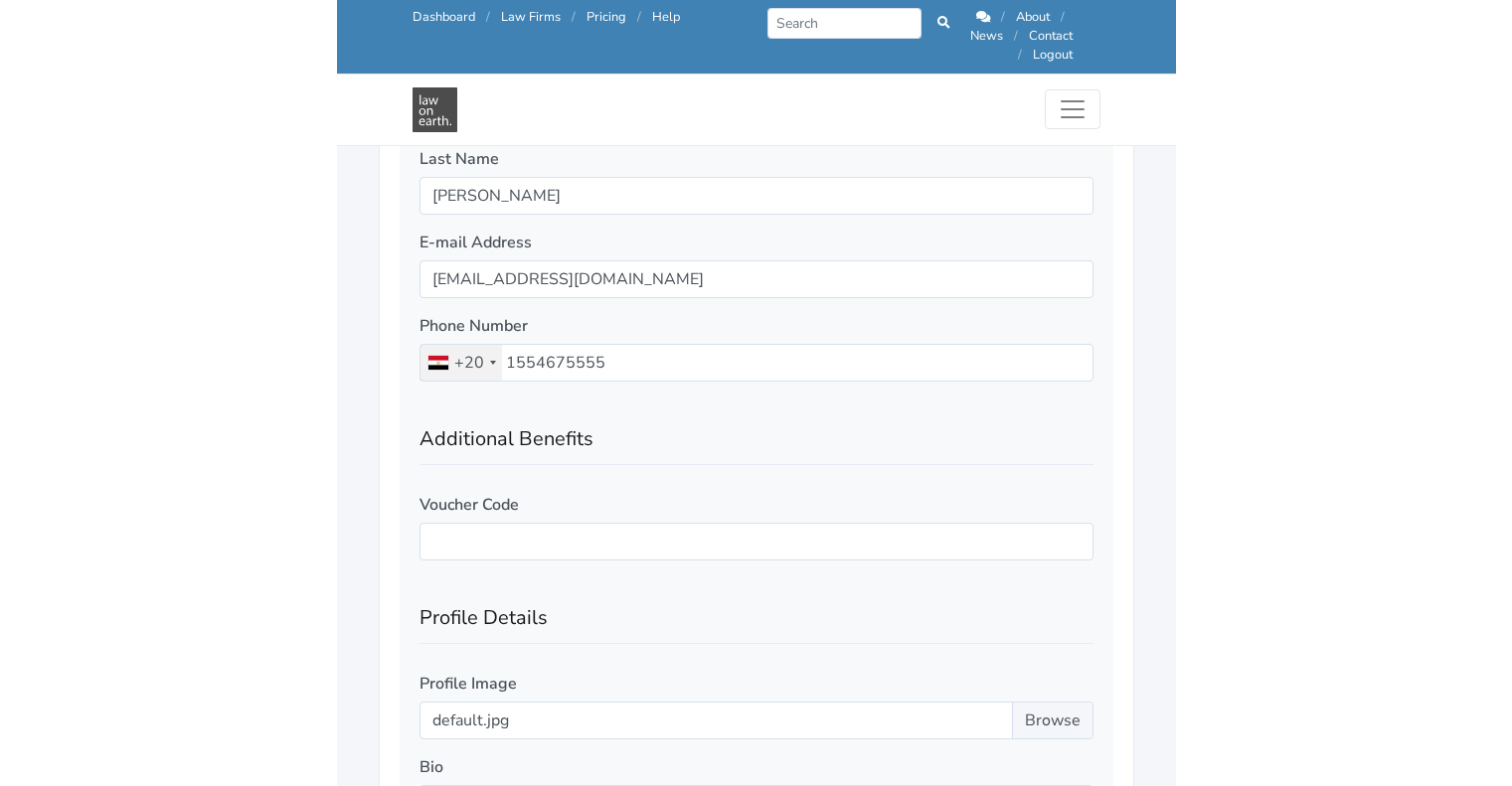 scroll, scrollTop: 1461, scrollLeft: 0, axis: vertical 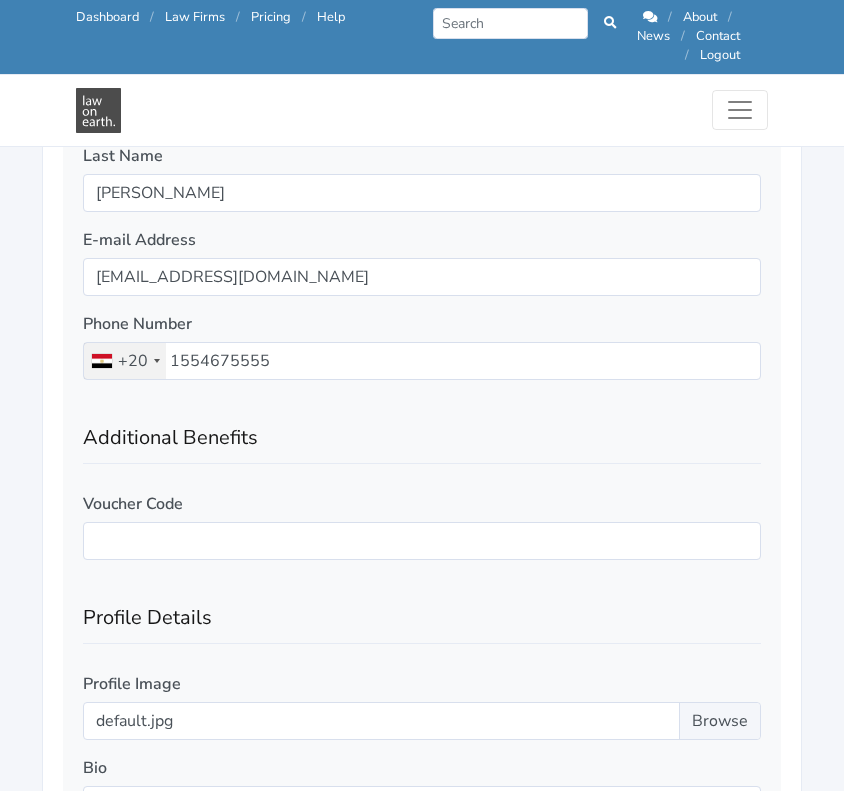 click on "Voucher Code" at bounding box center (133, 504) 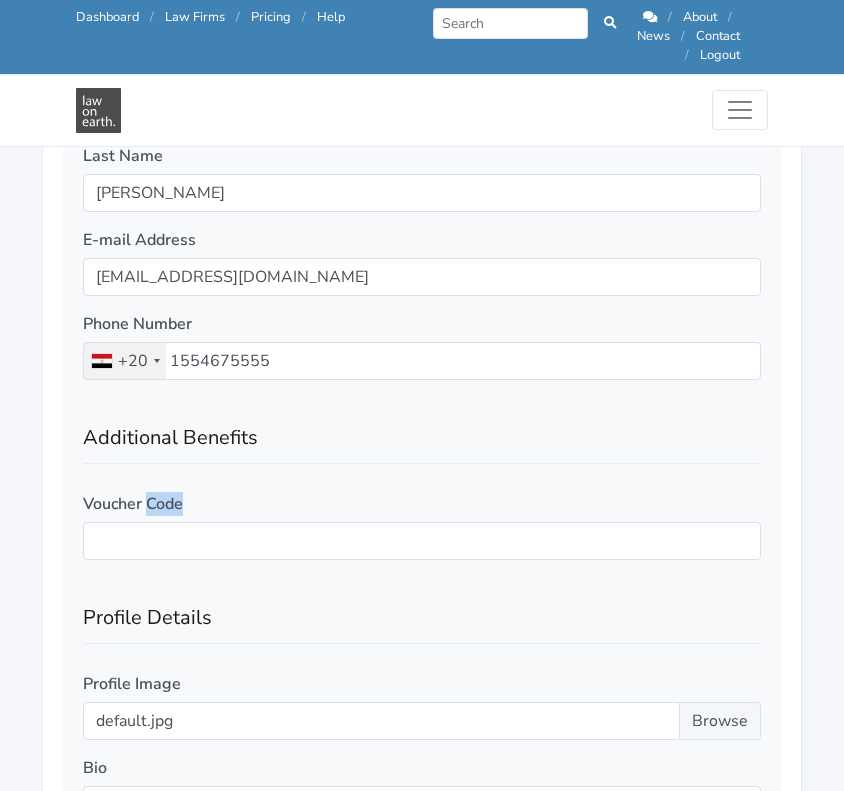 click on "Voucher Code" at bounding box center (133, 504) 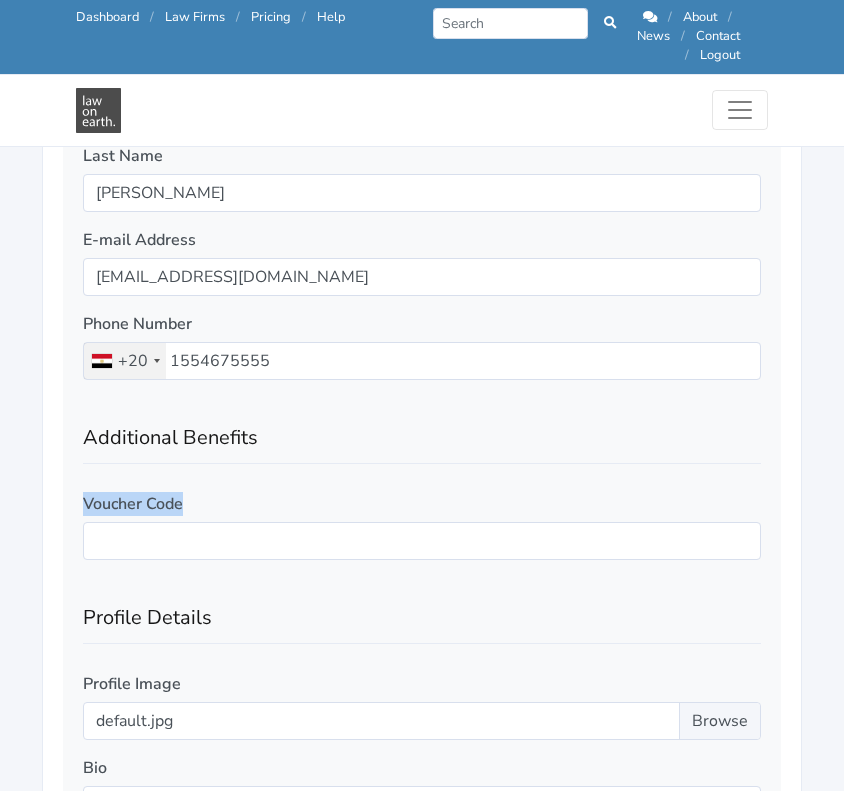 click on "Voucher Code" at bounding box center (133, 504) 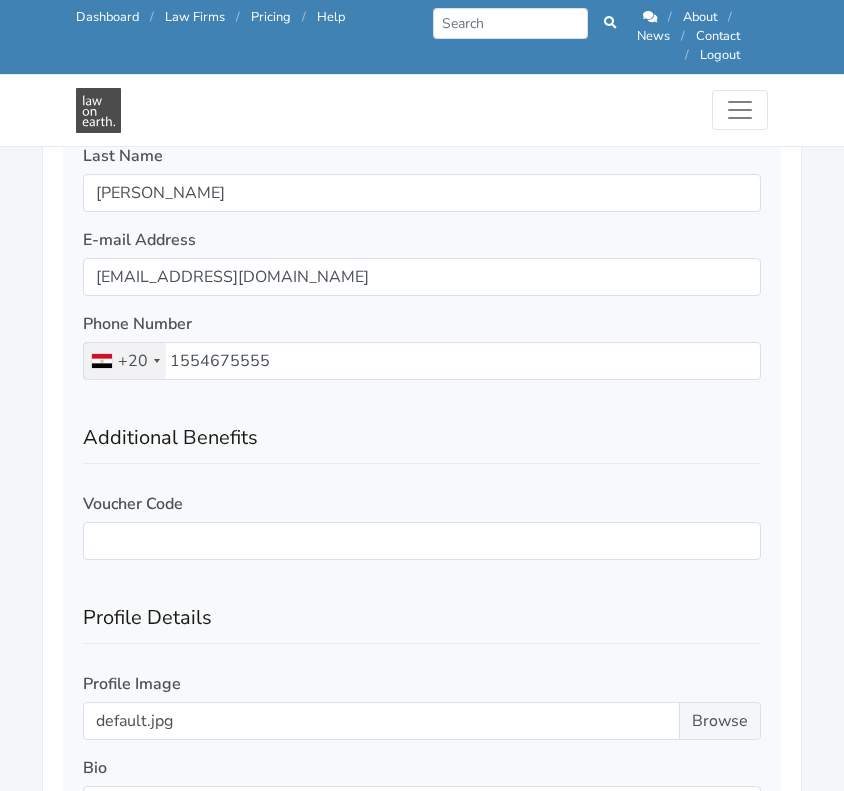 click on "Voucher Code" at bounding box center (133, 504) 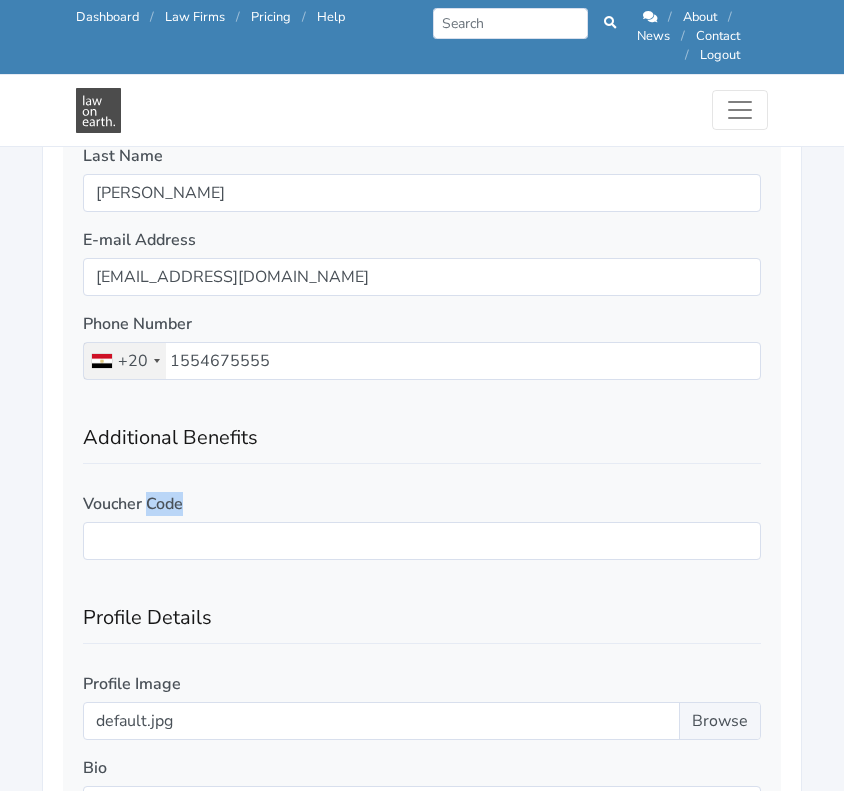 click on "Voucher Code" at bounding box center (133, 504) 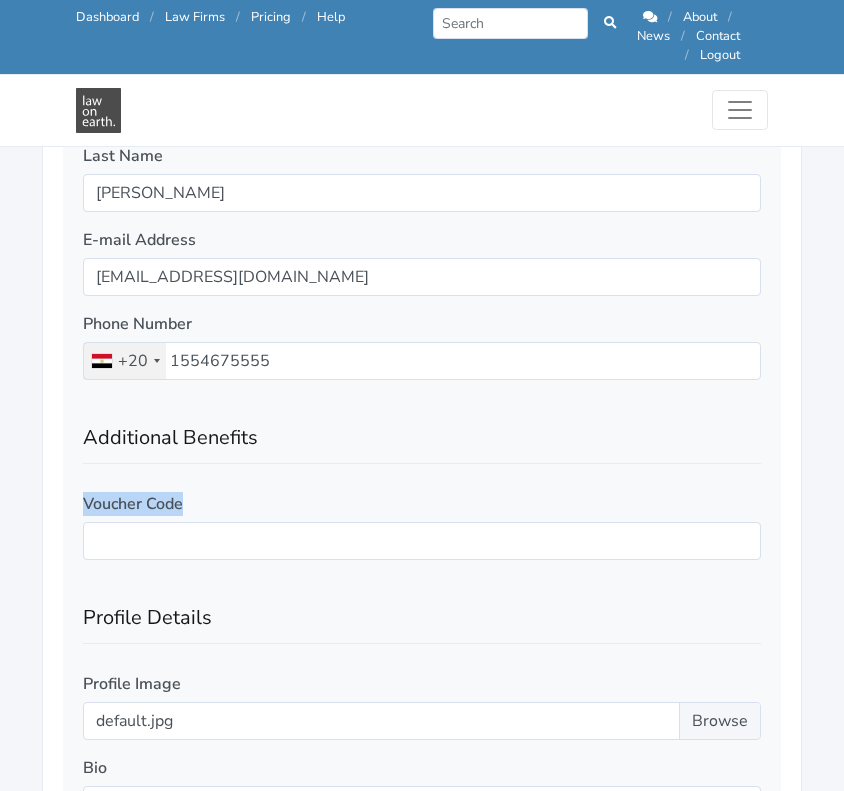 click on "Voucher Code" at bounding box center [133, 504] 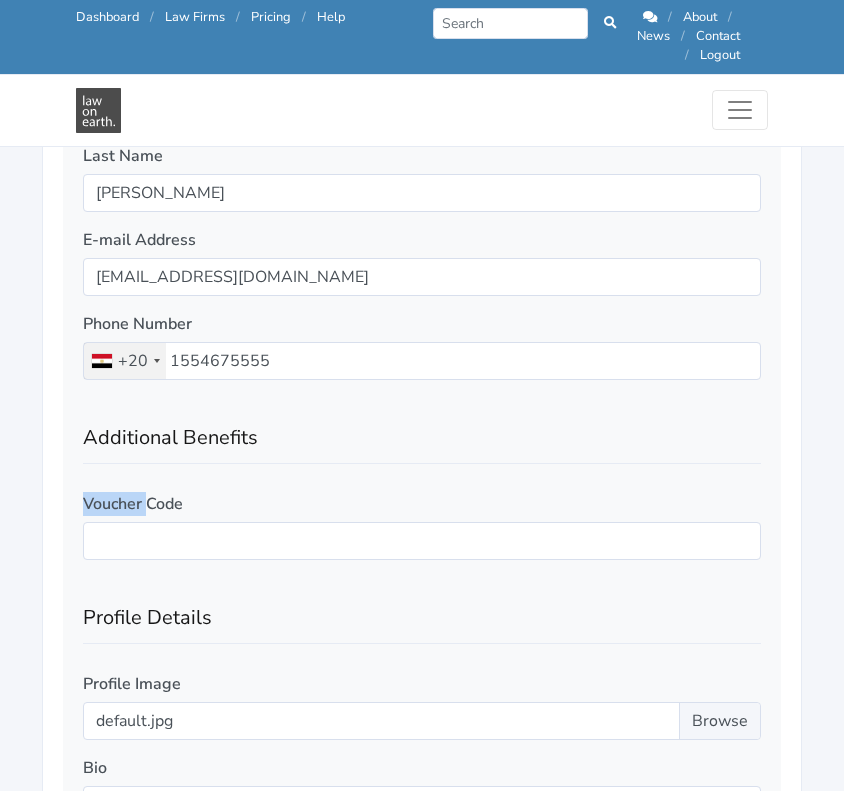 click on "Voucher Code" at bounding box center [133, 504] 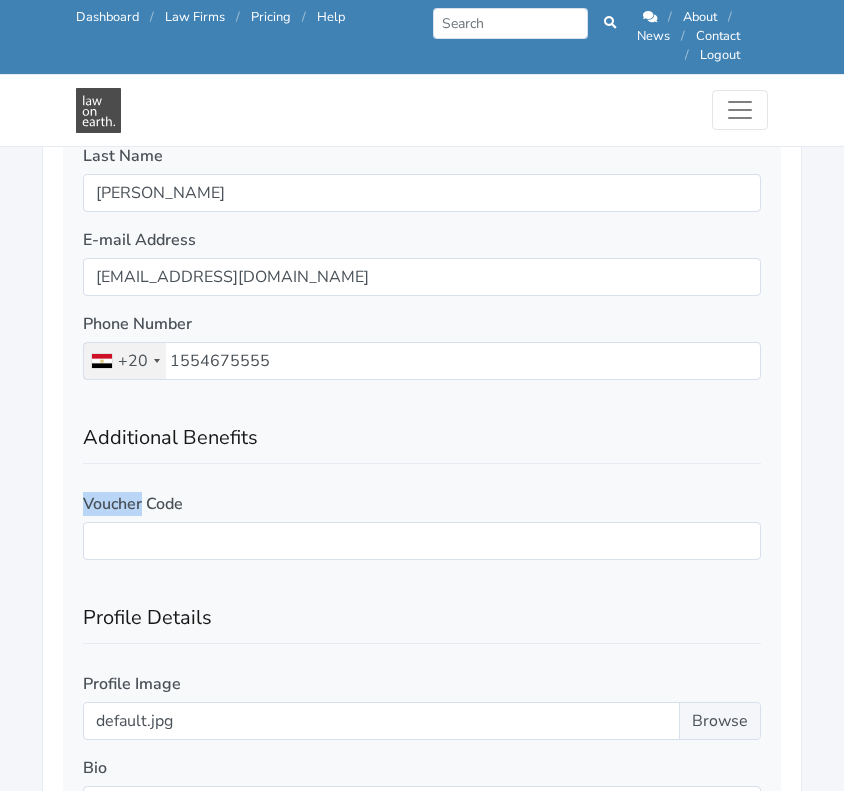 click on "Voucher Code" at bounding box center [133, 504] 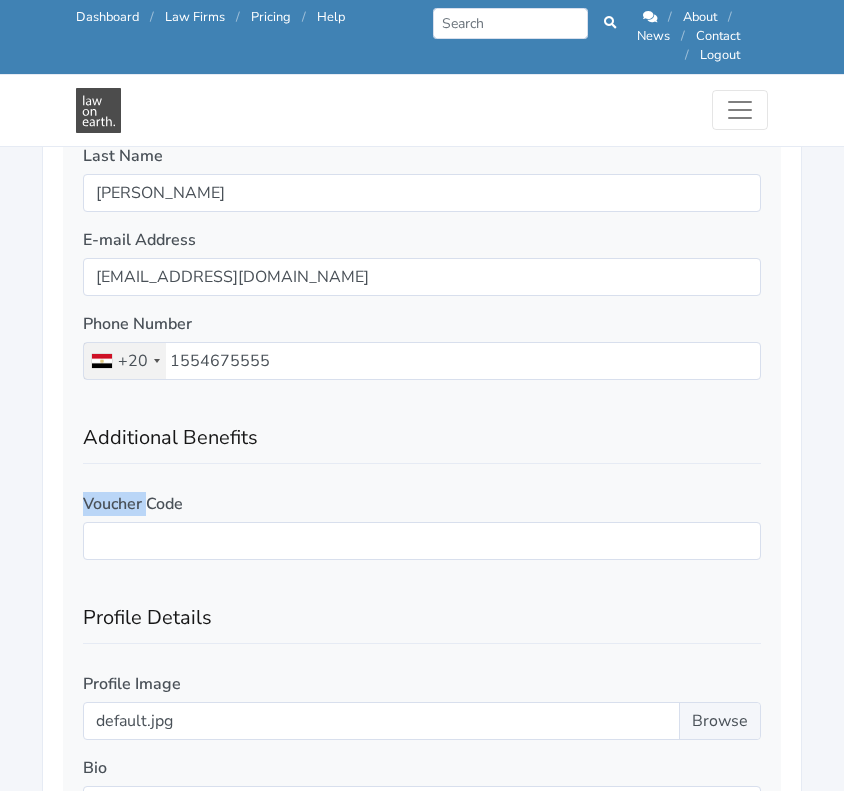 click on "Voucher Code" at bounding box center (133, 504) 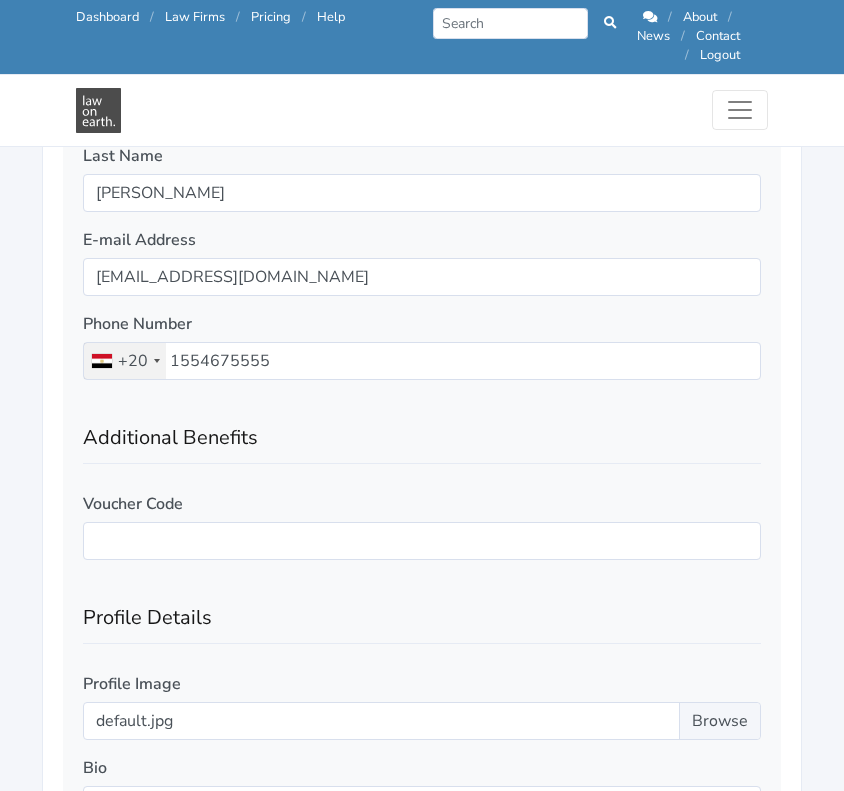 click on "Voucher Code" at bounding box center [133, 504] 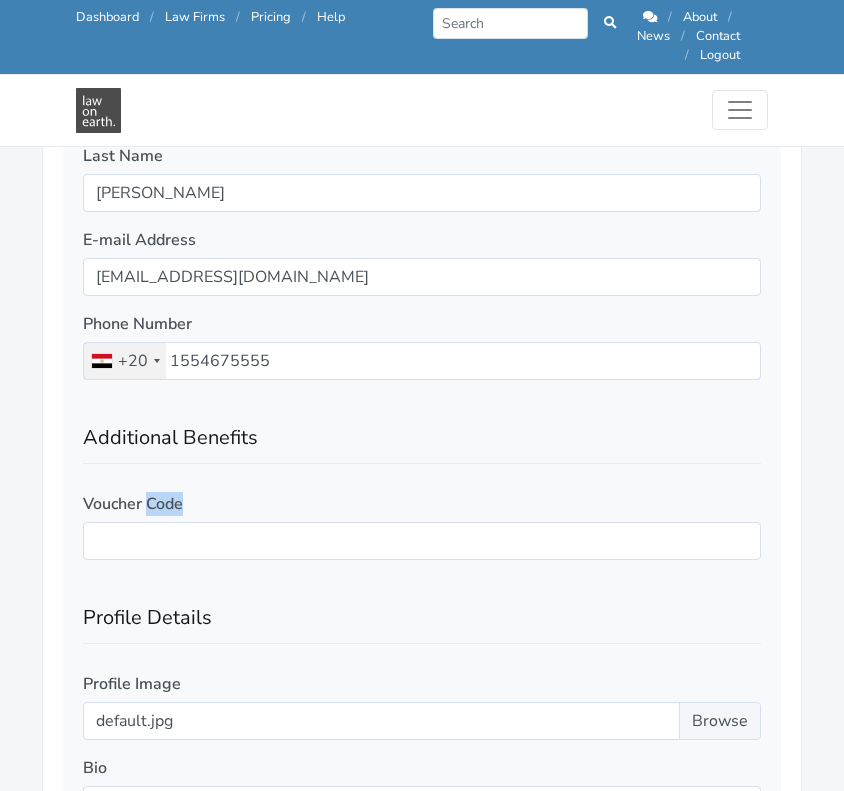 click on "Voucher Code" at bounding box center [133, 504] 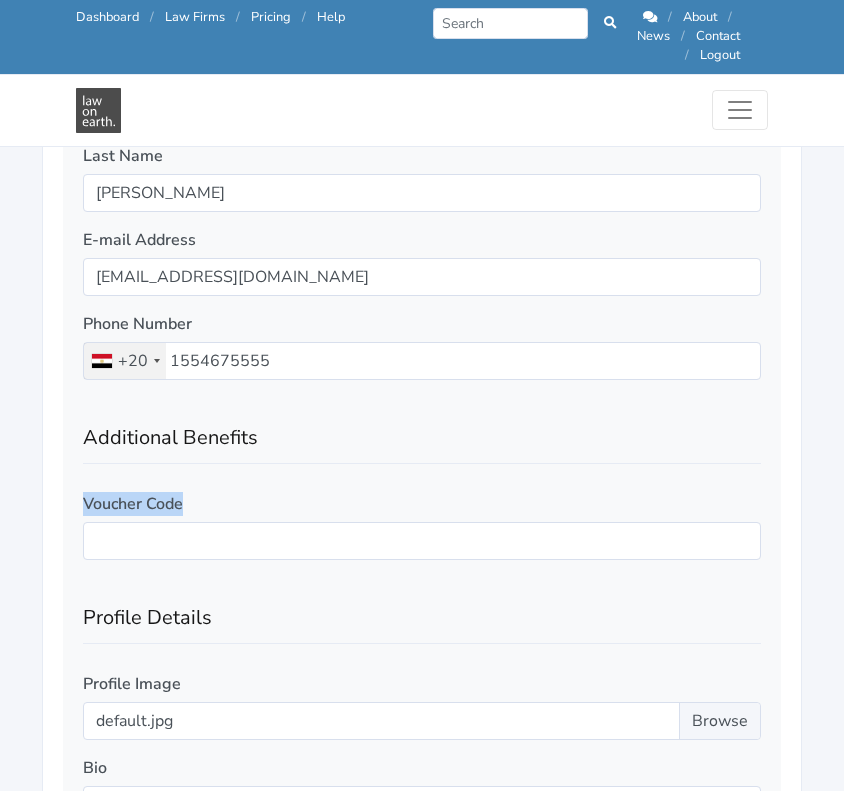 click on "Voucher Code" at bounding box center (133, 504) 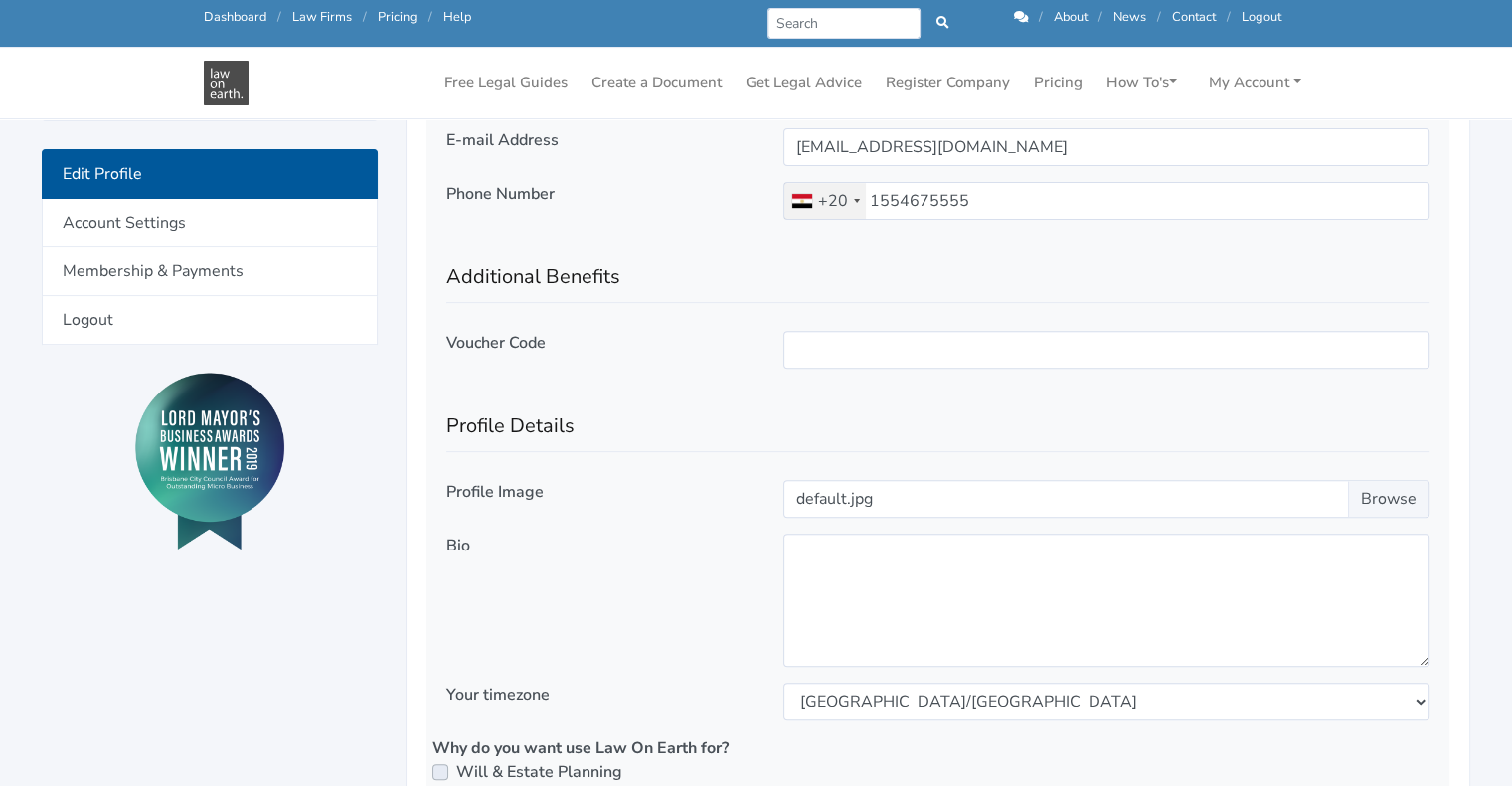 scroll, scrollTop: 608, scrollLeft: 0, axis: vertical 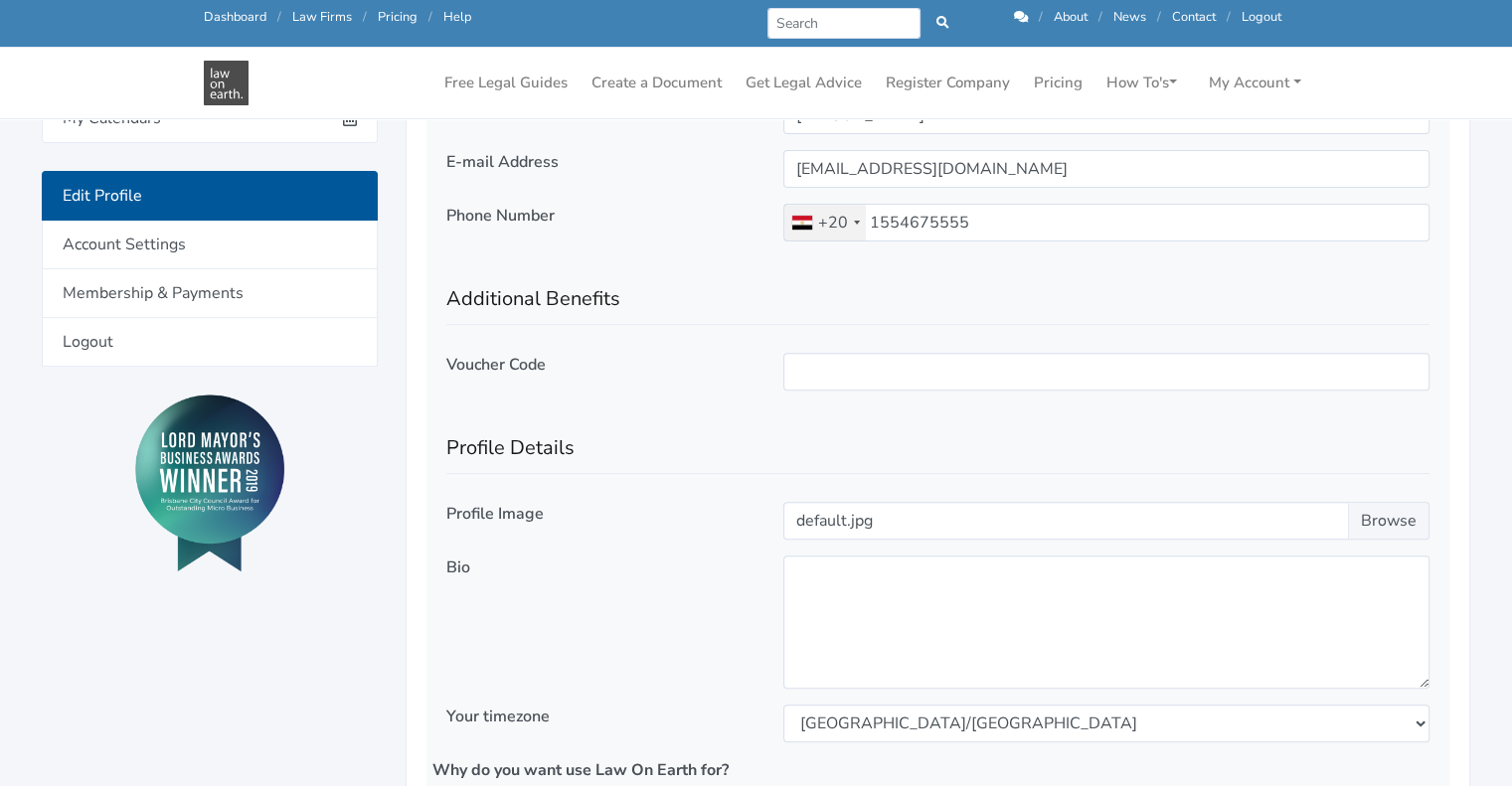 click on "Voucher Code" at bounding box center (496, 365) 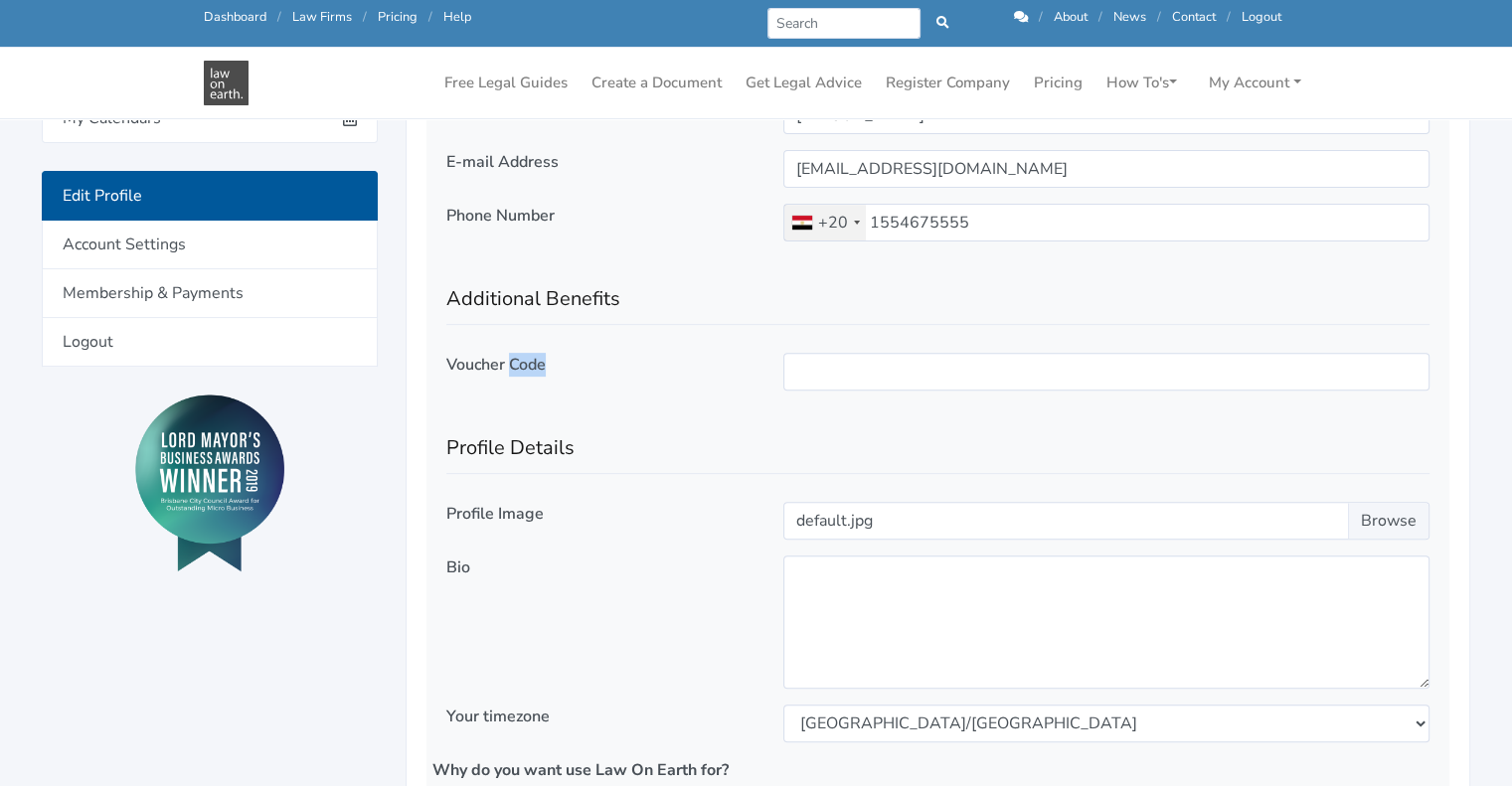 click on "Voucher Code" at bounding box center (496, 365) 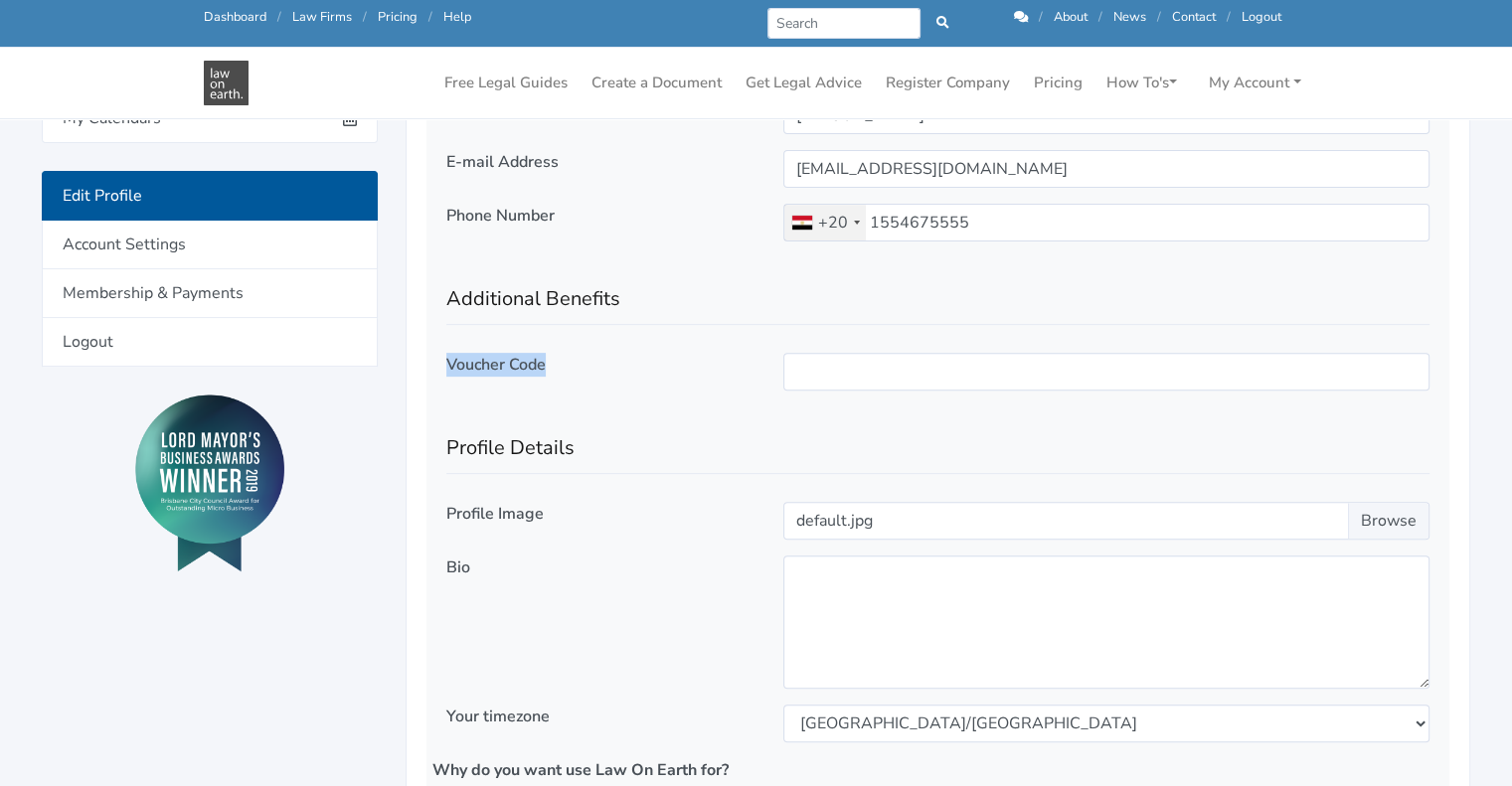 click on "Voucher Code" at bounding box center [496, 365] 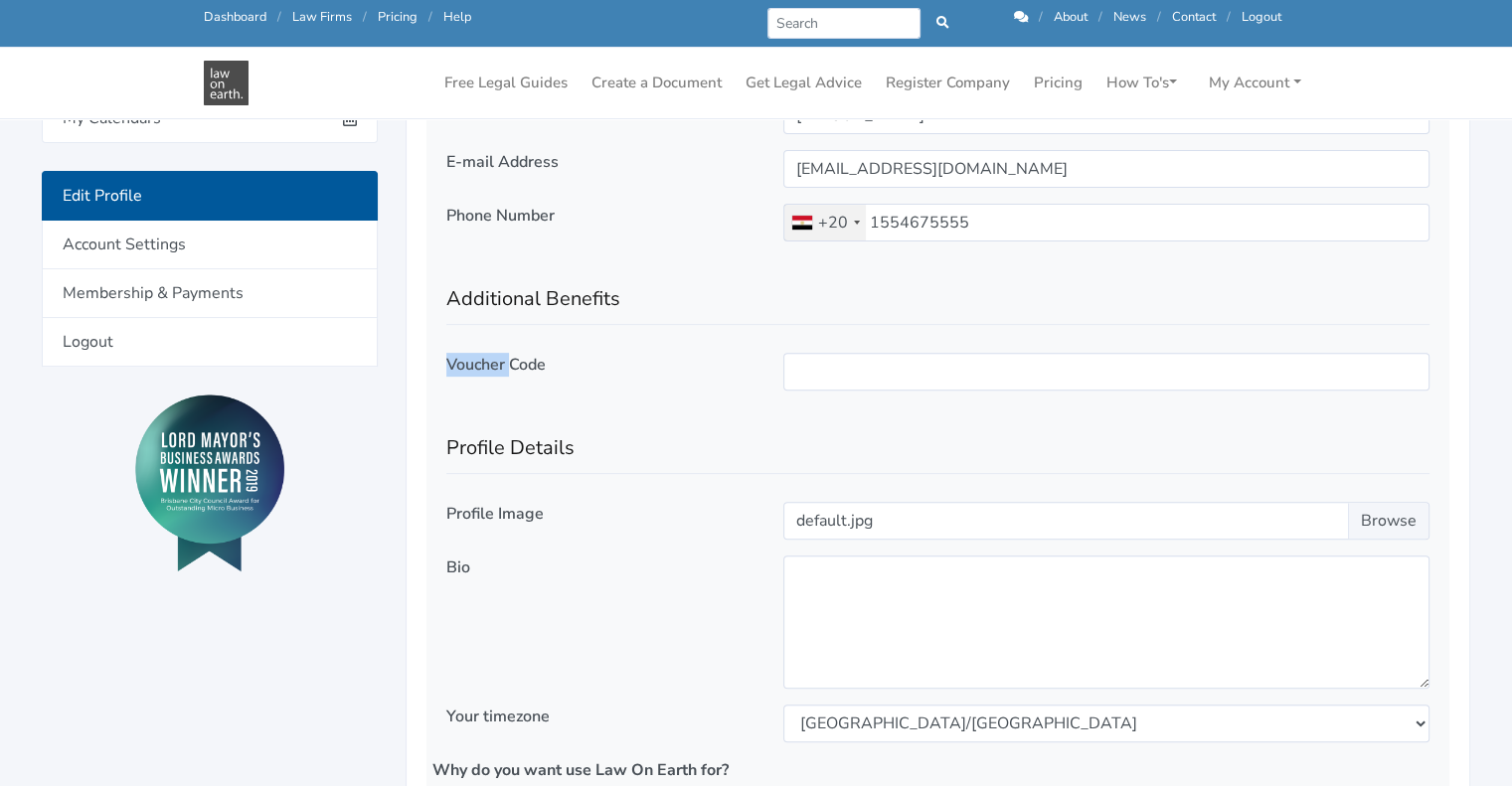 click on "Voucher Code" at bounding box center [496, 365] 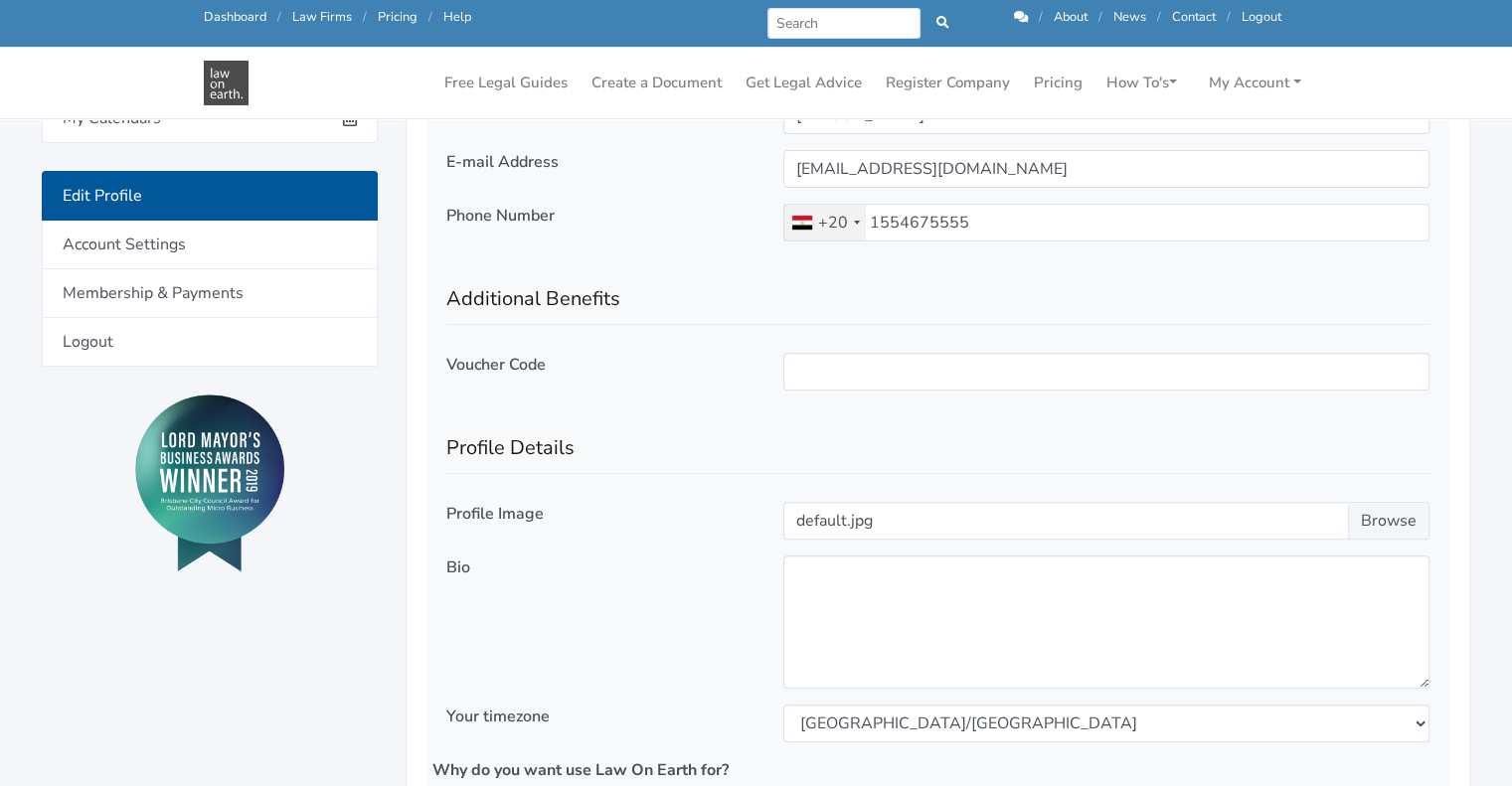 click on "Voucher Code" at bounding box center [496, 365] 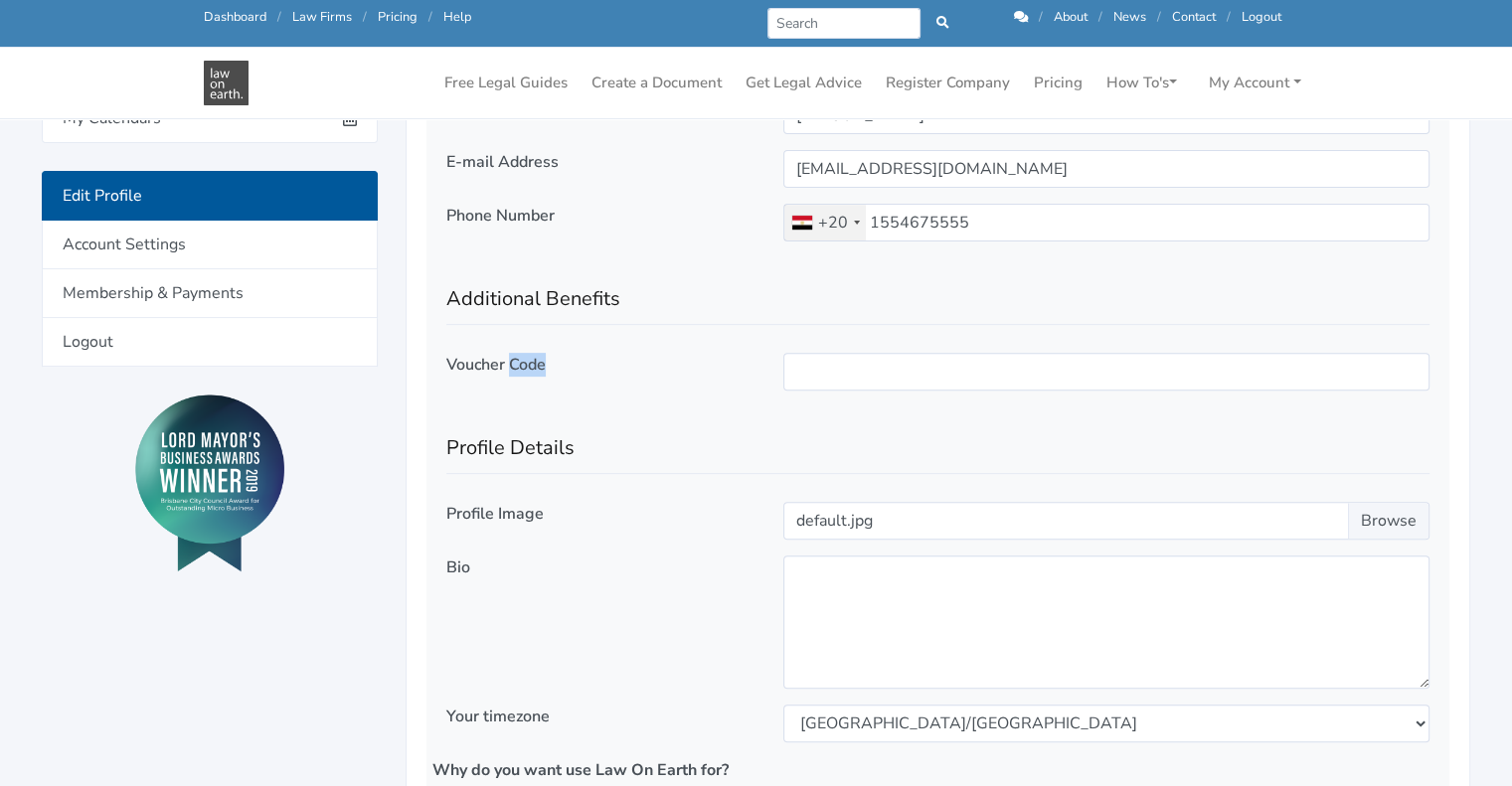 click on "Voucher Code" at bounding box center [496, 365] 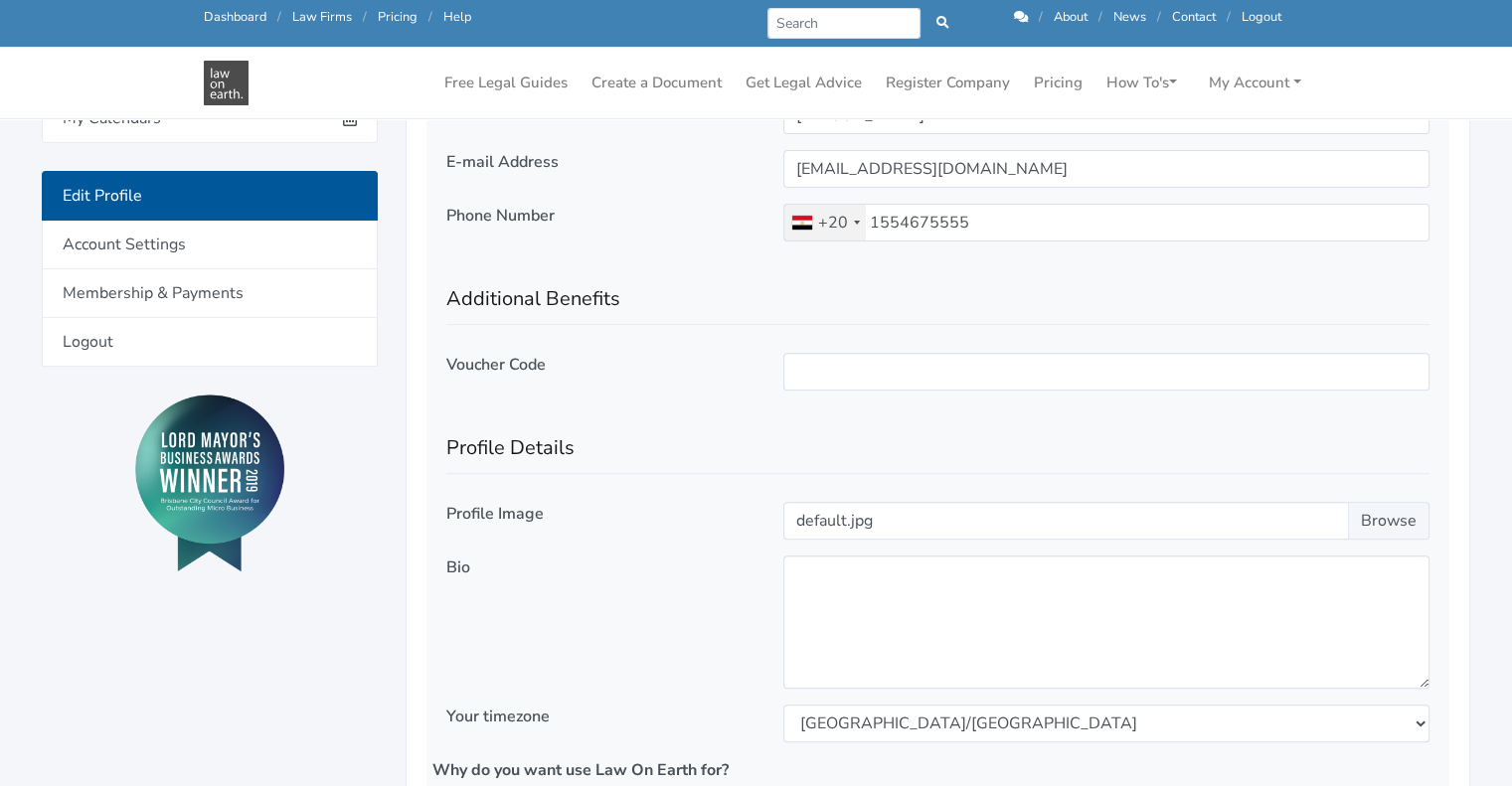 click on "Voucher Code" at bounding box center (496, 365) 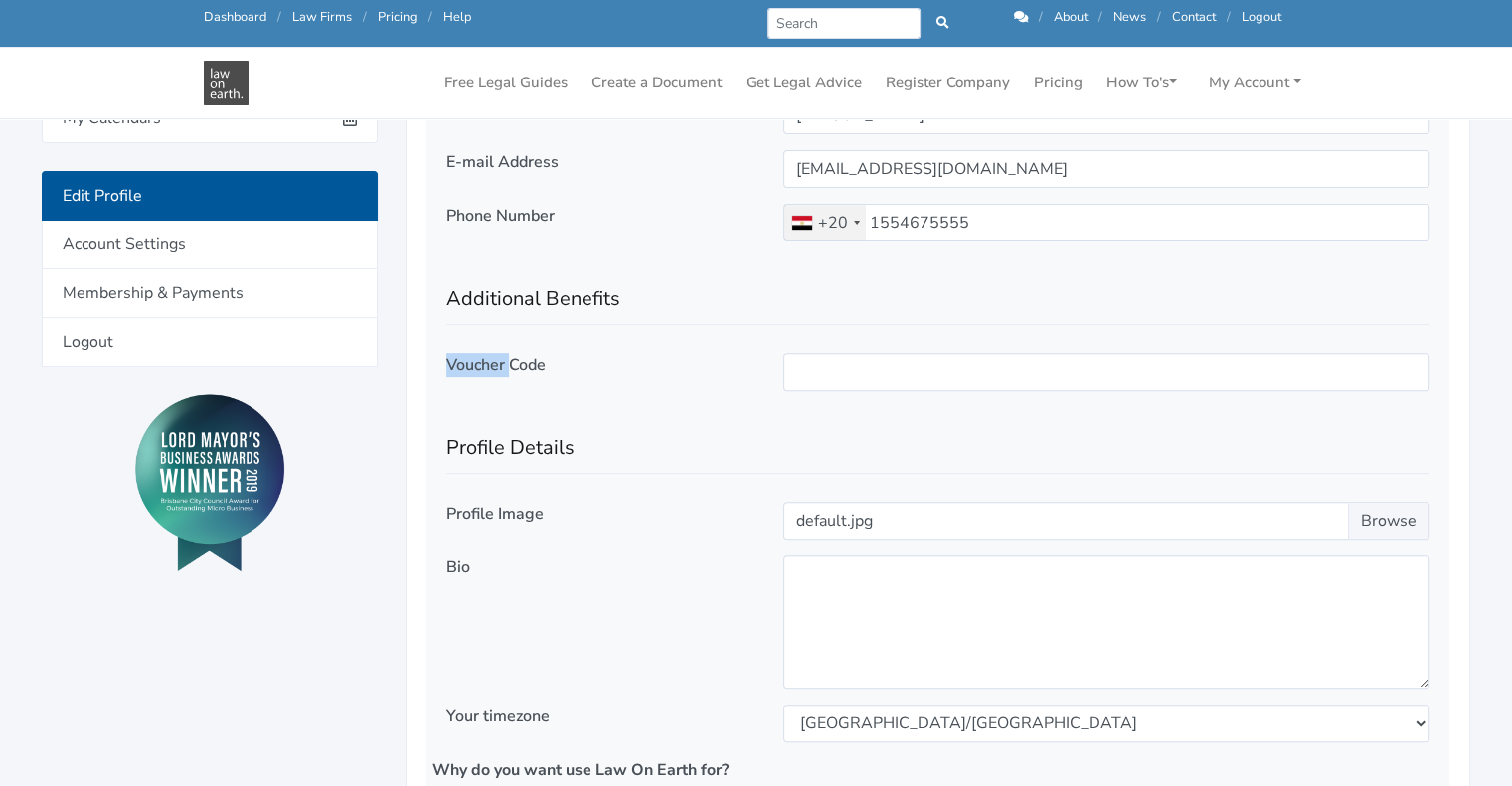click on "Voucher Code" at bounding box center [496, 365] 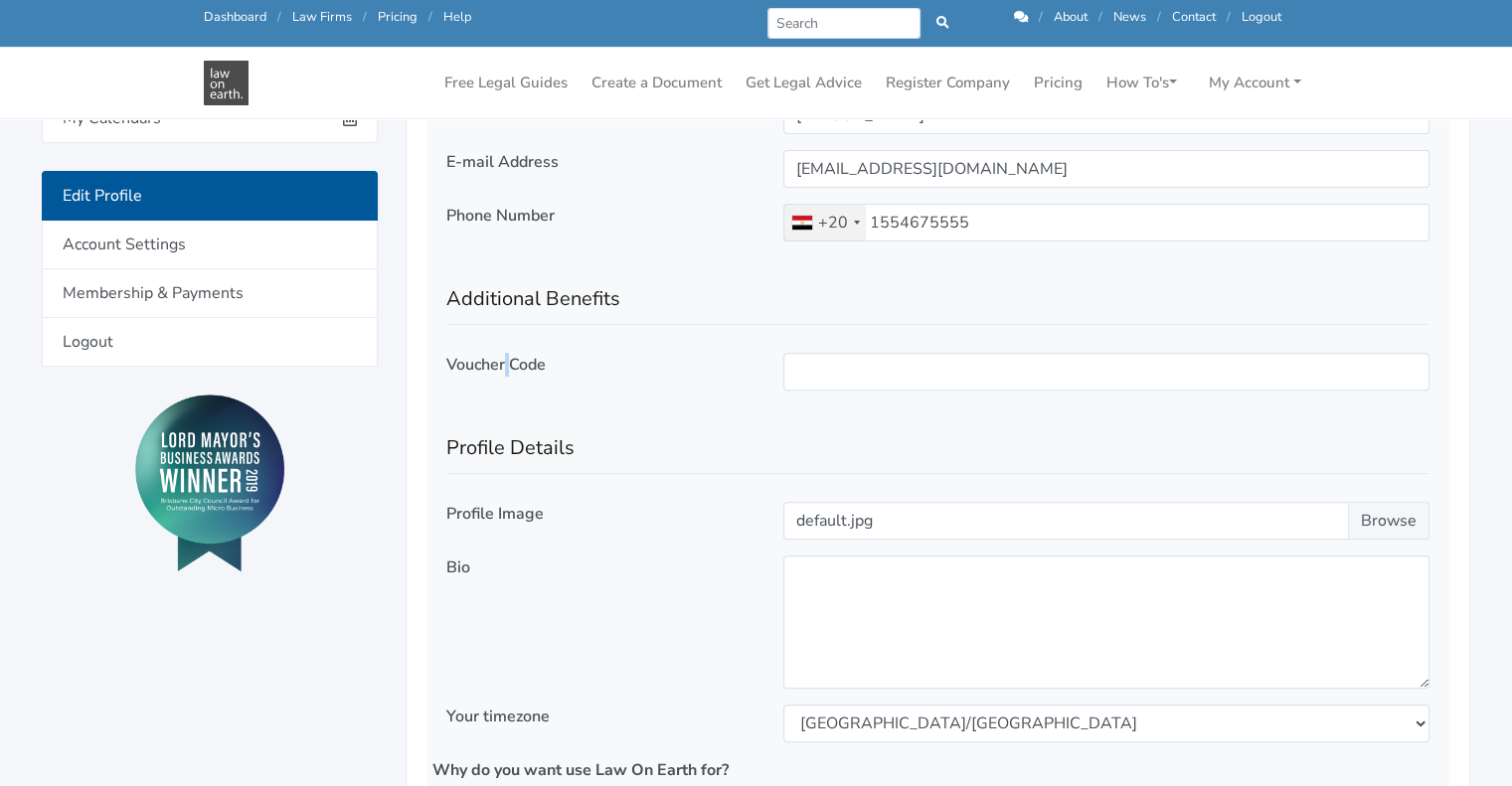 click on "Voucher Code" at bounding box center [496, 365] 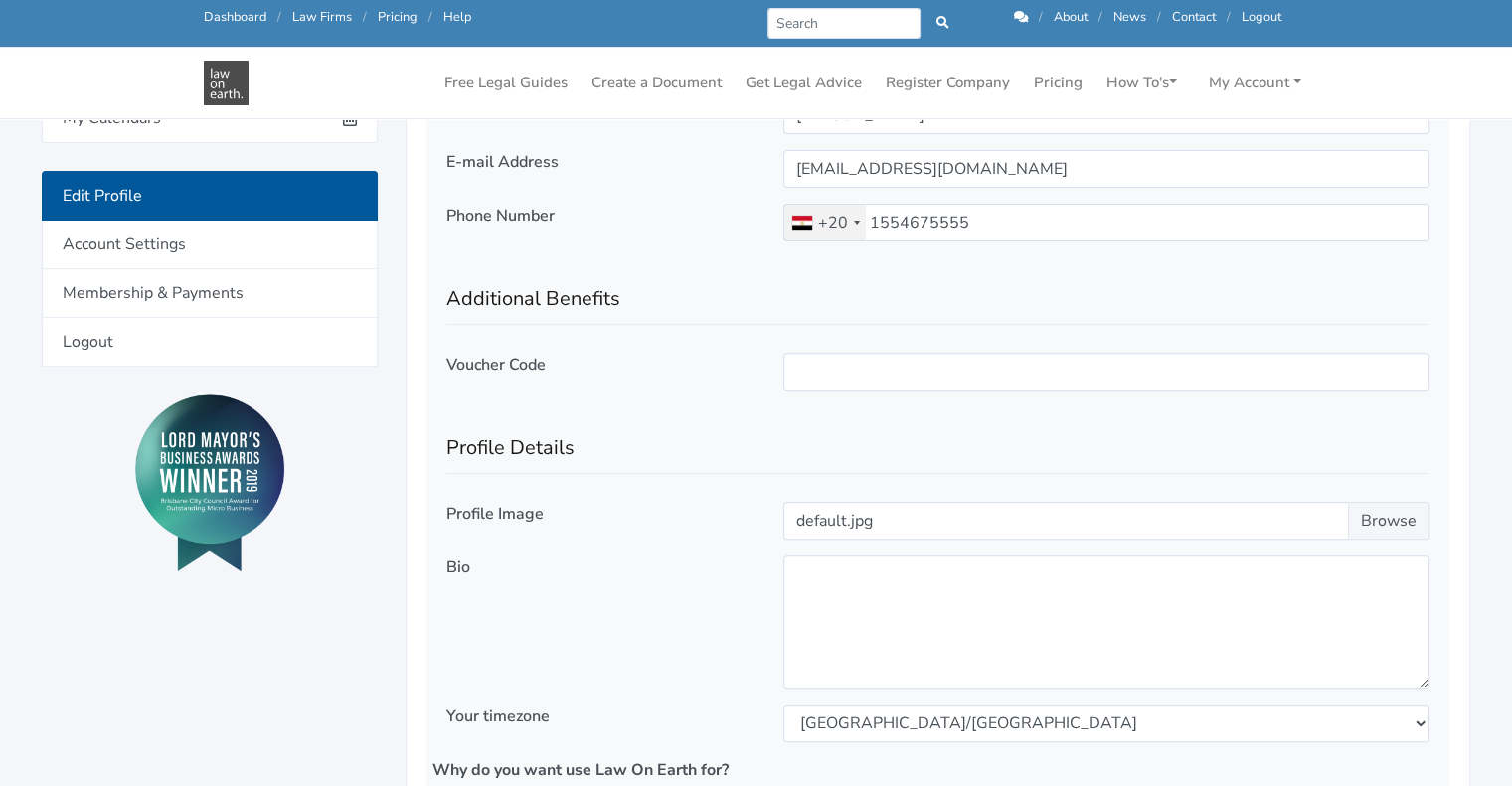 click on "Voucher Code" at bounding box center [496, 365] 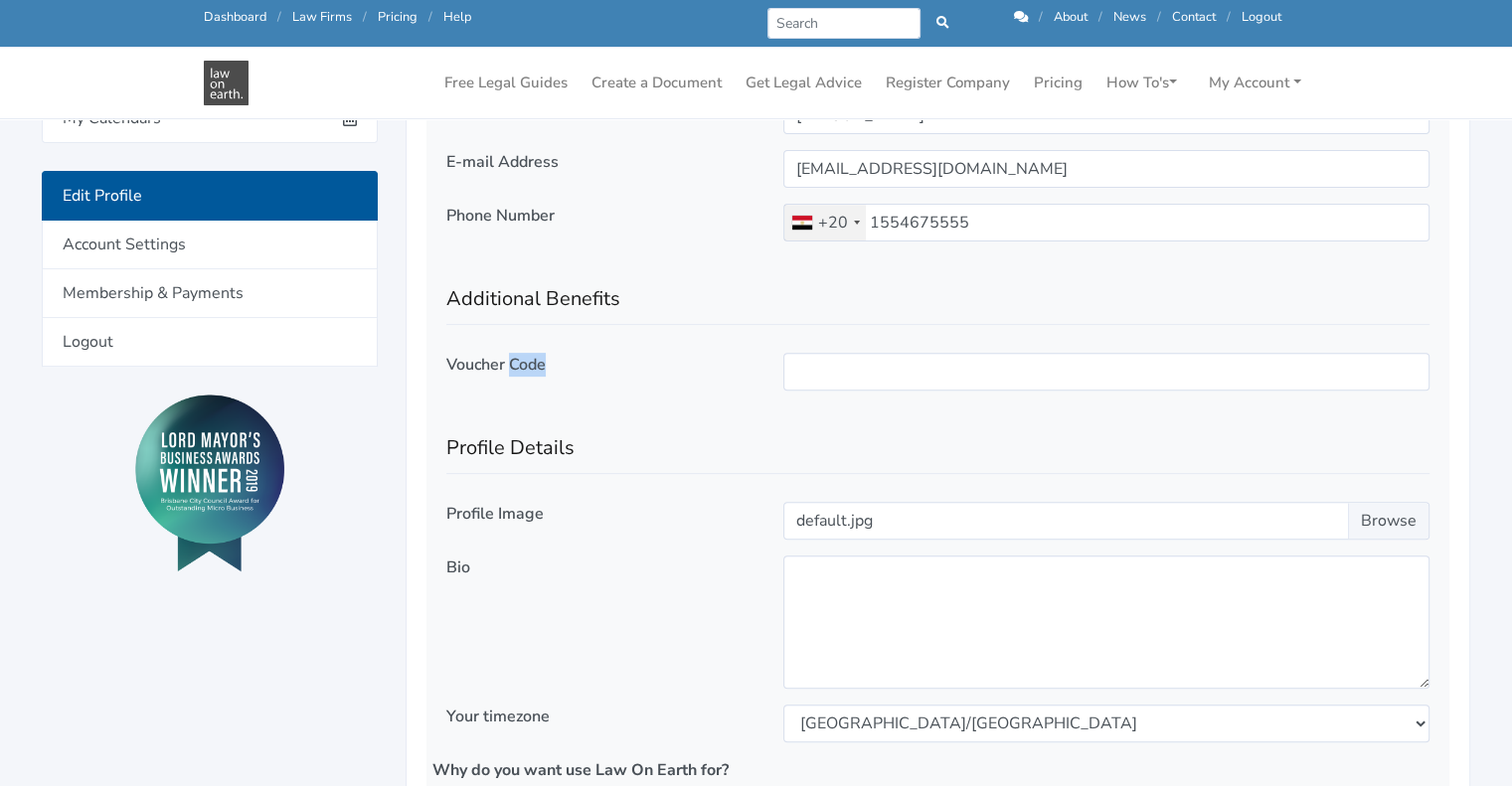 click on "Voucher Code" at bounding box center (496, 365) 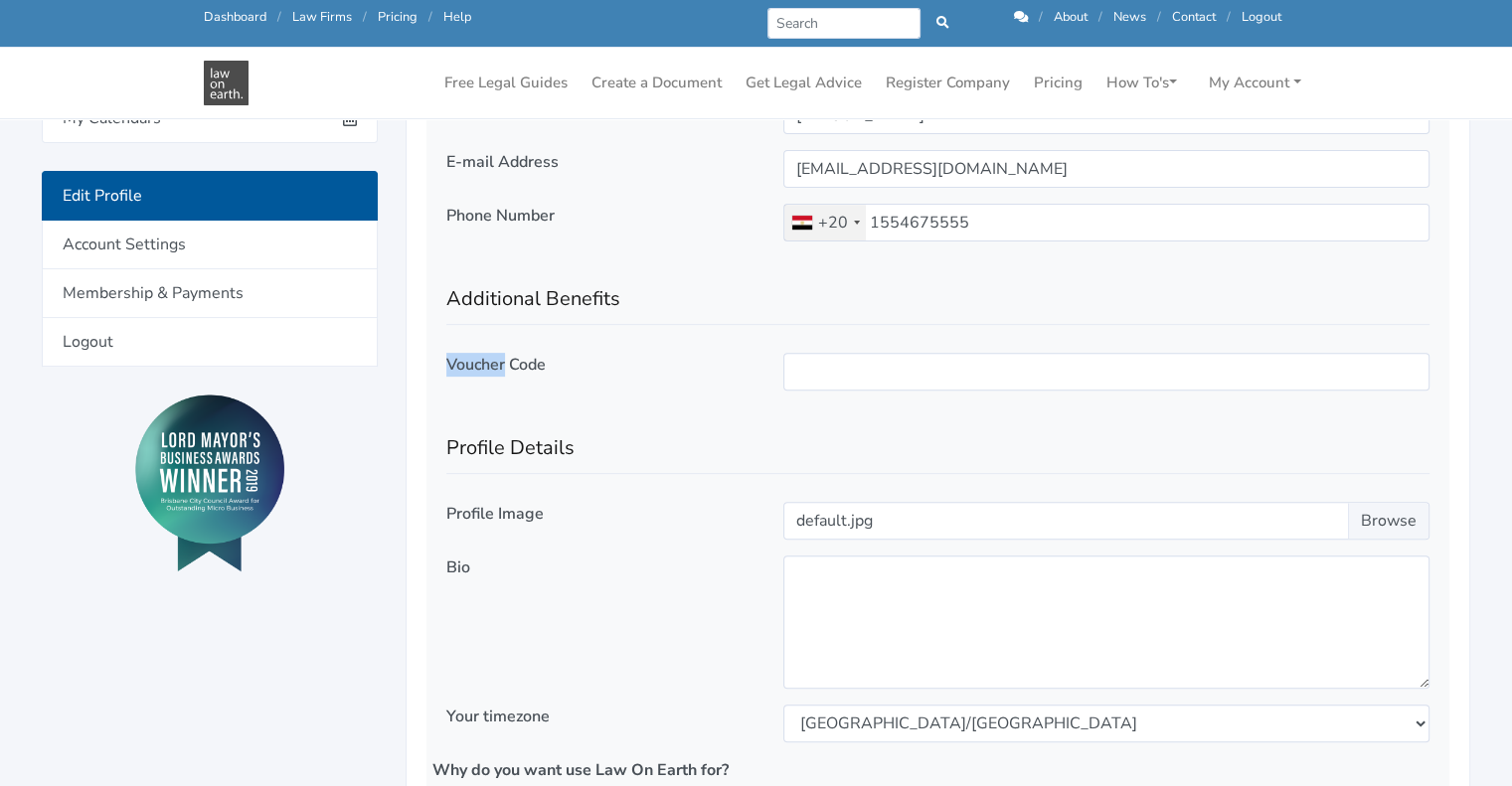 drag, startPoint x: 503, startPoint y: 366, endPoint x: 445, endPoint y: 363, distance: 58.077534 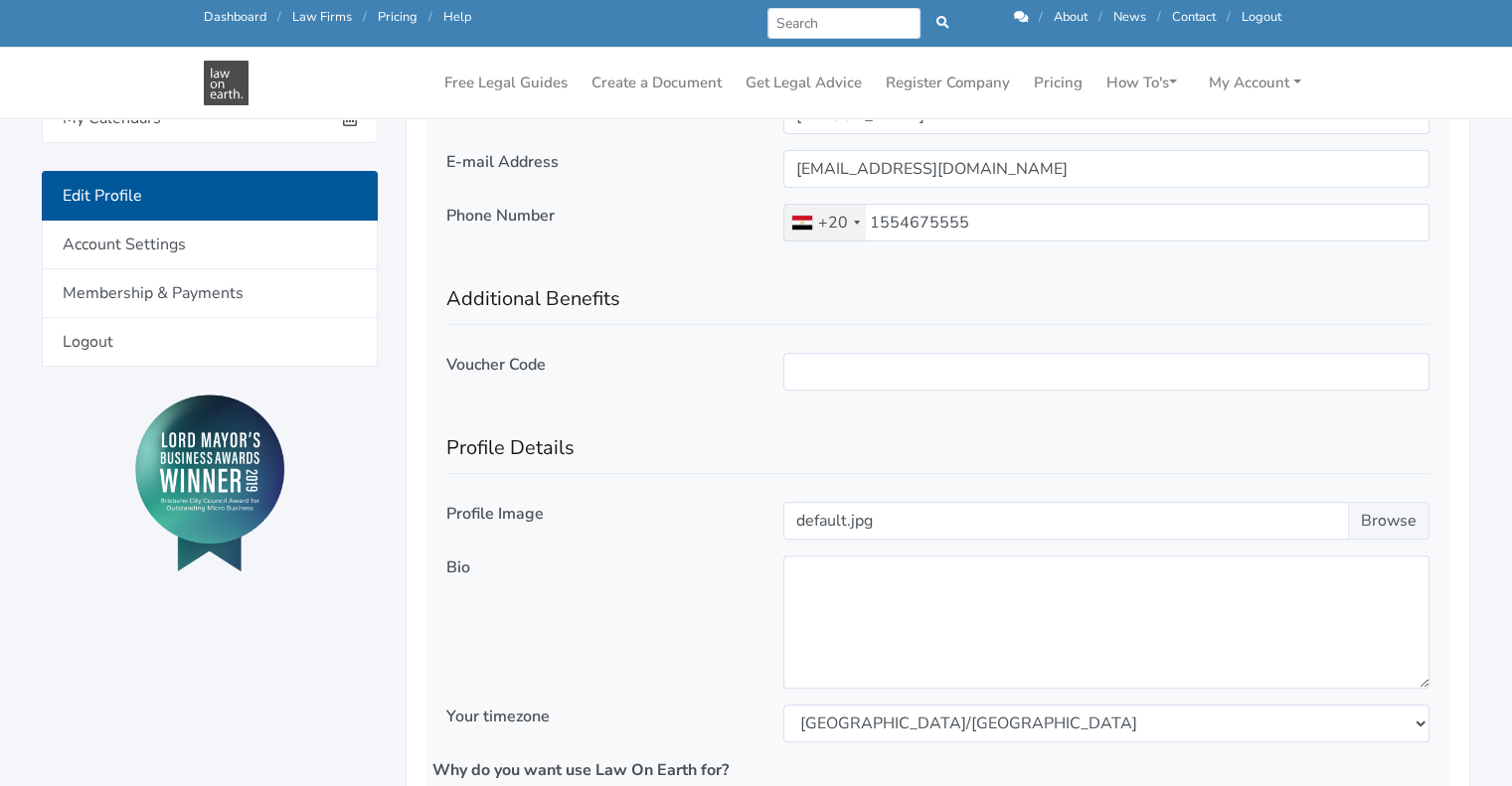 click on "Voucher Code" at bounding box center [496, 365] 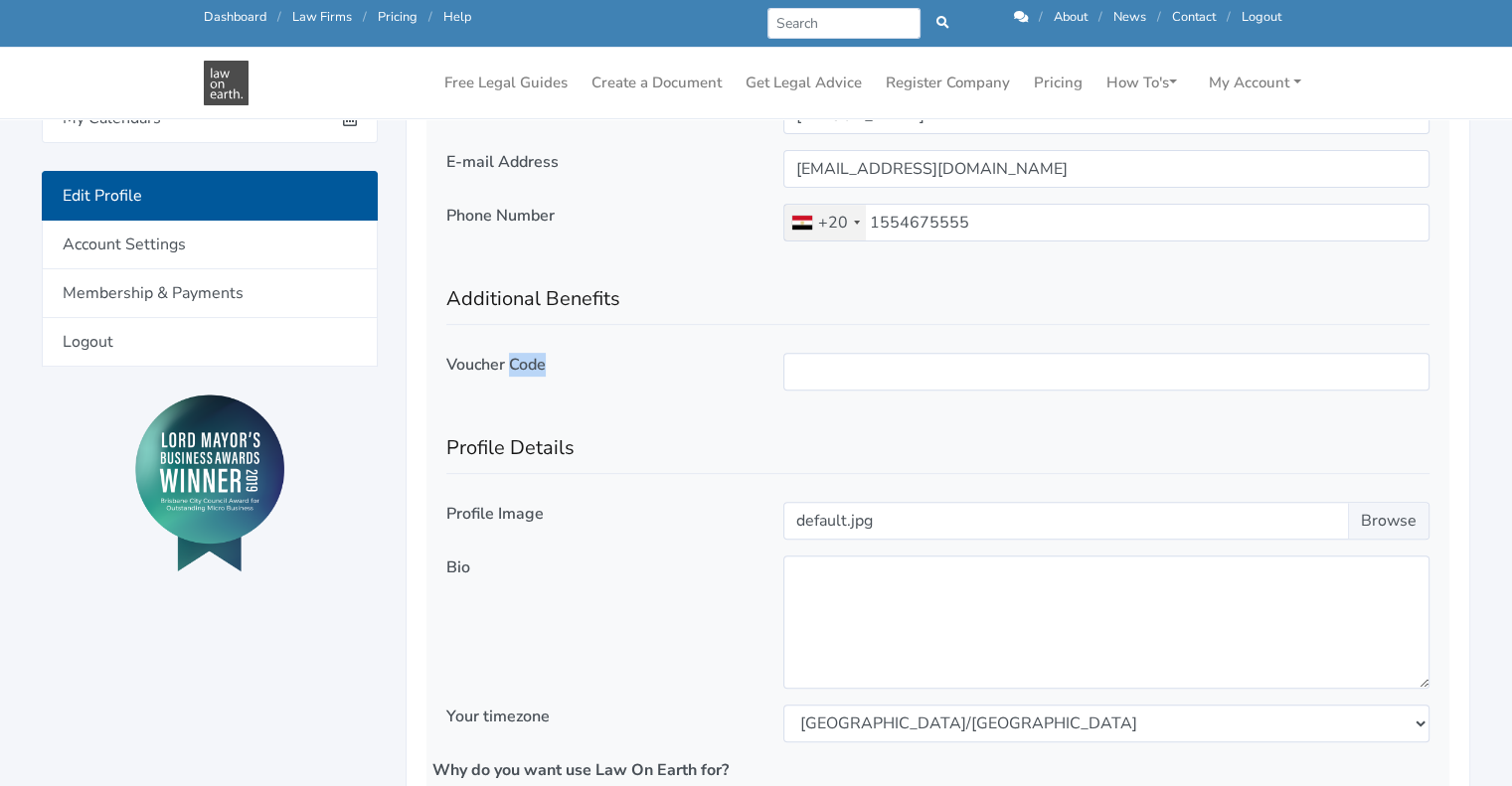 click on "Voucher Code" at bounding box center [496, 365] 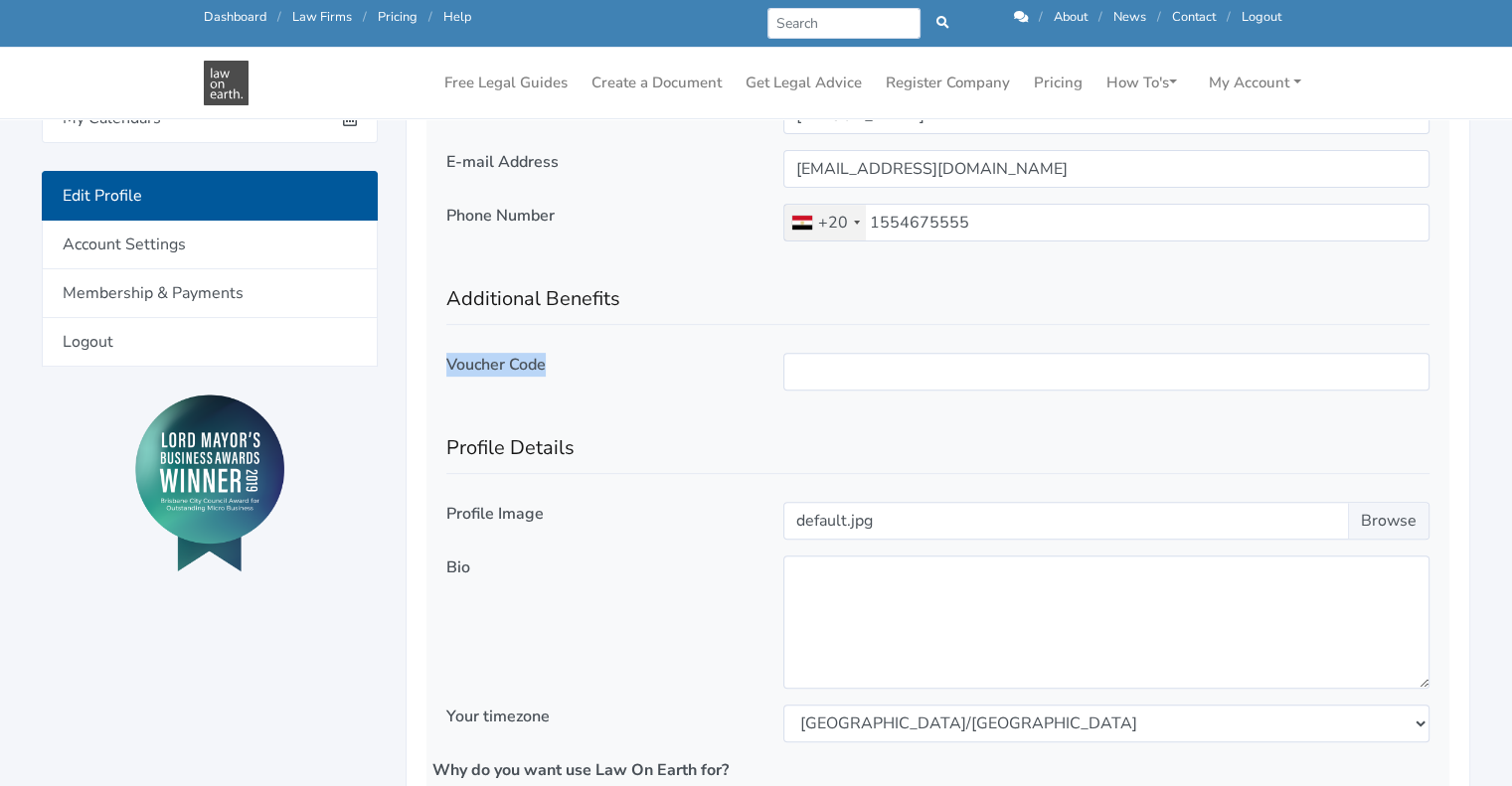 click on "Voucher Code" at bounding box center (496, 365) 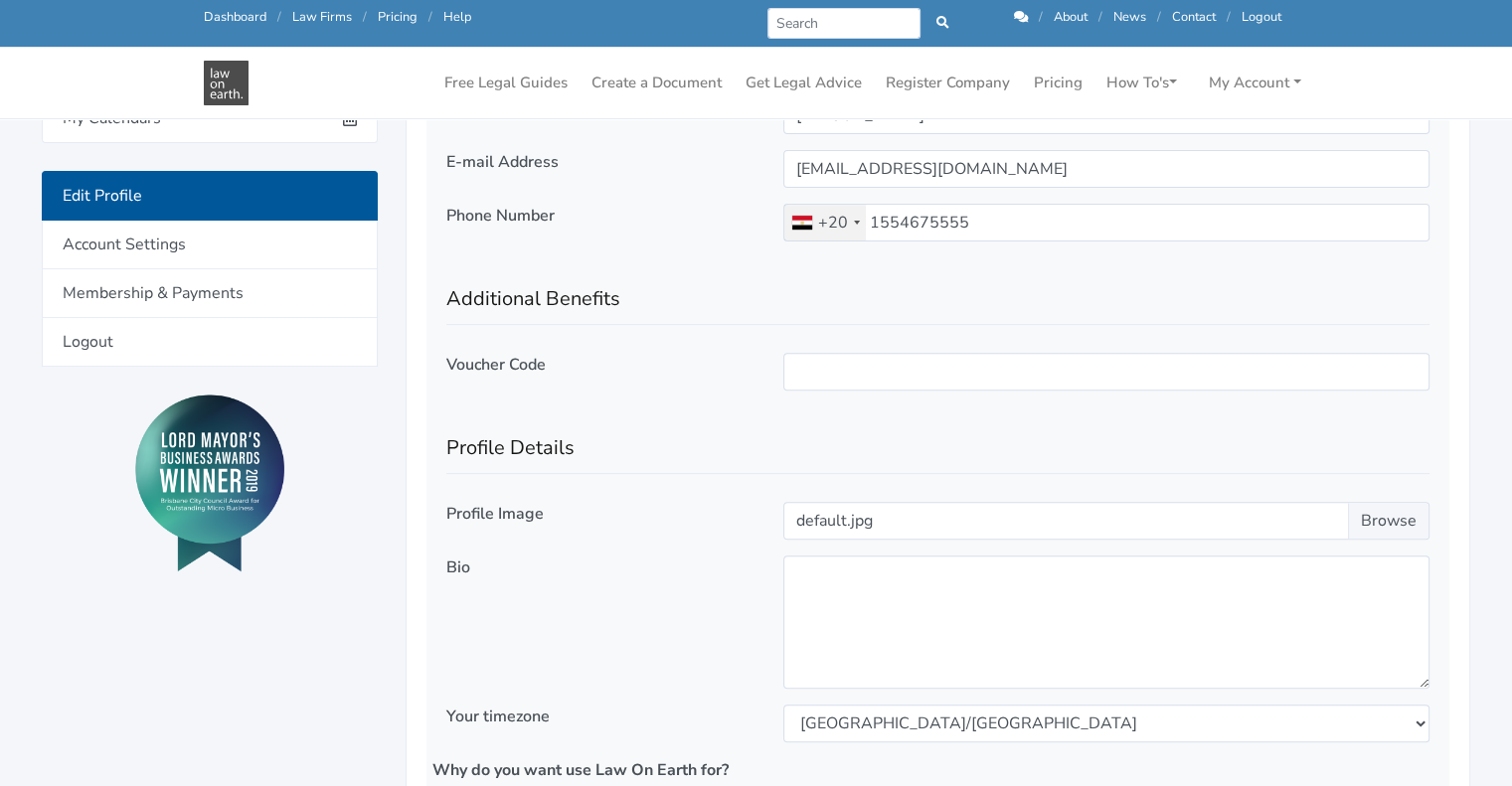 click on "Voucher Code" at bounding box center [496, 365] 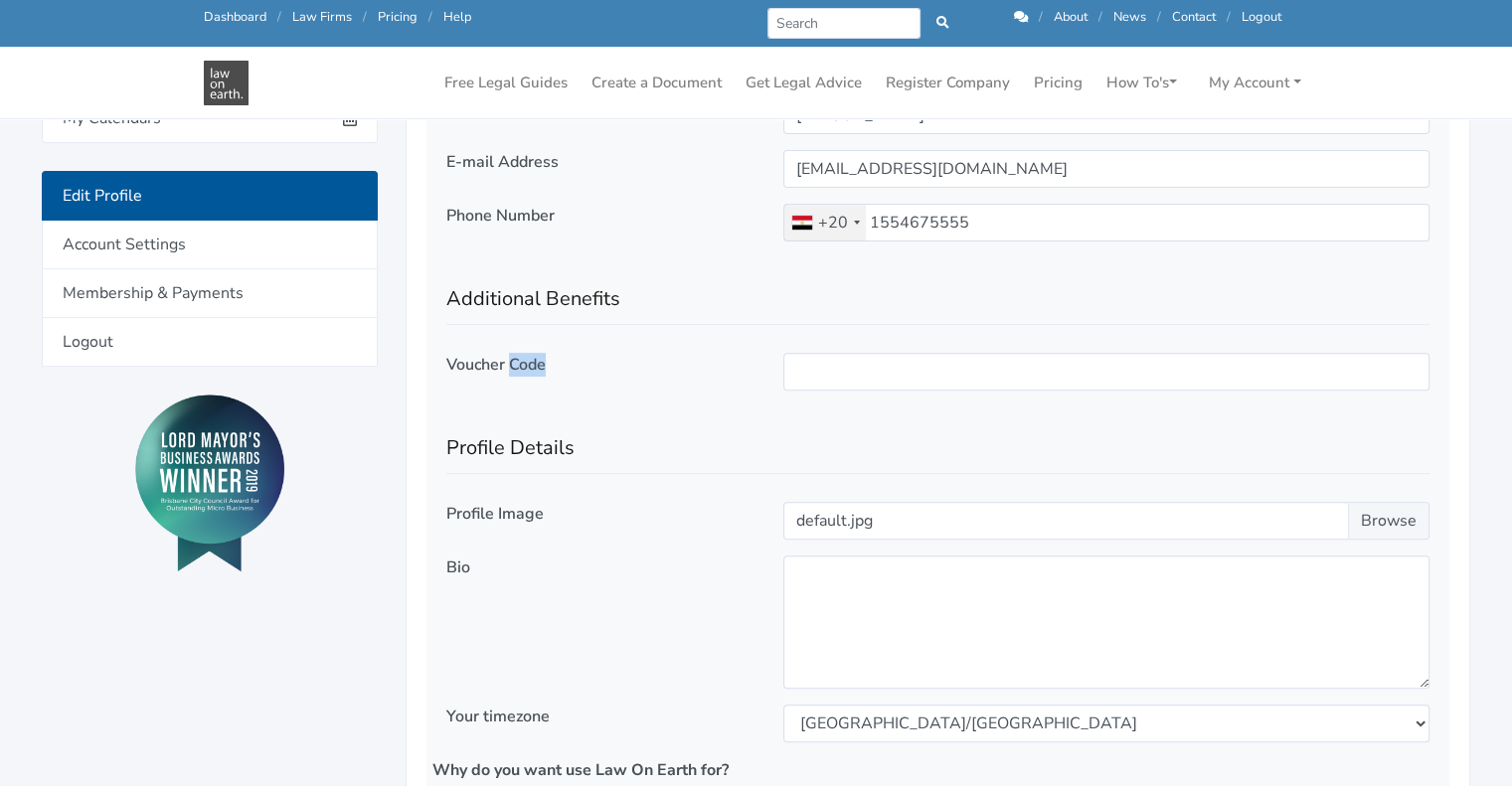 click on "Voucher Code" at bounding box center [496, 365] 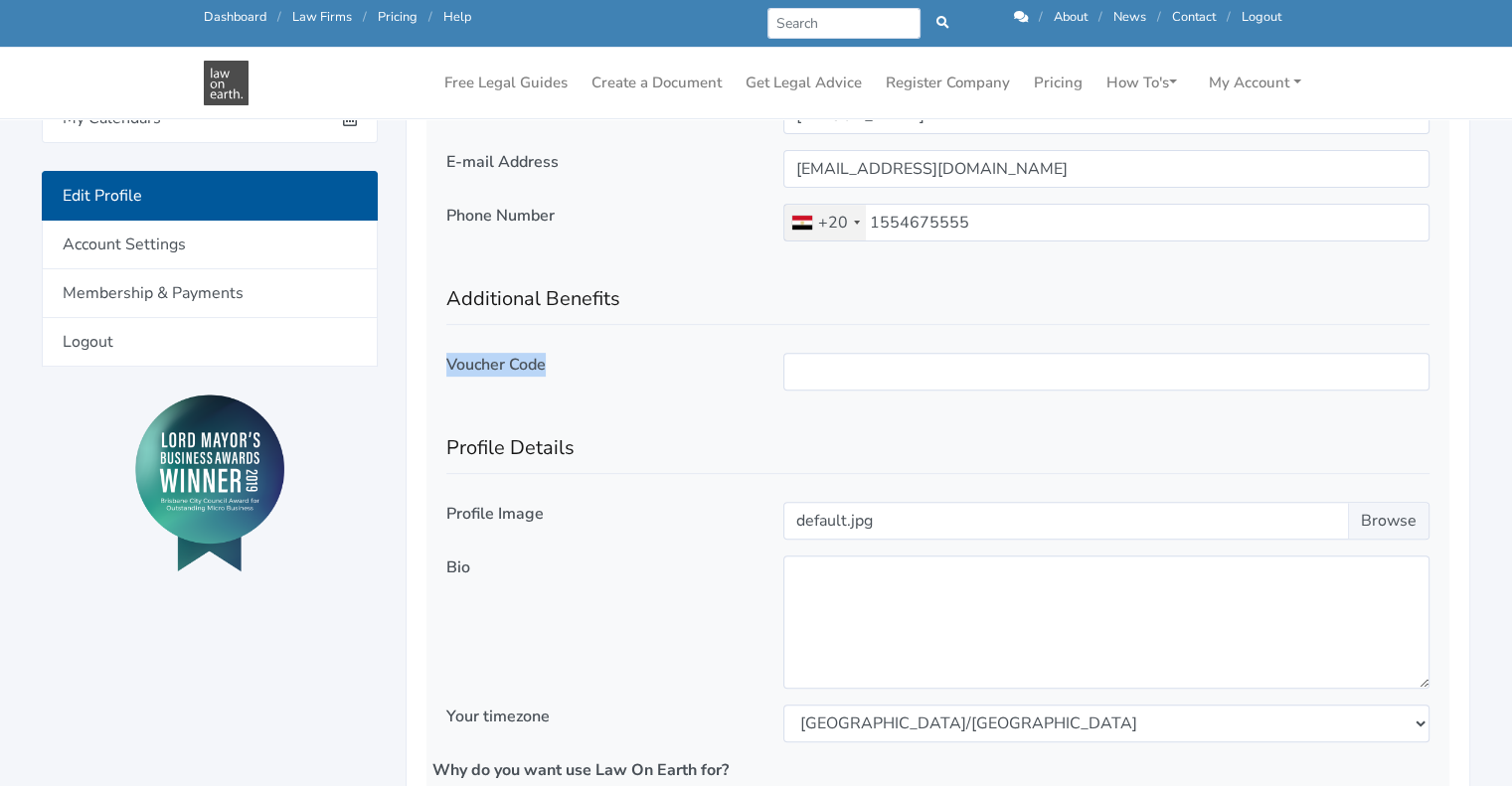 click on "Voucher Code" at bounding box center [496, 365] 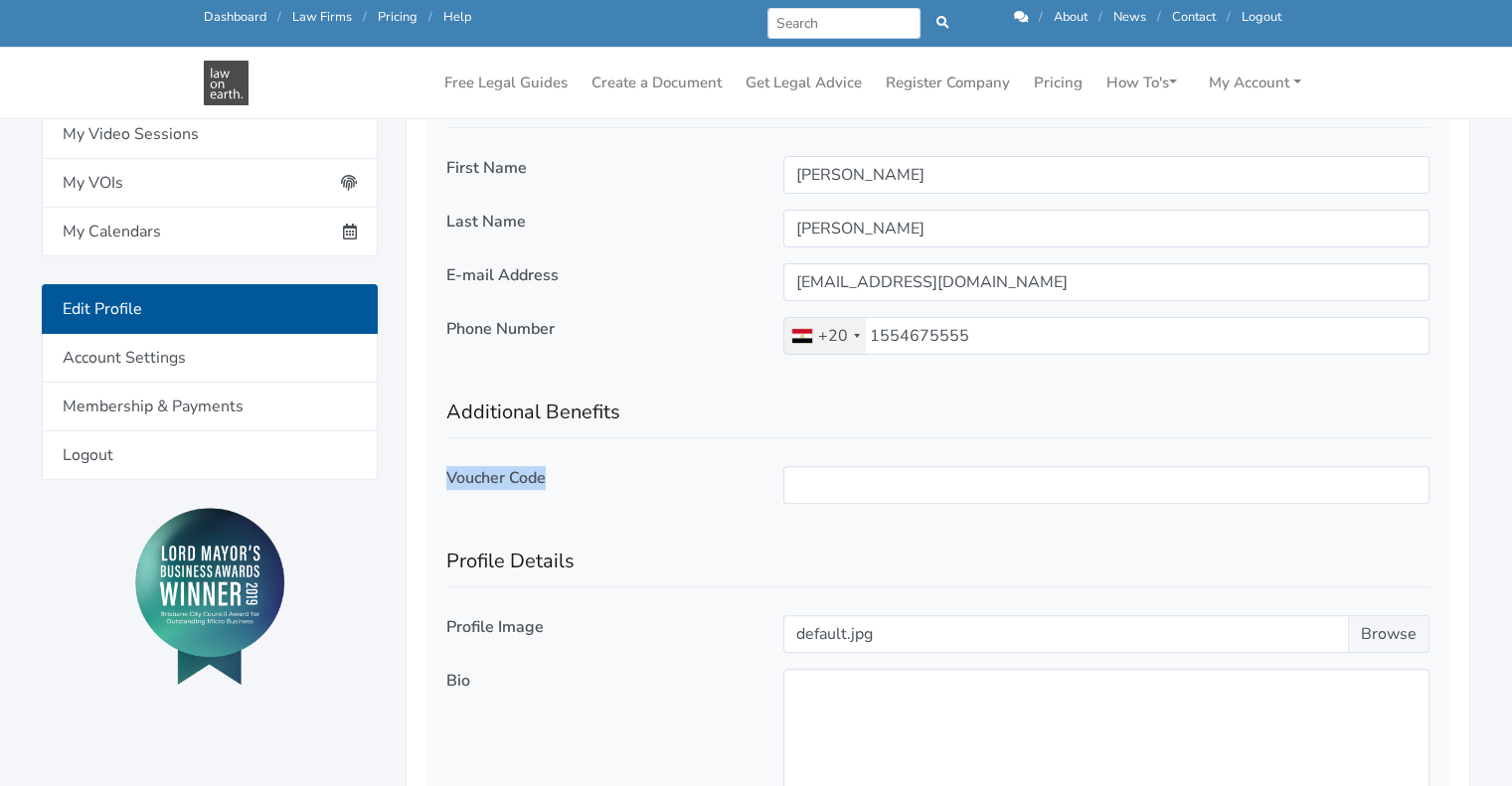 scroll, scrollTop: 489, scrollLeft: 0, axis: vertical 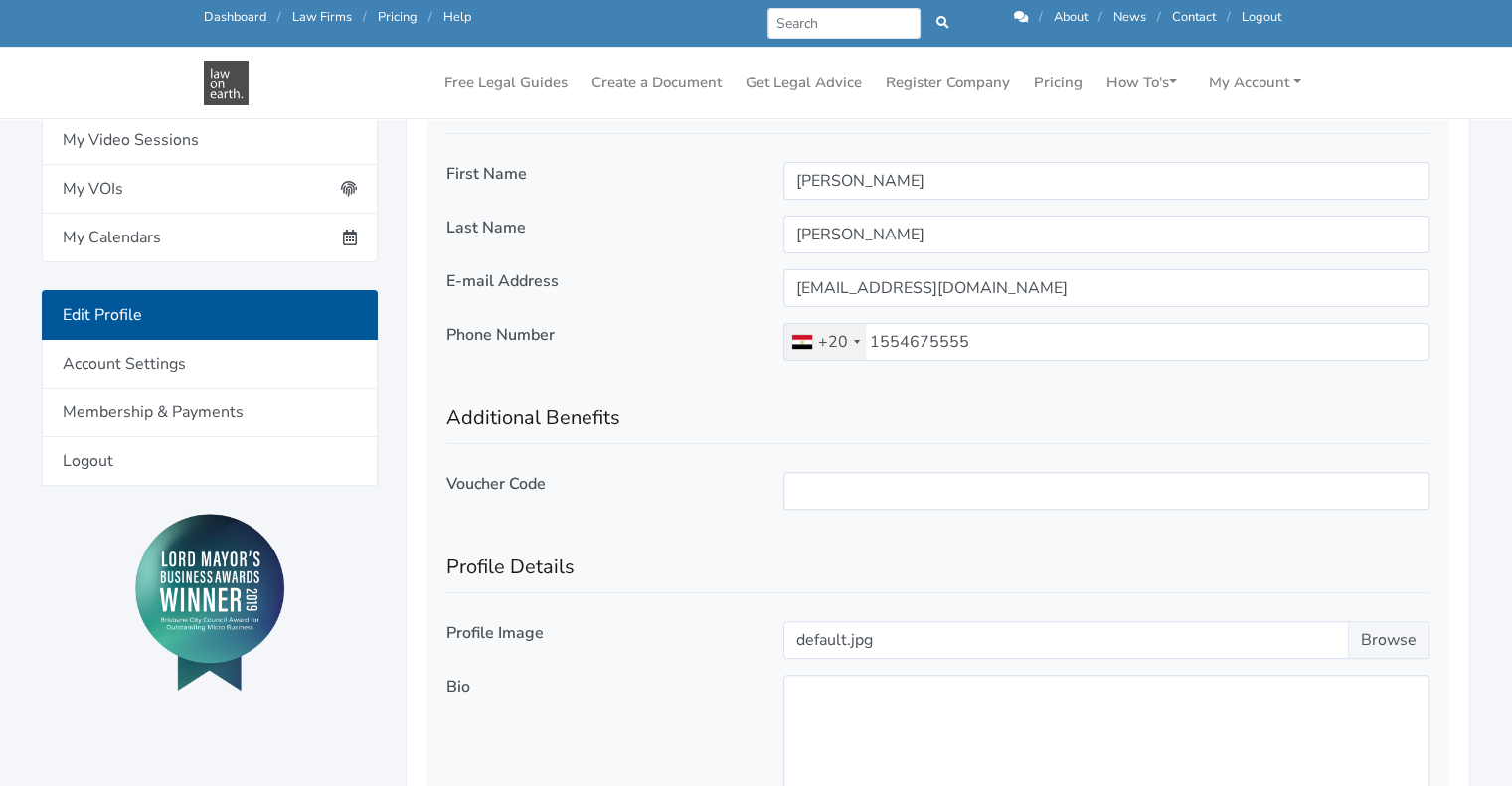 click on "Additional Benefits" at bounding box center (937, 410) 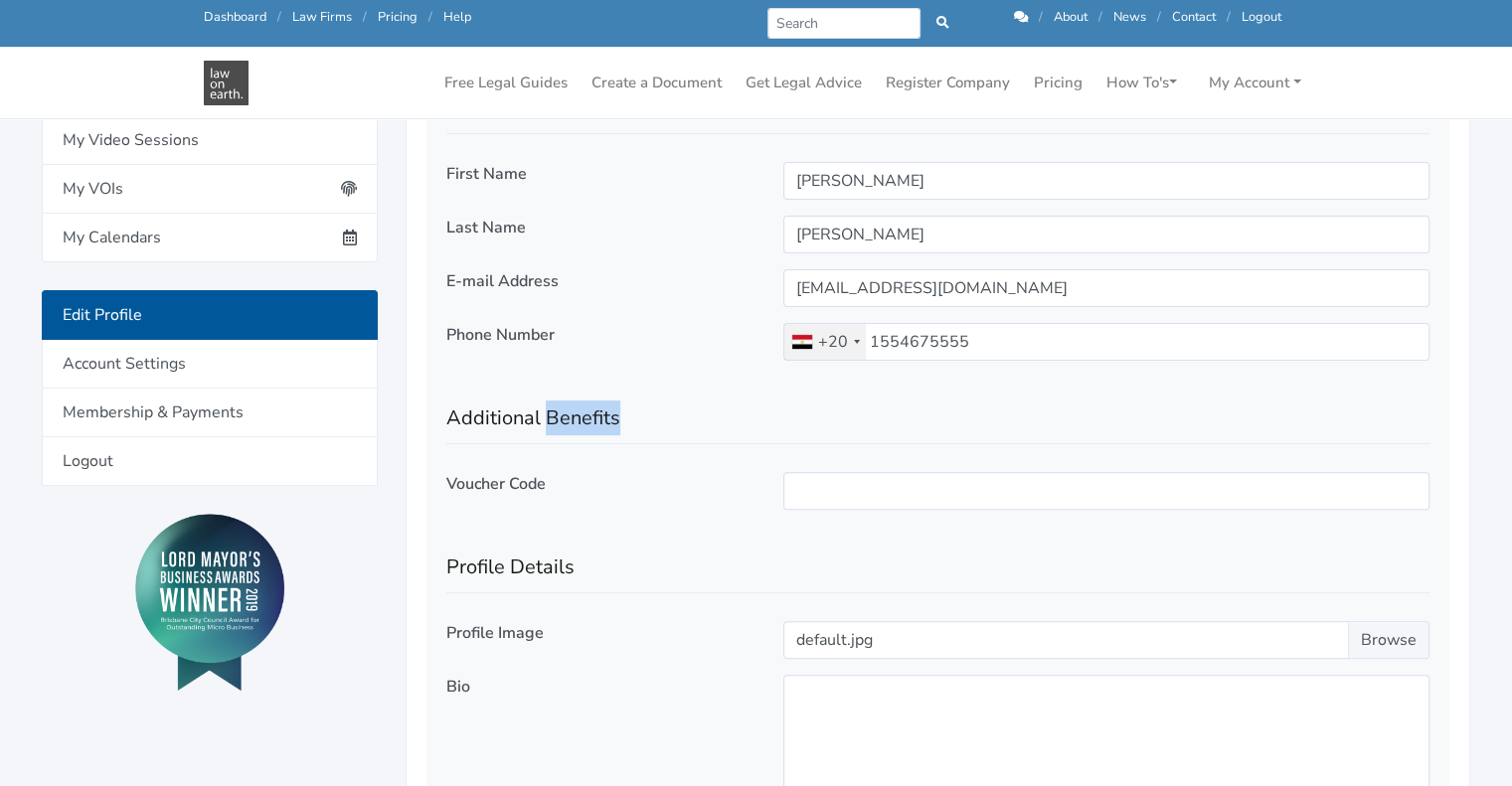 click on "Additional Benefits" at bounding box center [937, 410] 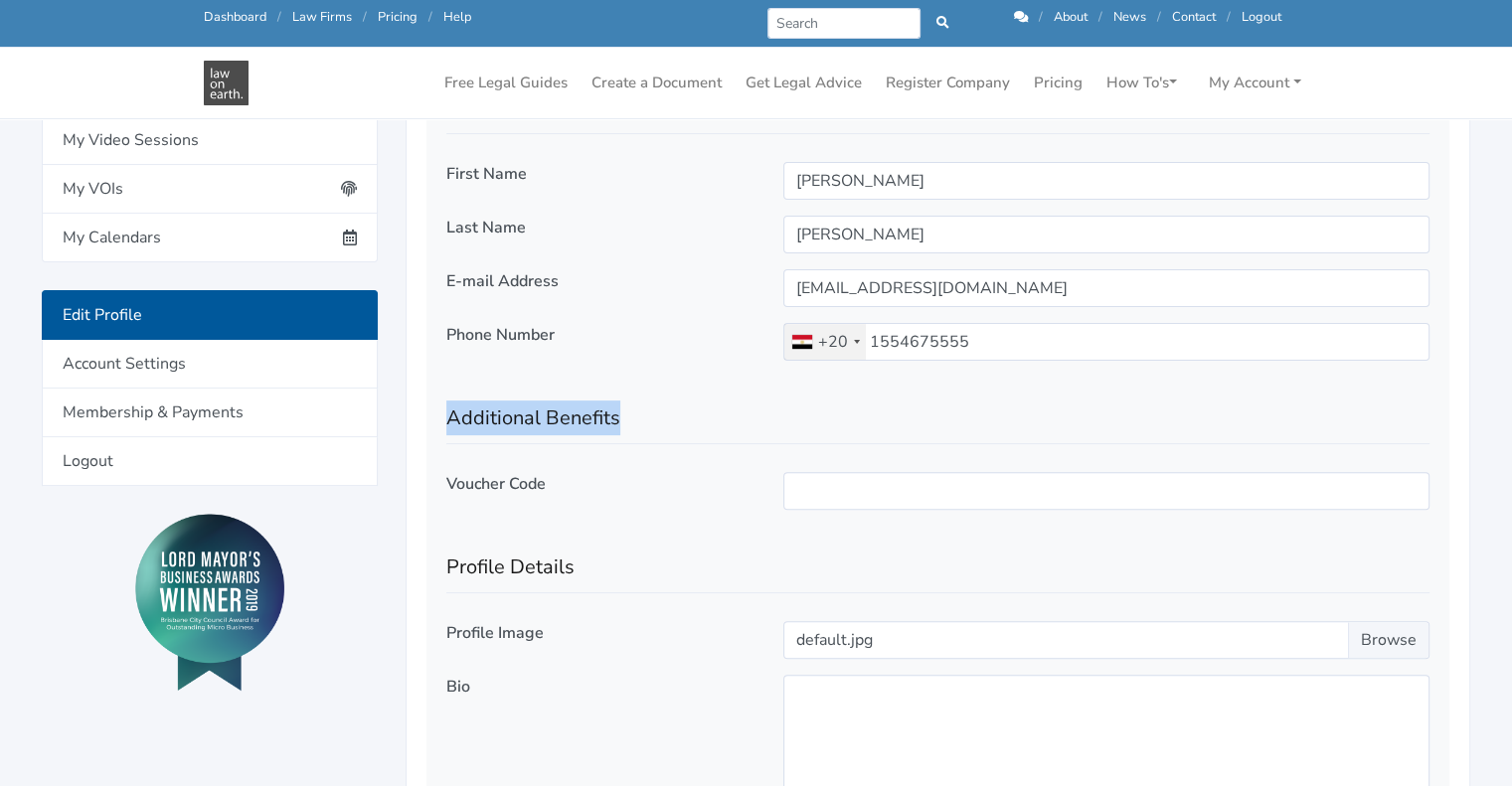 click on "Additional Benefits" at bounding box center (937, 410) 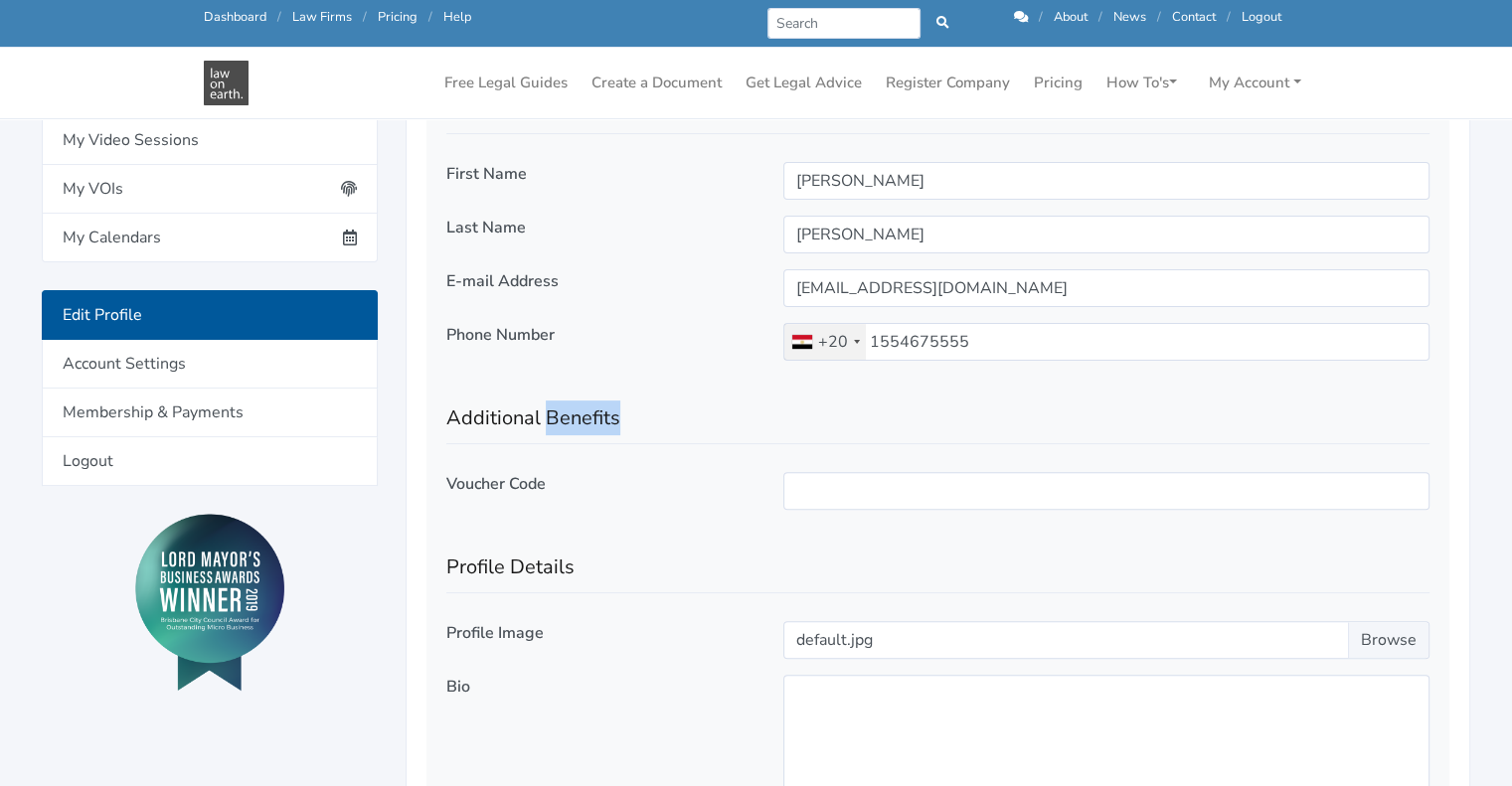 click on "Additional Benefits" at bounding box center (937, 410) 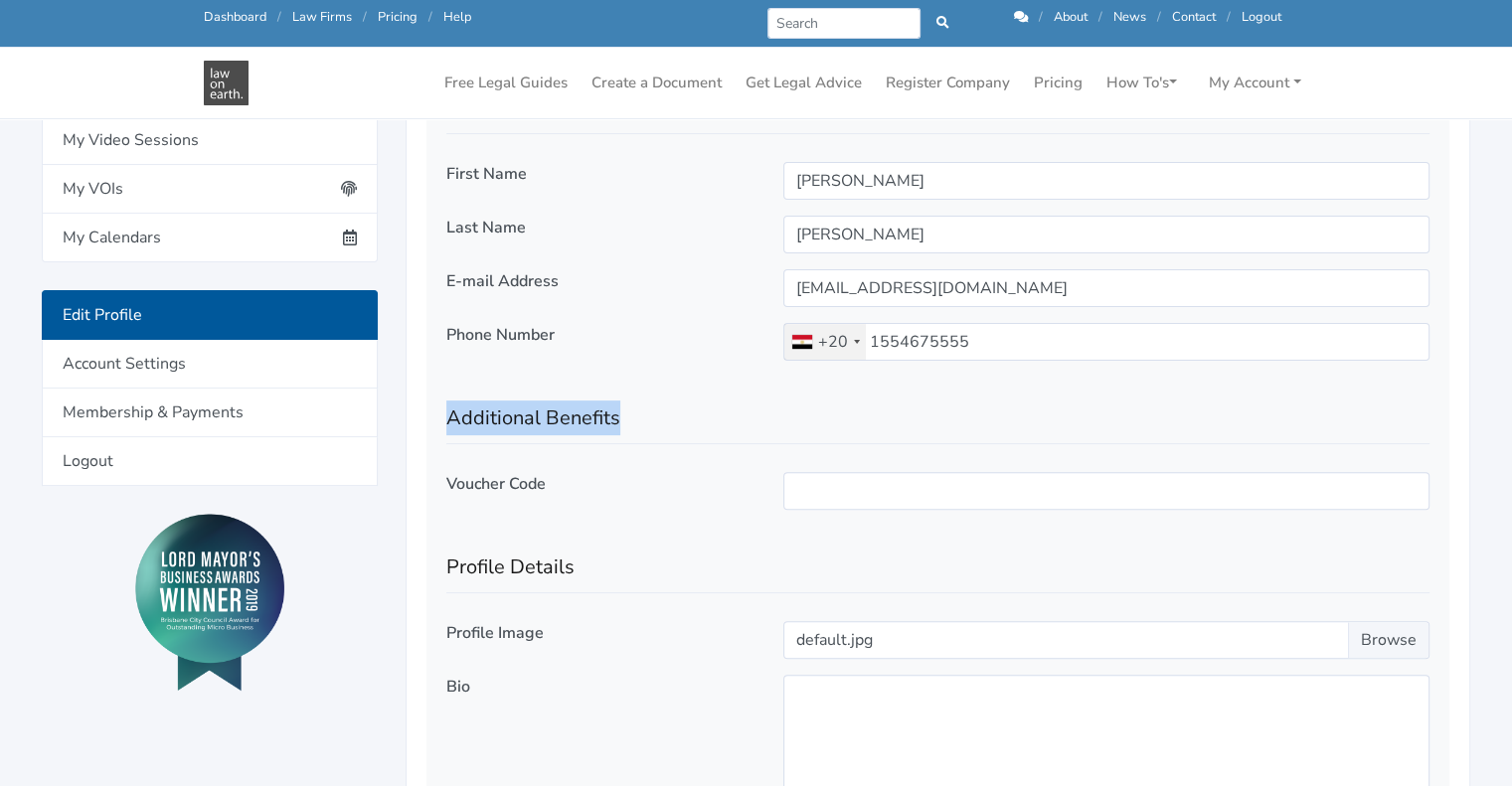 click on "Additional Benefits" at bounding box center (937, 410) 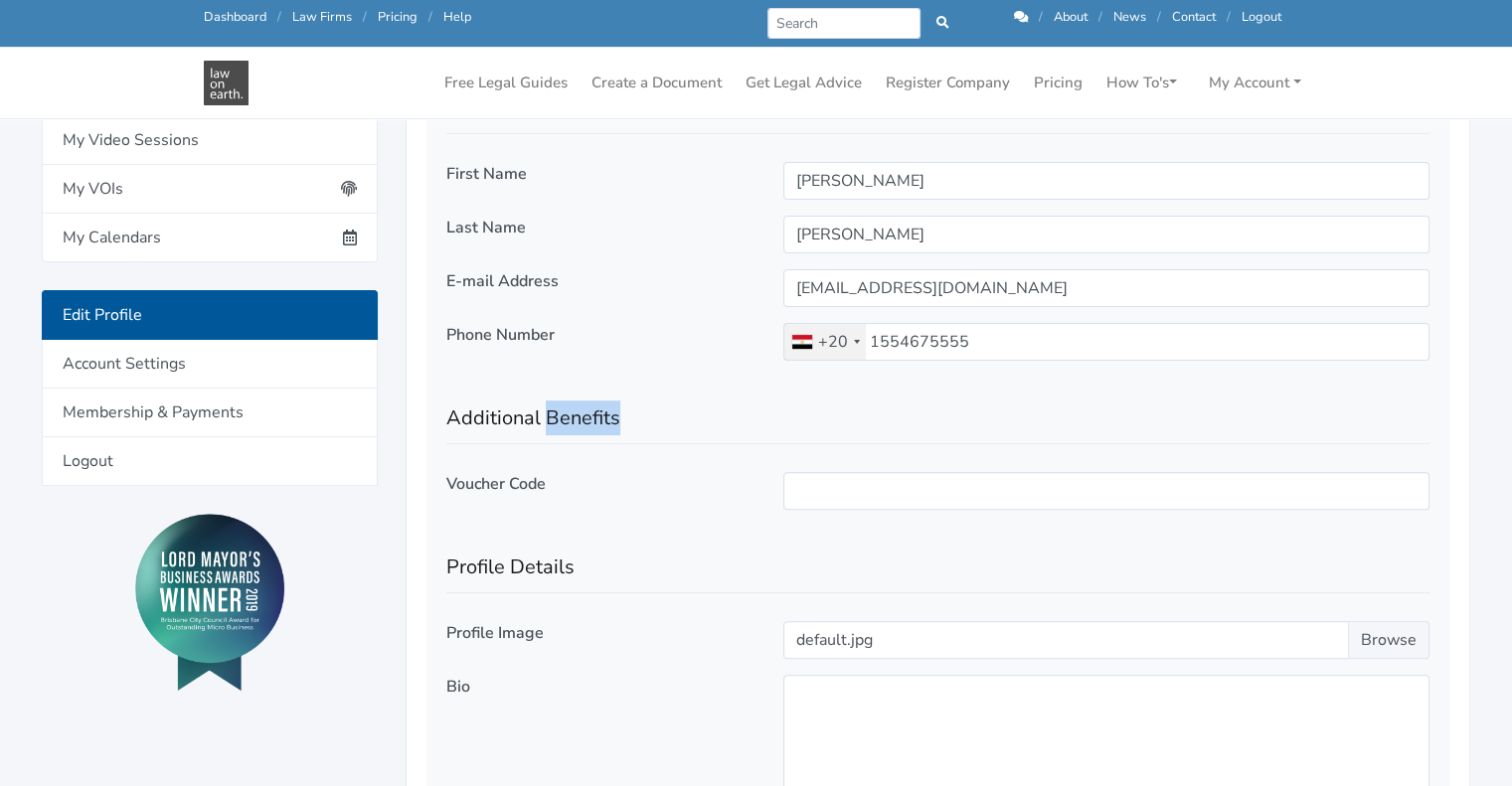click on "Additional Benefits" at bounding box center (937, 410) 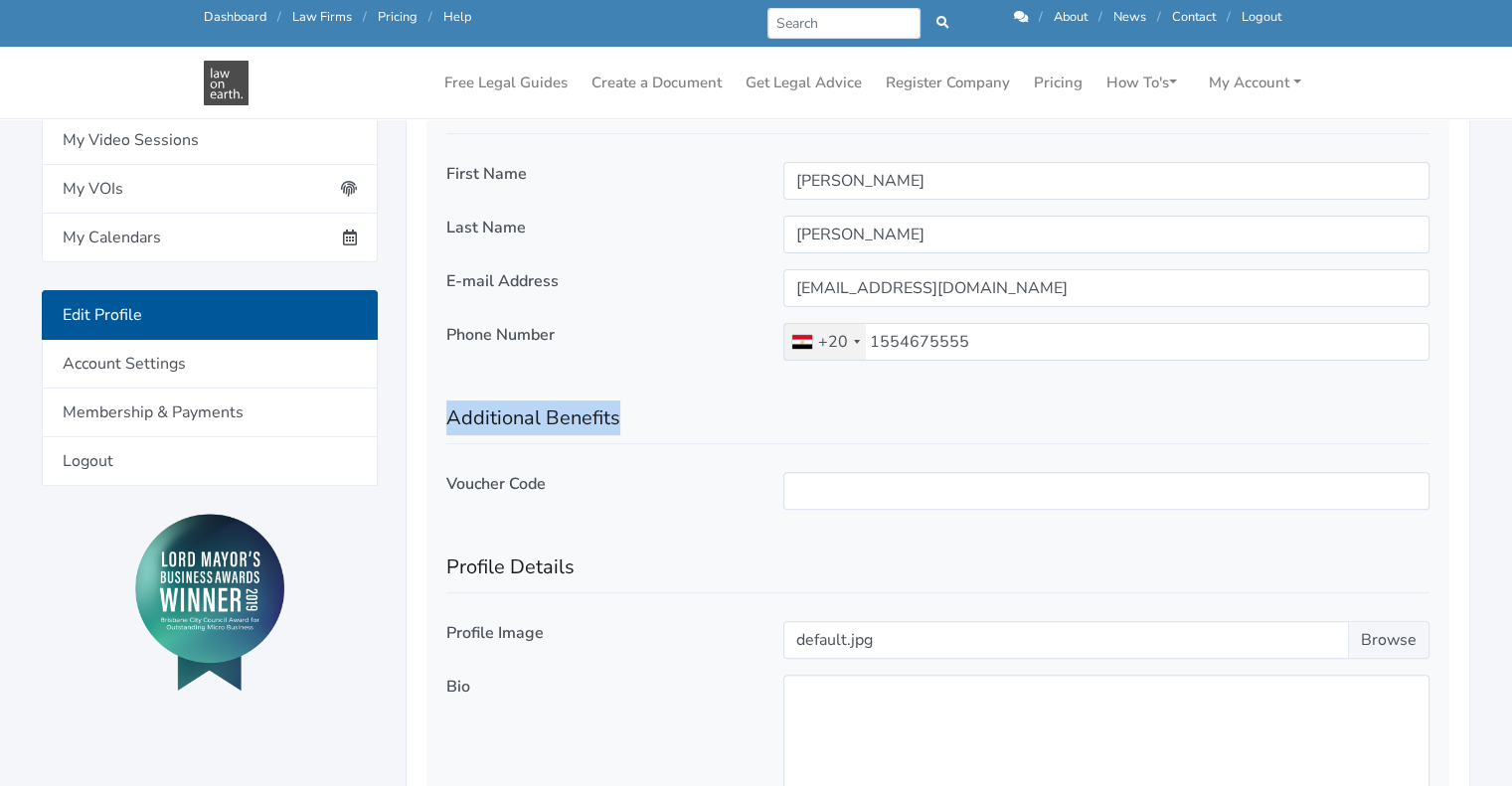 click on "Additional Benefits" at bounding box center [937, 410] 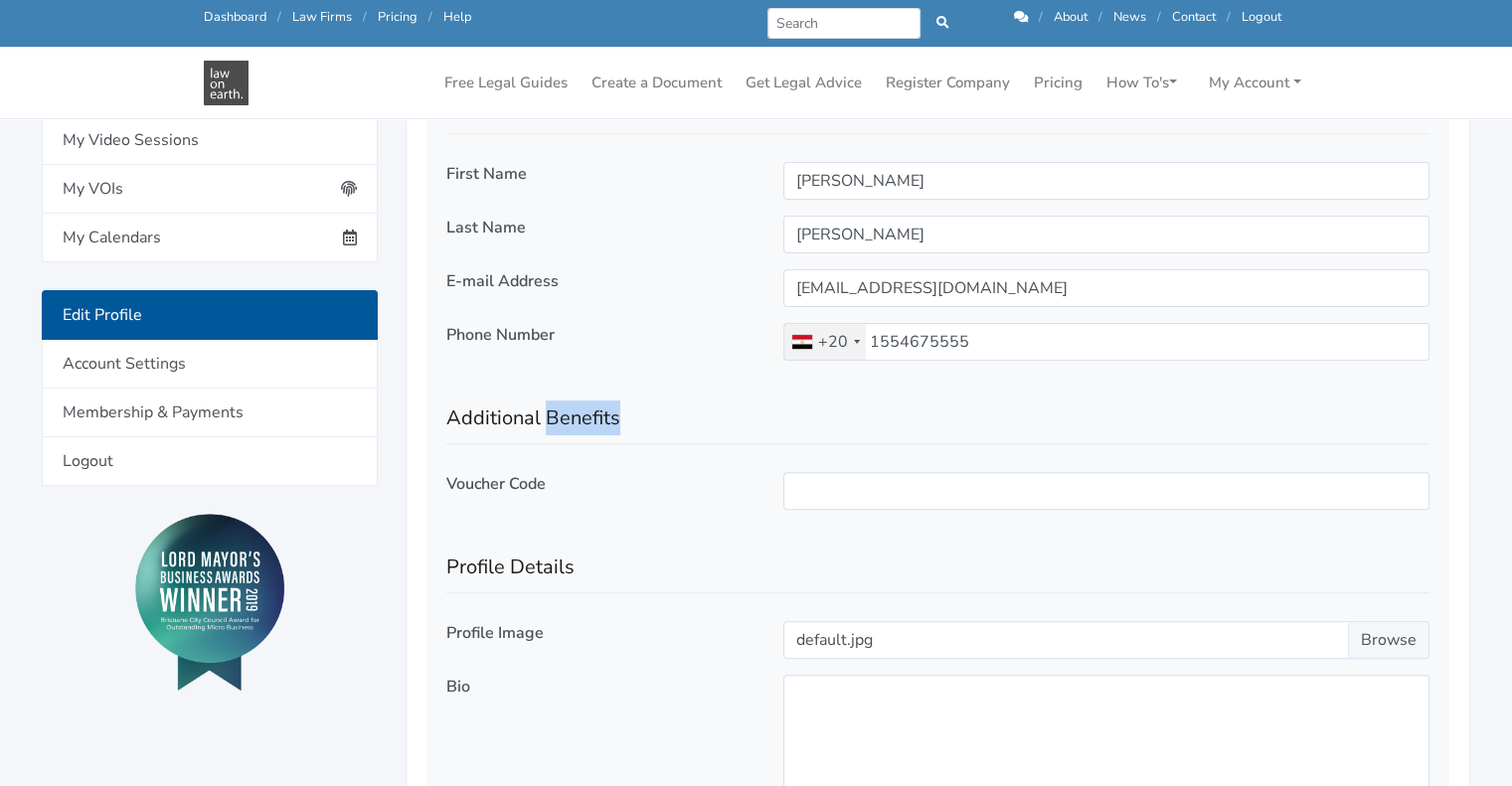 click on "Additional Benefits" at bounding box center [937, 410] 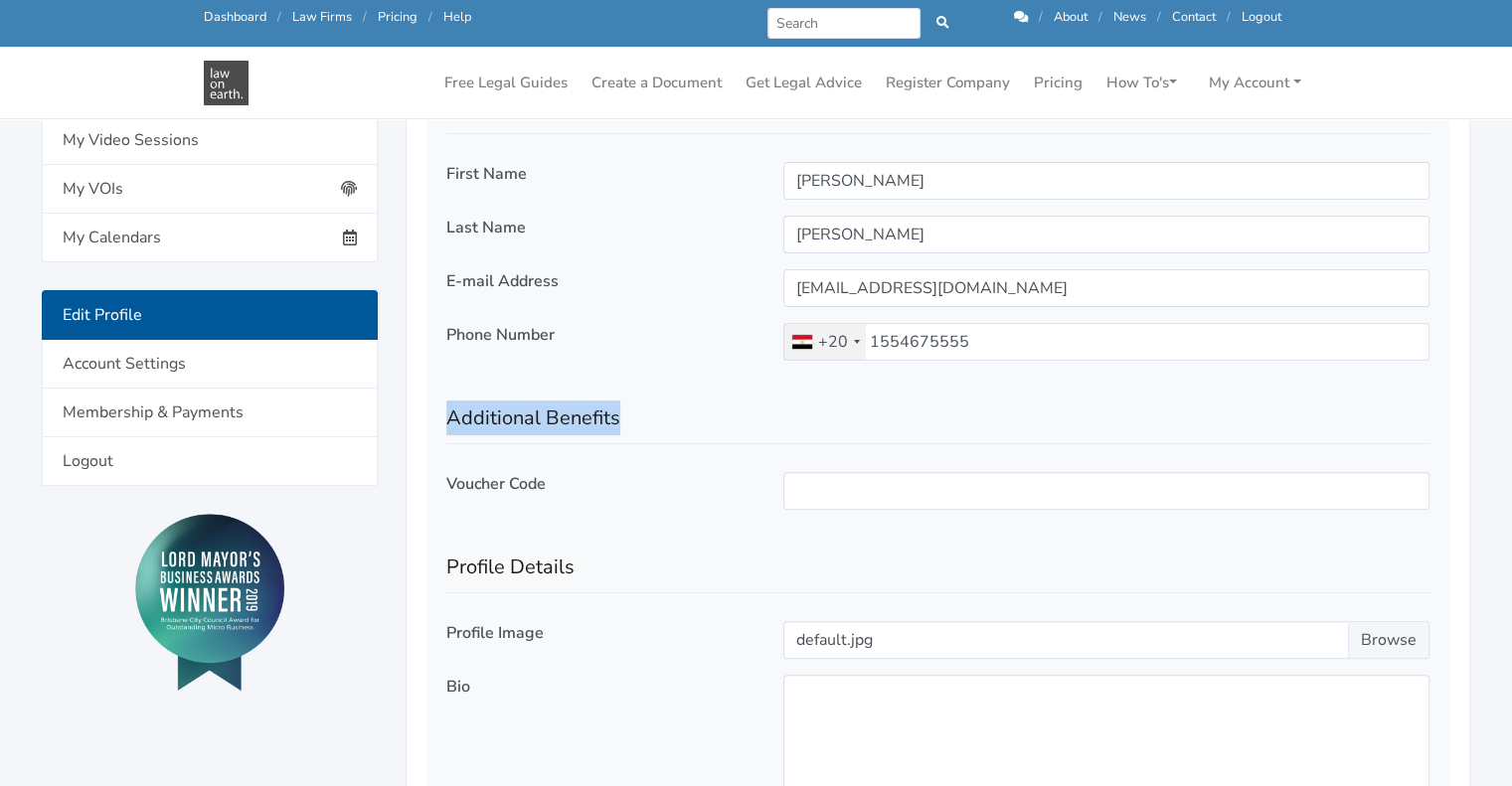 click on "Additional Benefits" at bounding box center (937, 410) 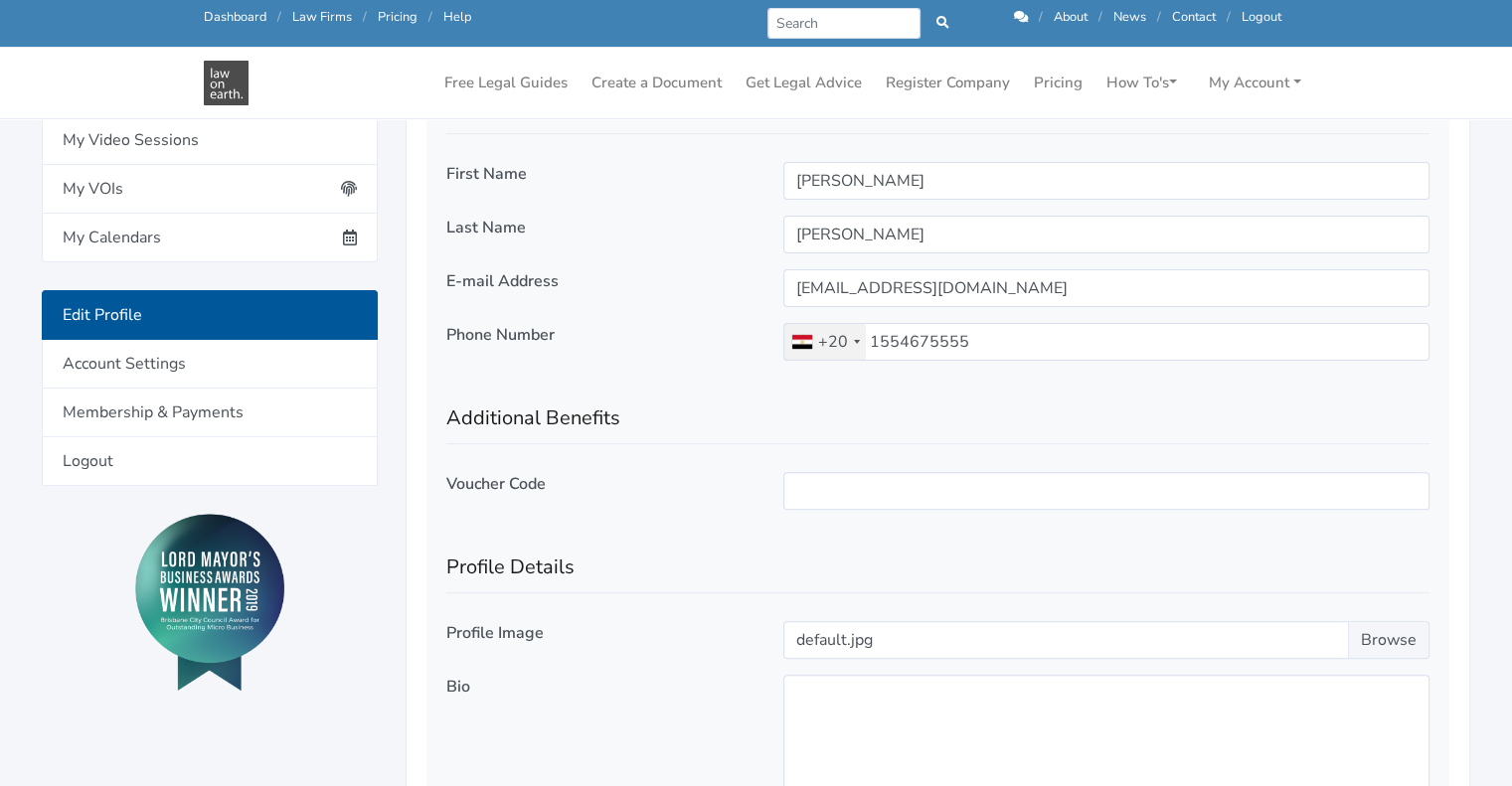 click on "Voucher Code" at bounding box center [496, 484] 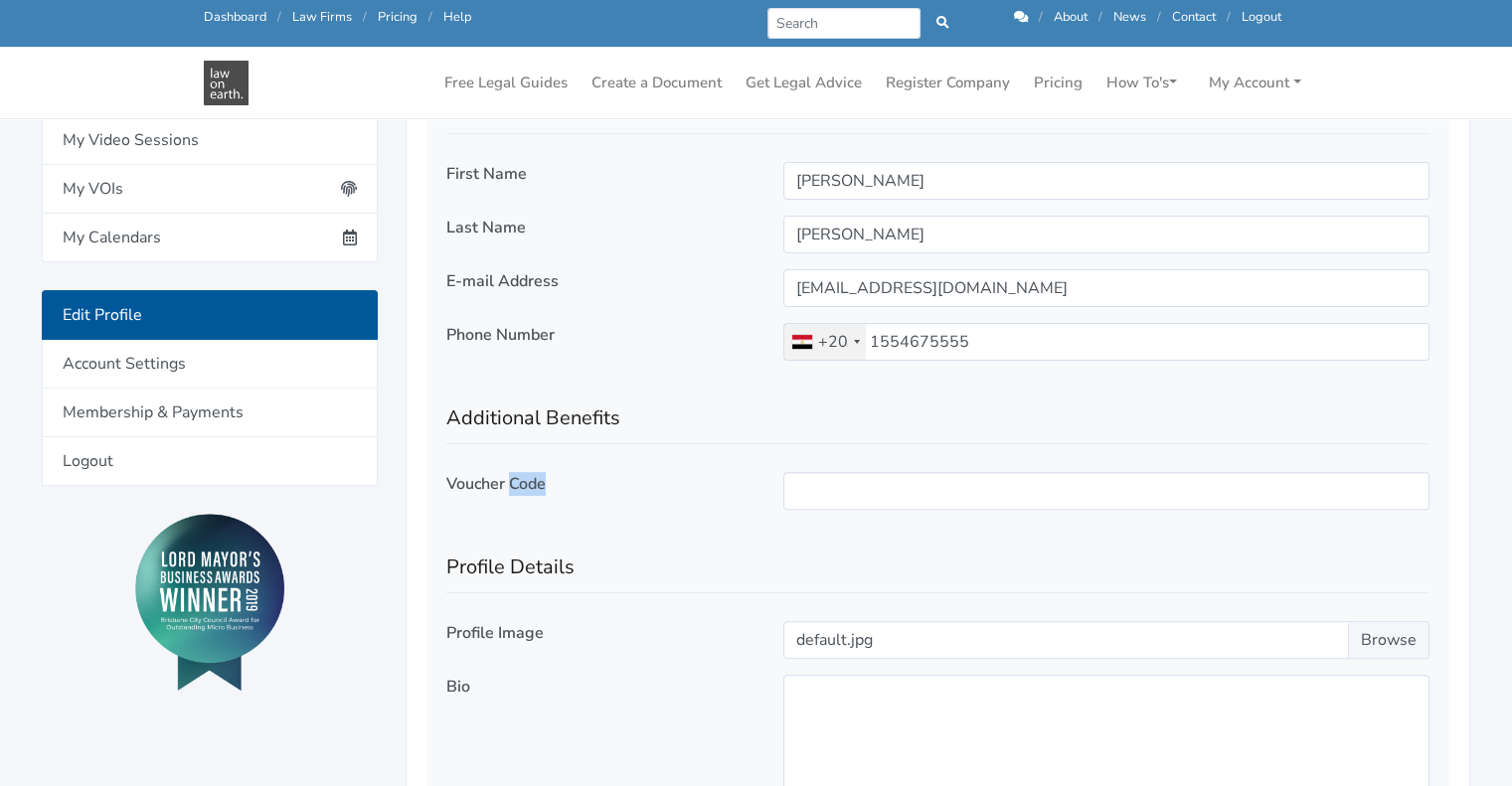 click on "Voucher Code" at bounding box center (496, 484) 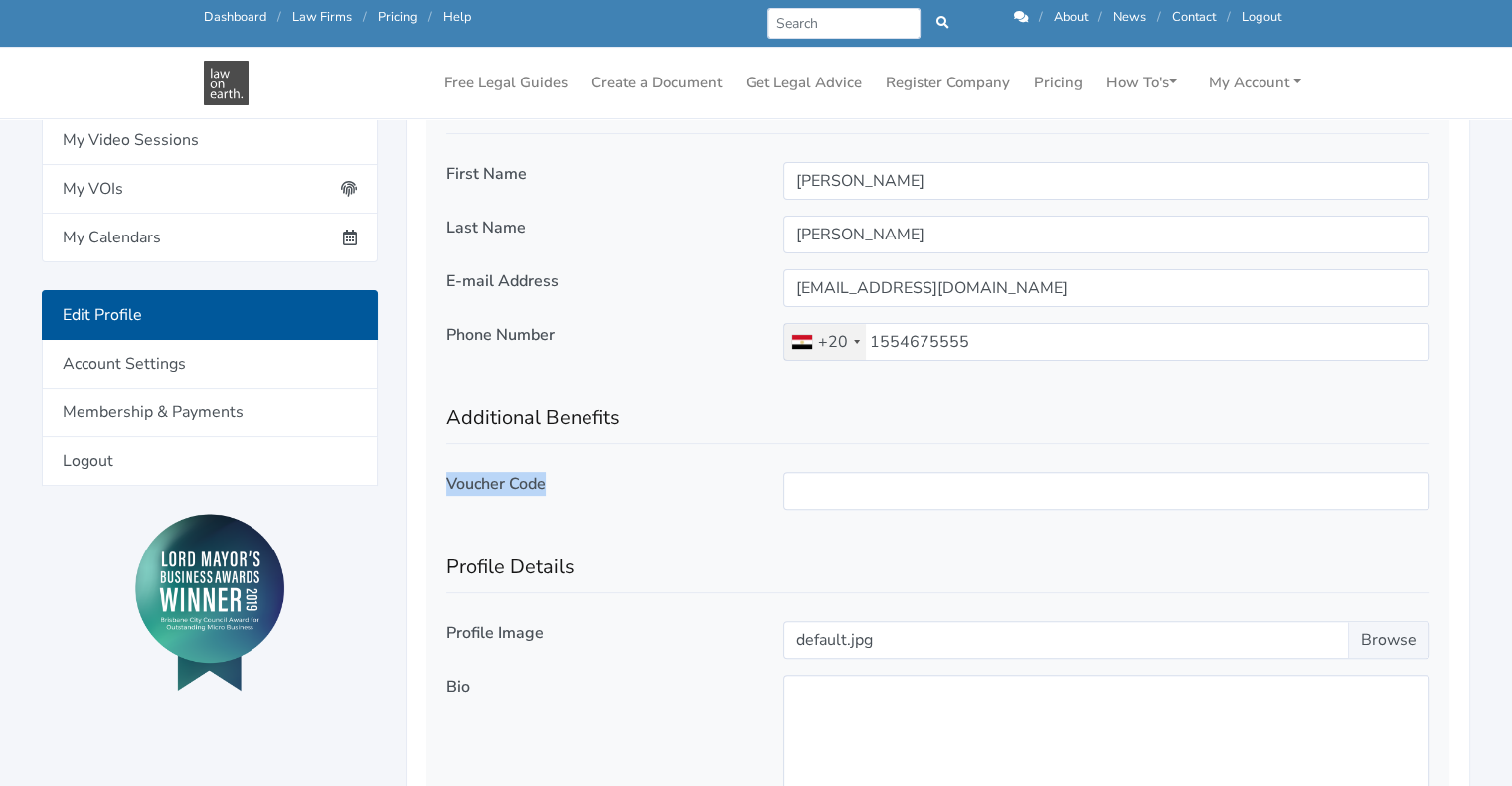 click on "Voucher Code" at bounding box center [496, 484] 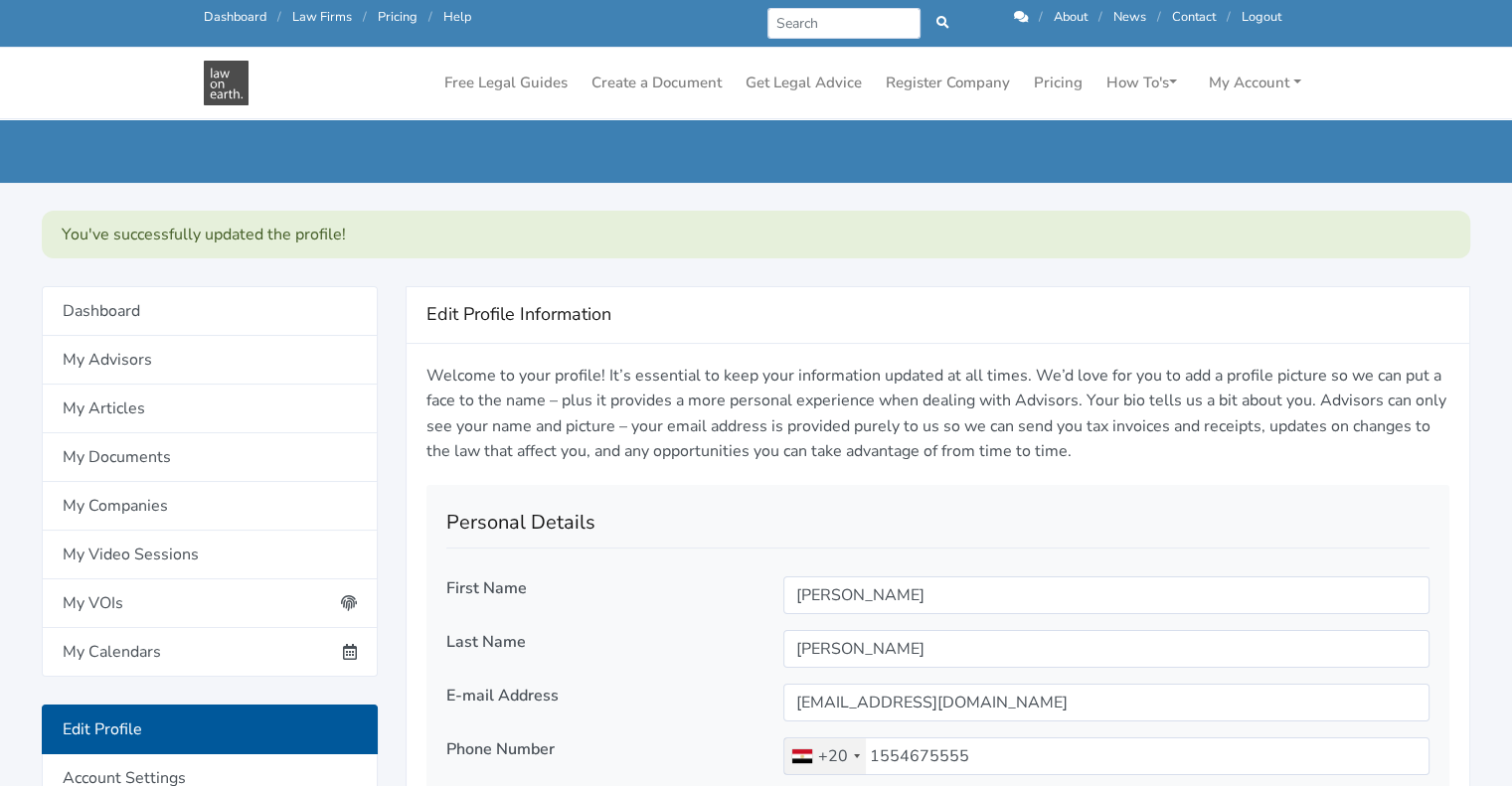 scroll, scrollTop: 74, scrollLeft: 0, axis: vertical 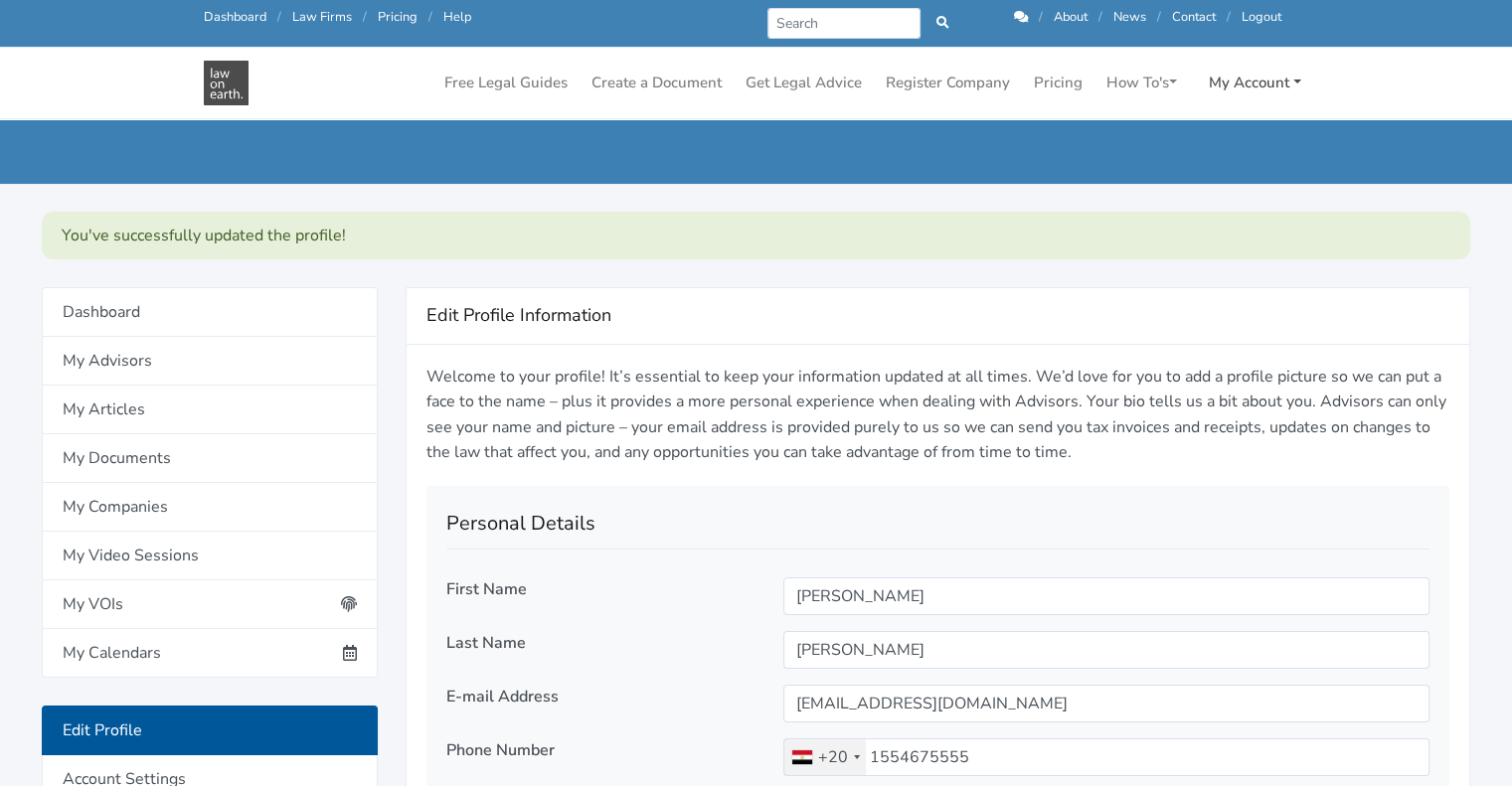 click on "My Account" at bounding box center [1255, 82] 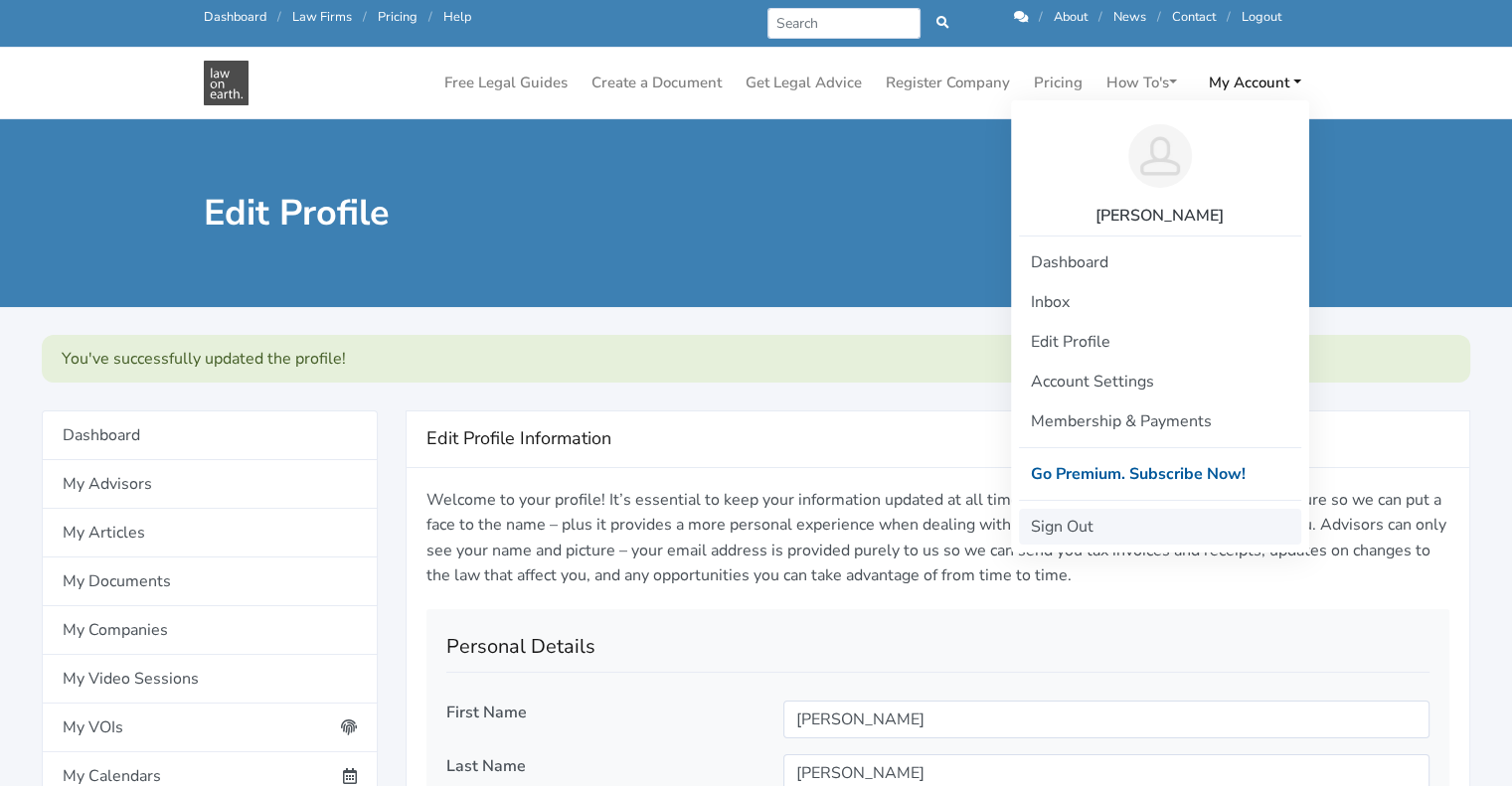 click on "Sign Out" at bounding box center (1160, 527) 